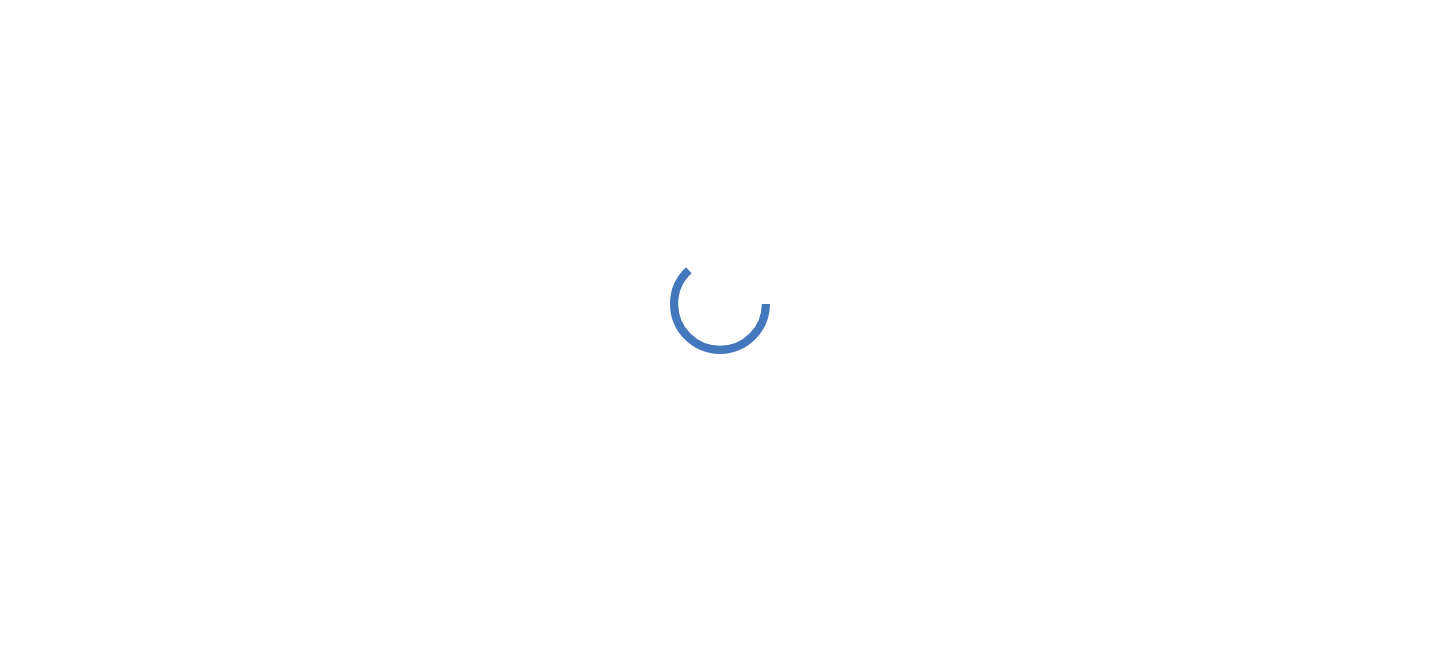 scroll, scrollTop: 0, scrollLeft: 0, axis: both 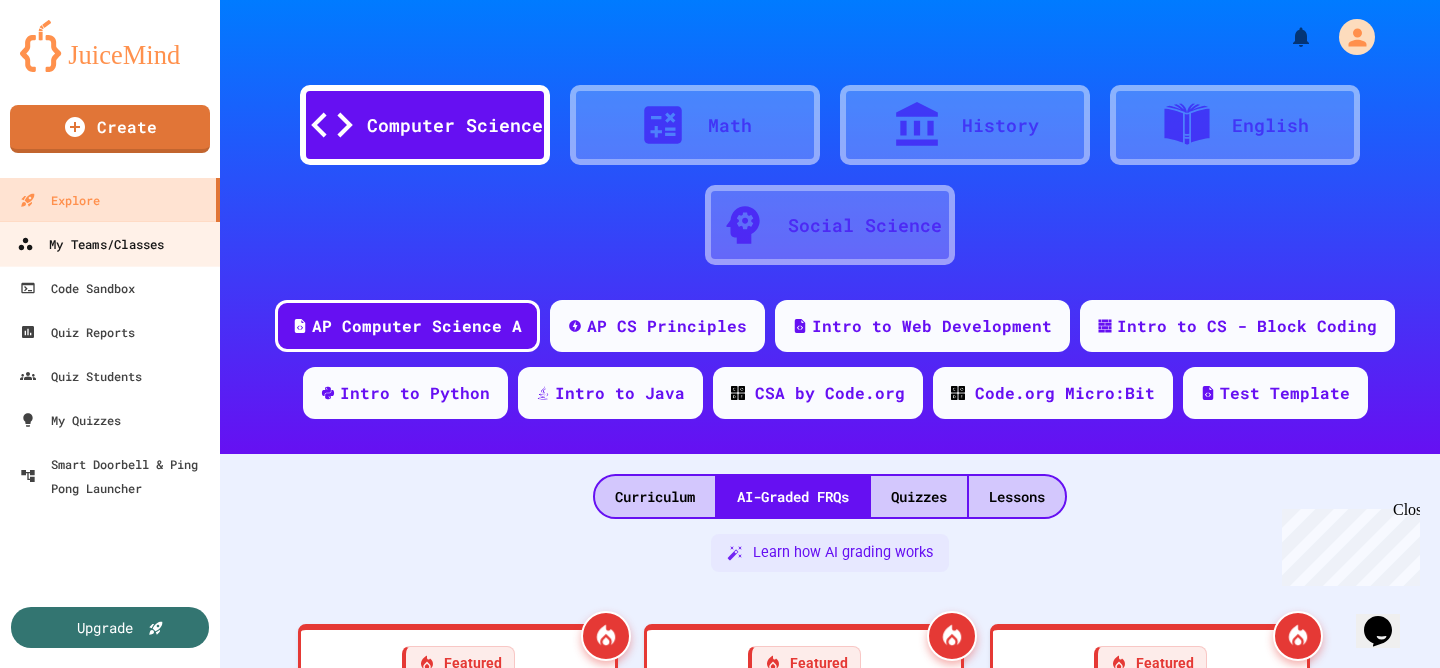 click on "My Teams/Classes" at bounding box center [110, 243] 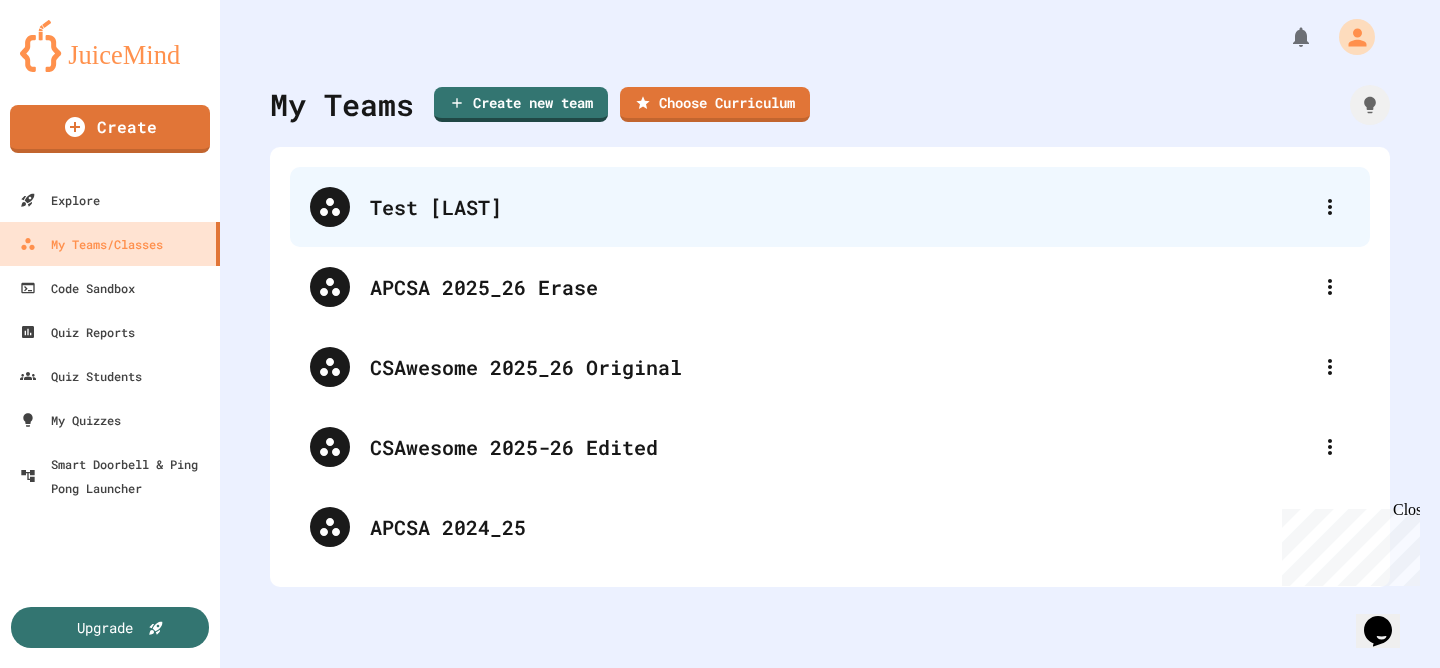 click on "Test [LAST]" at bounding box center [830, 207] 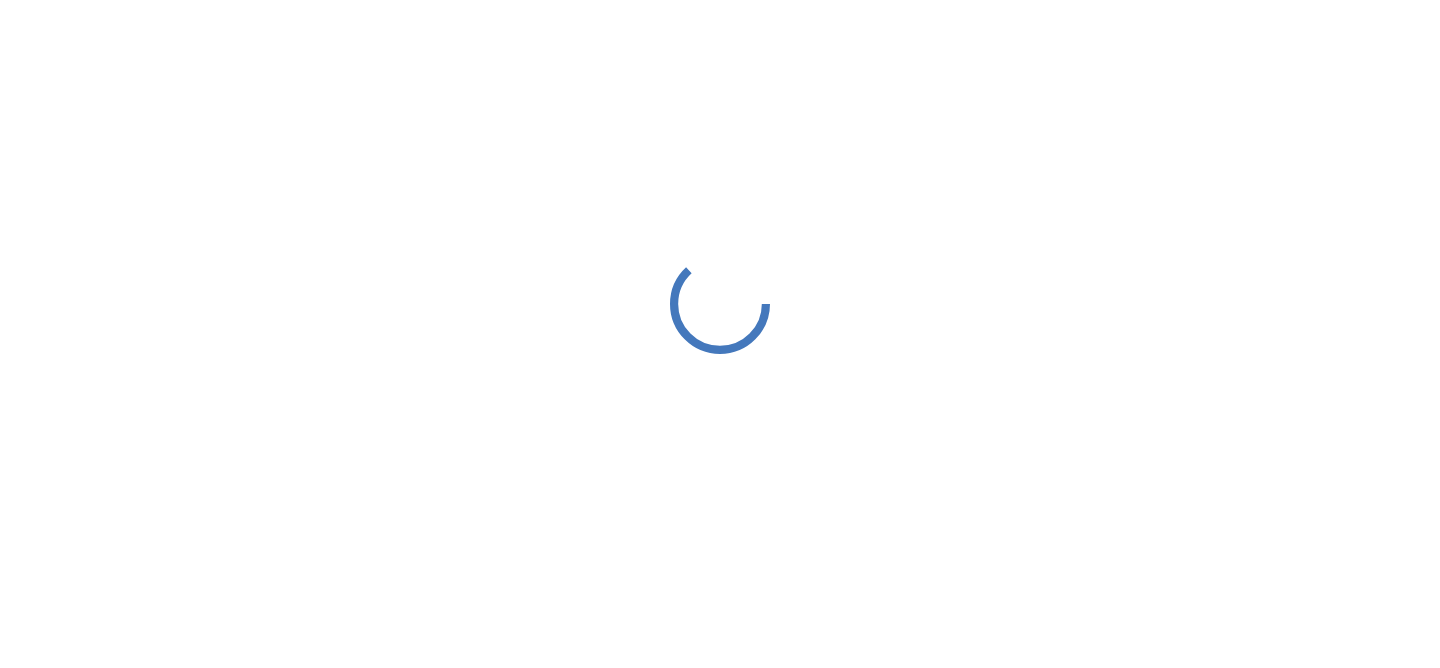 scroll, scrollTop: 0, scrollLeft: 0, axis: both 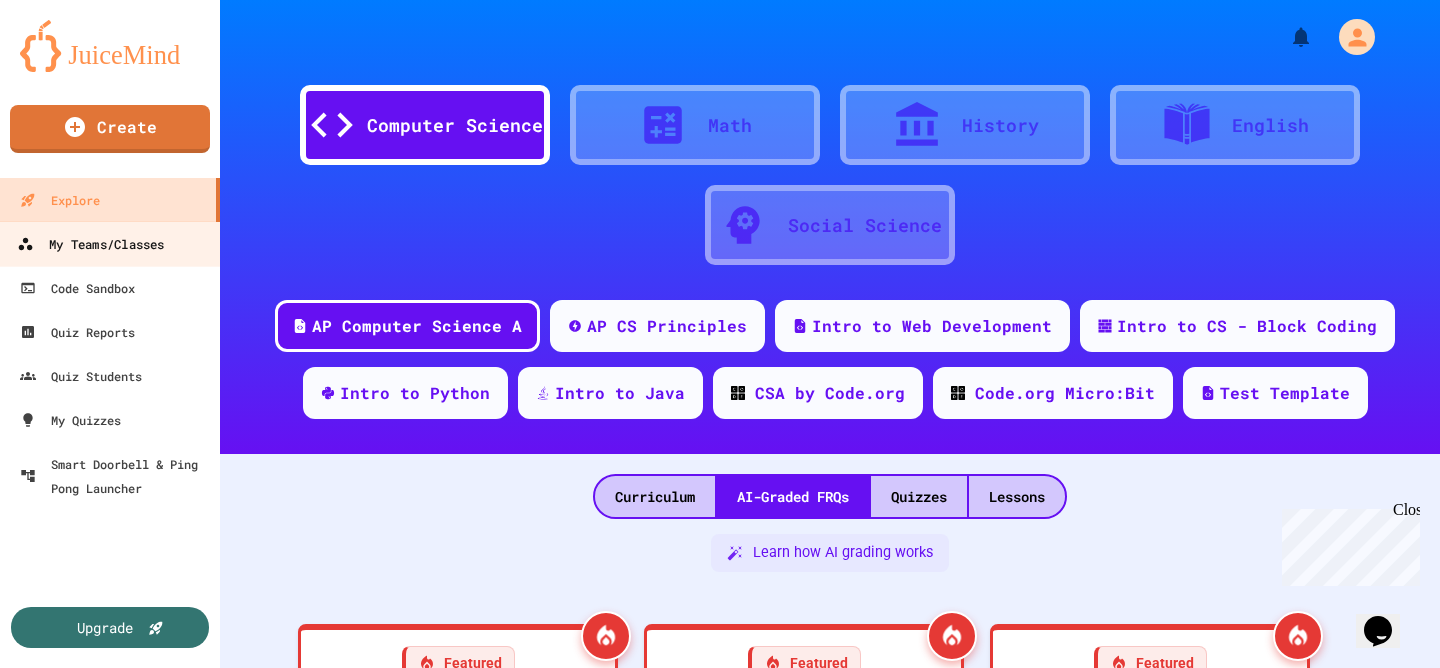 click on "My Teams/Classes" at bounding box center [90, 244] 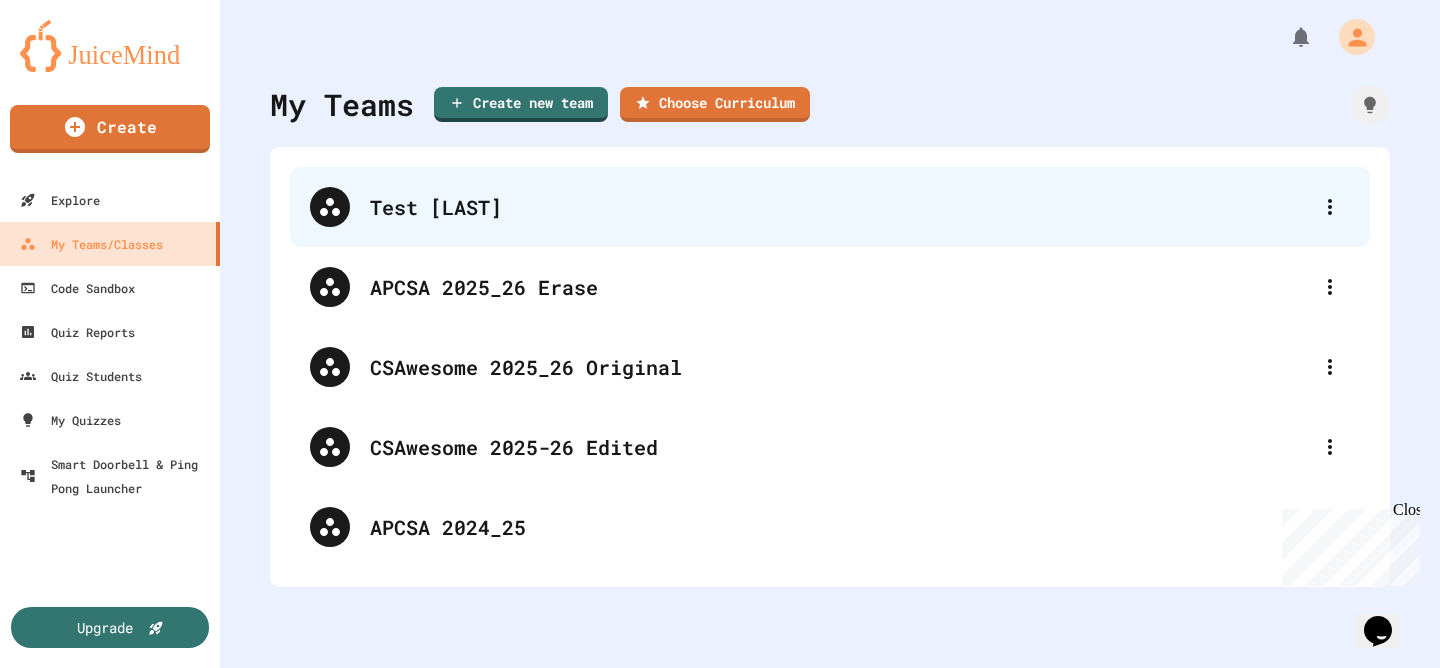 click on "Test Dorneker" at bounding box center (840, 207) 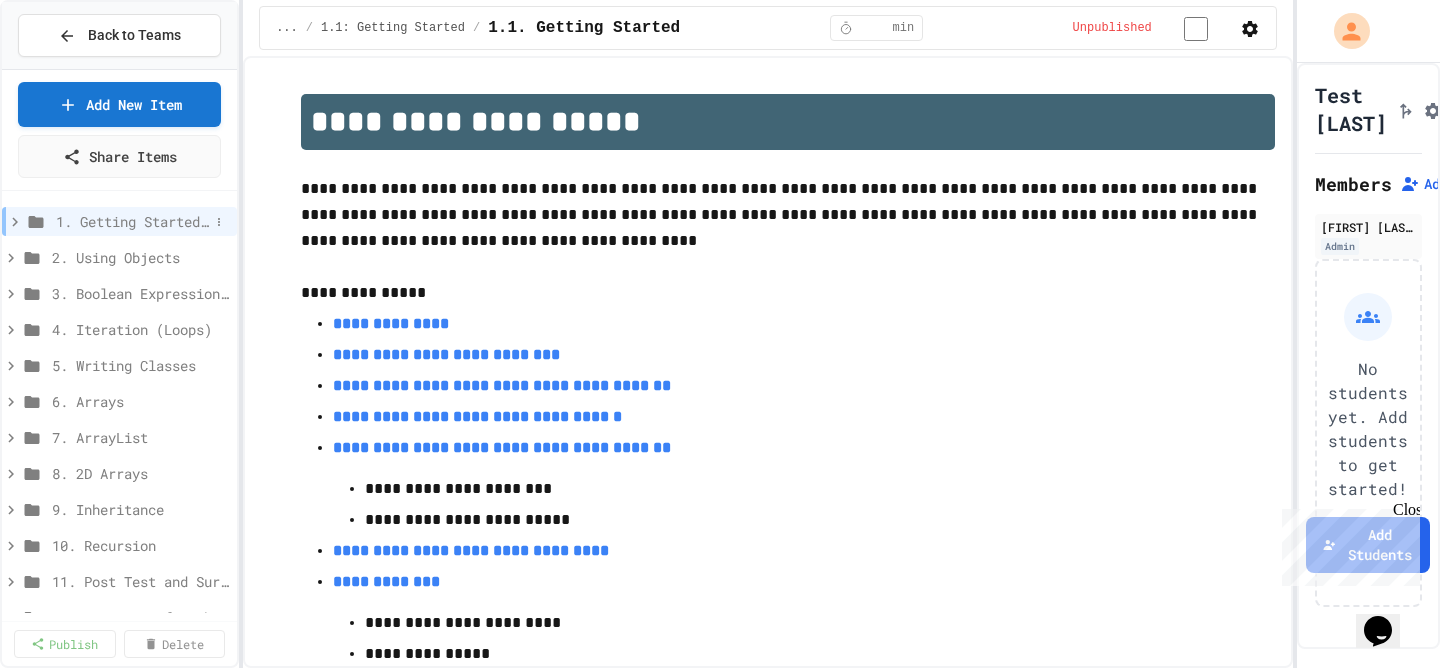 click 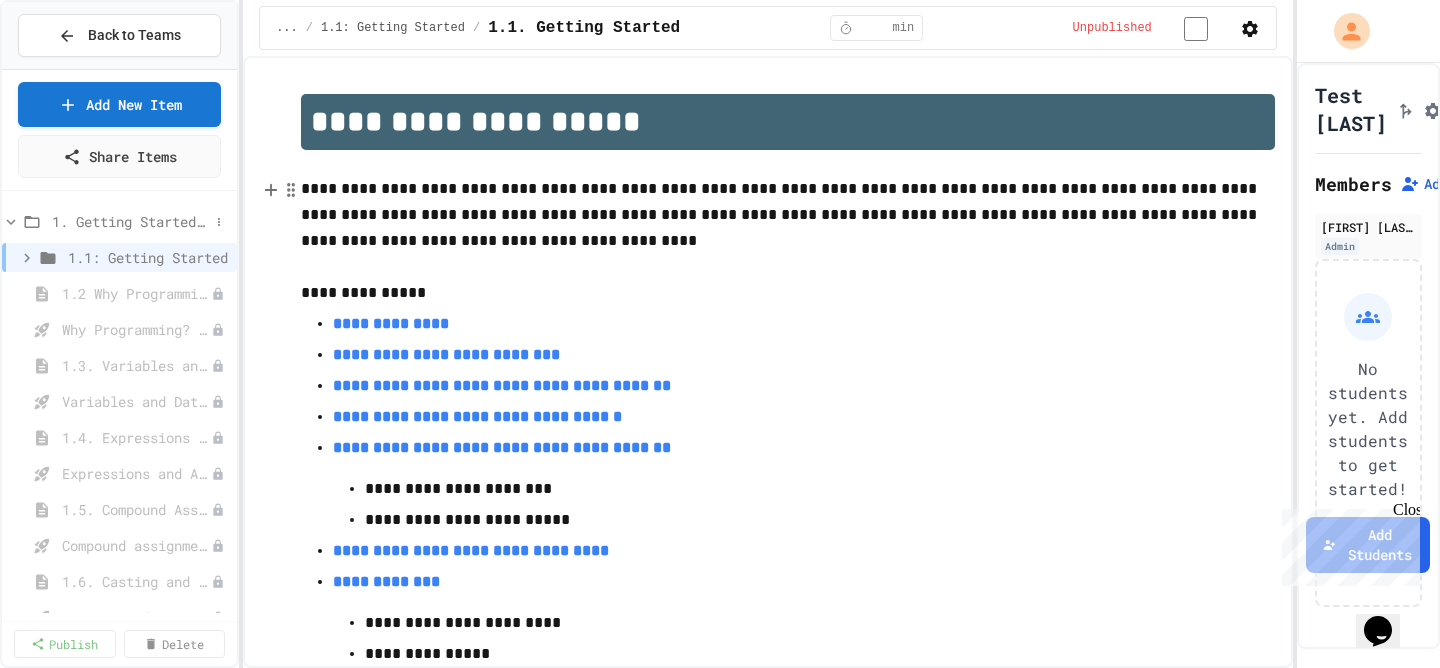 click 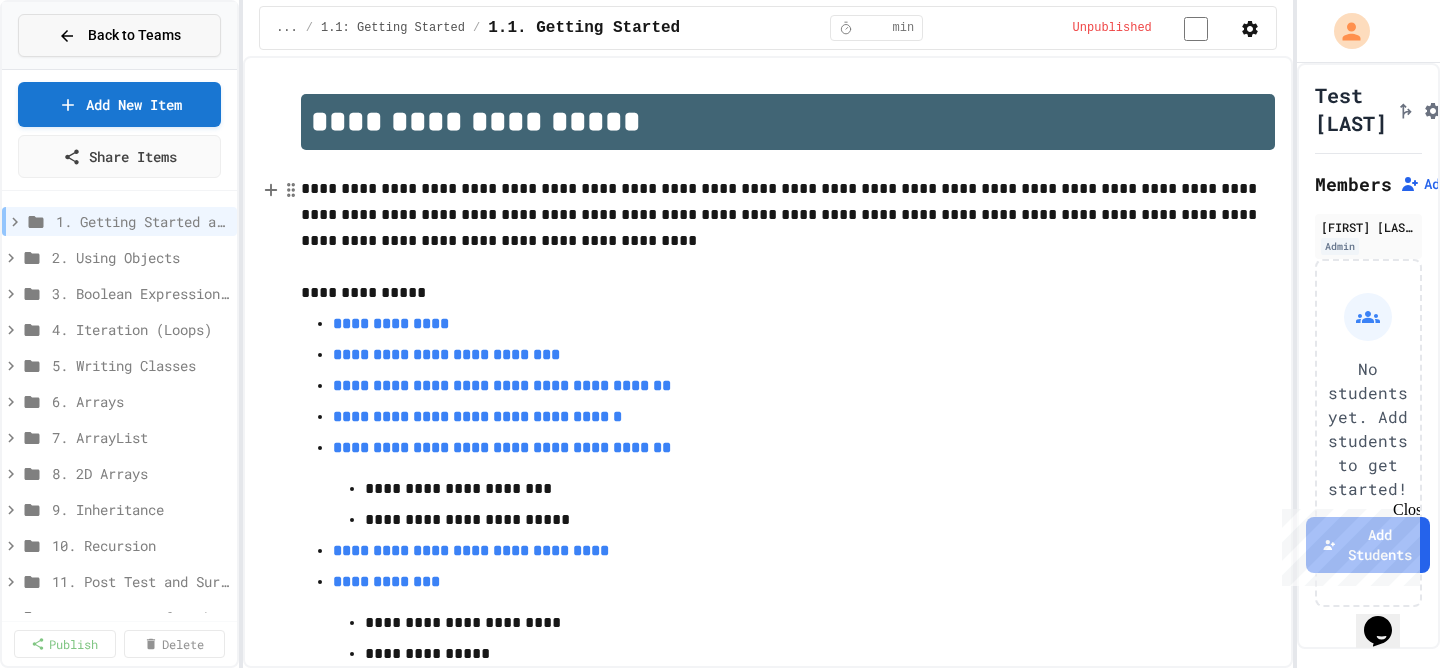 click on "Back to Teams" at bounding box center [119, 35] 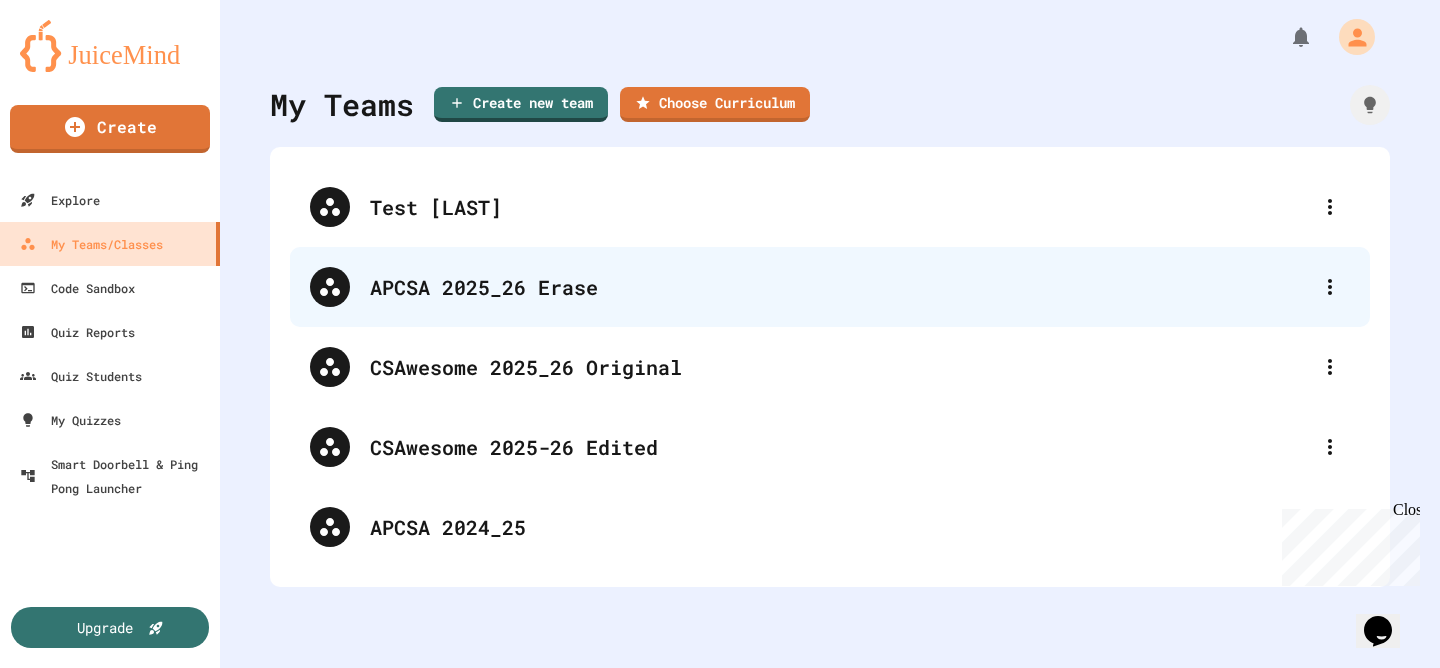 click on "APCSA 2025_26 Erase" at bounding box center [840, 287] 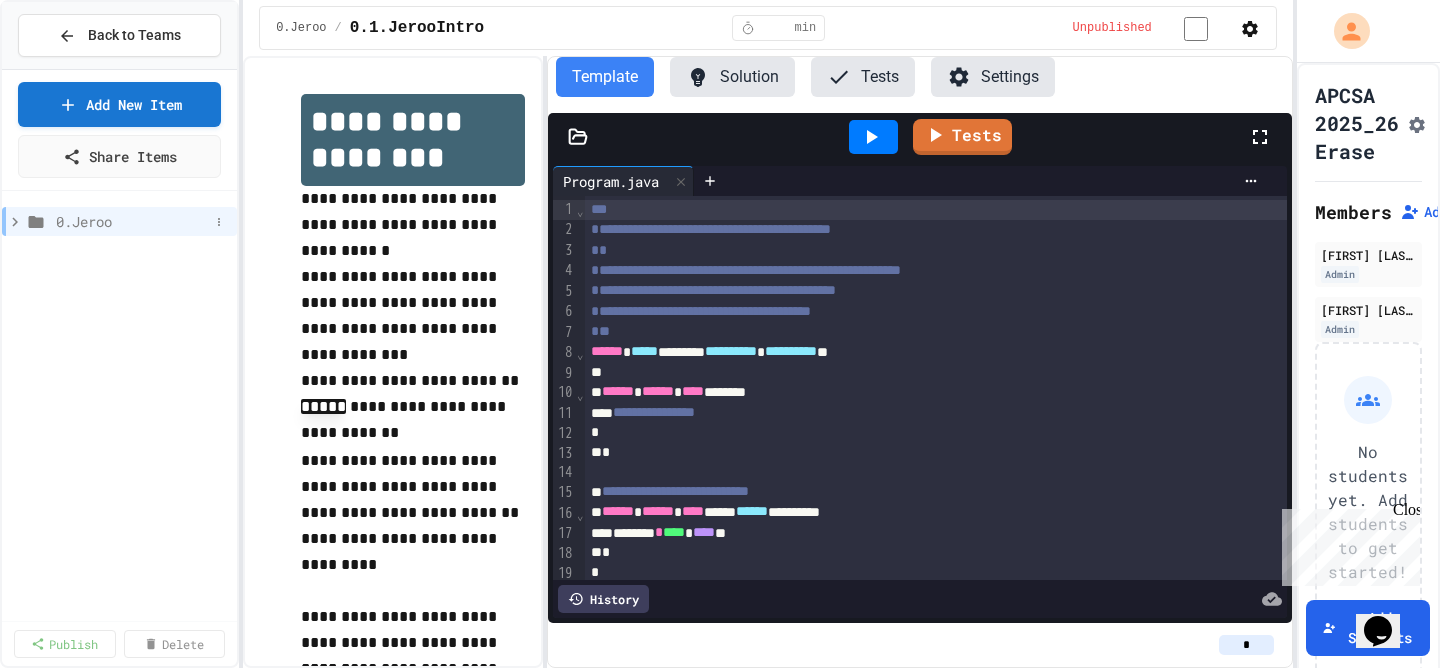 click 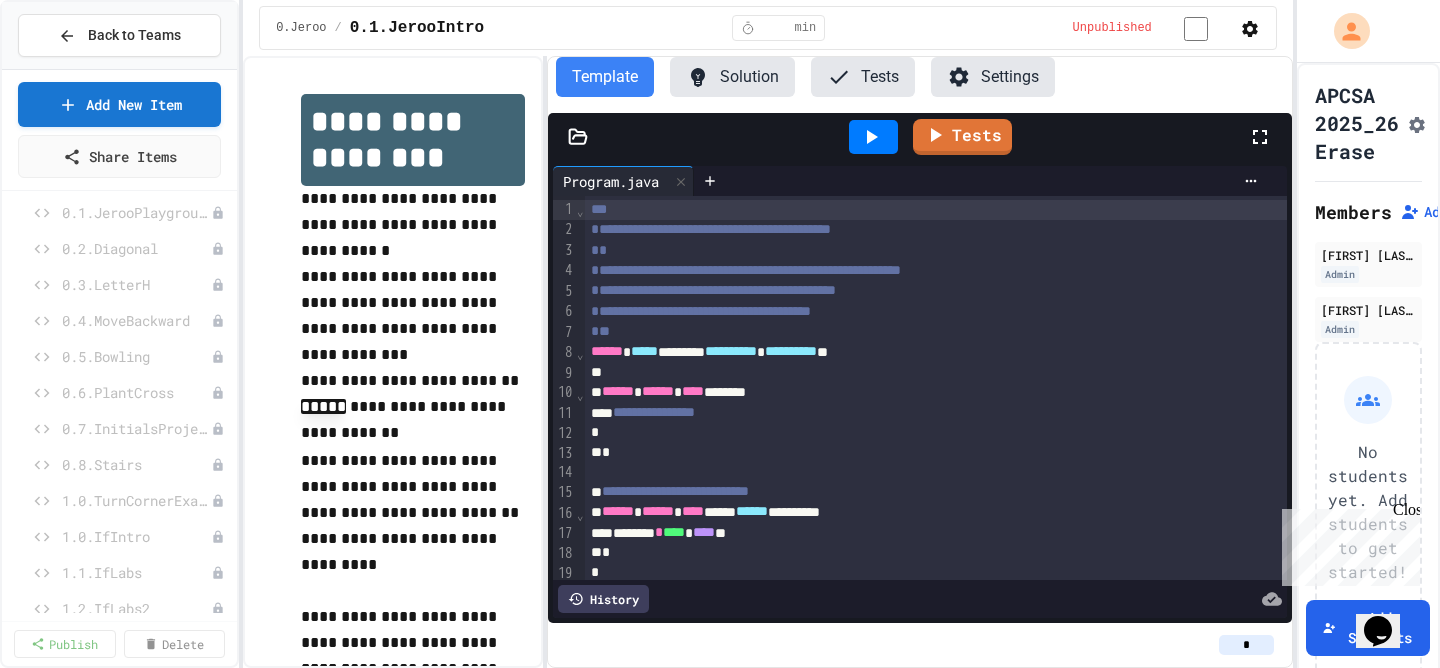 scroll, scrollTop: 0, scrollLeft: 0, axis: both 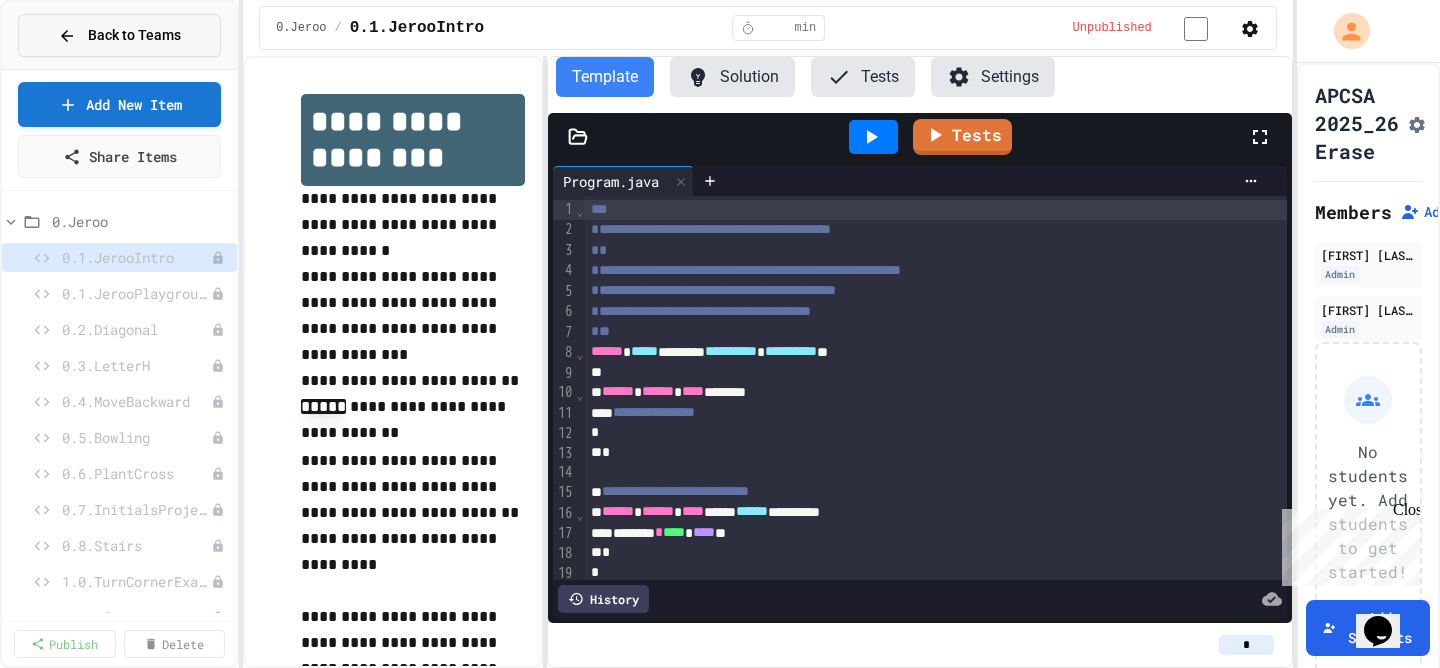 click on "Back to Teams" at bounding box center (134, 35) 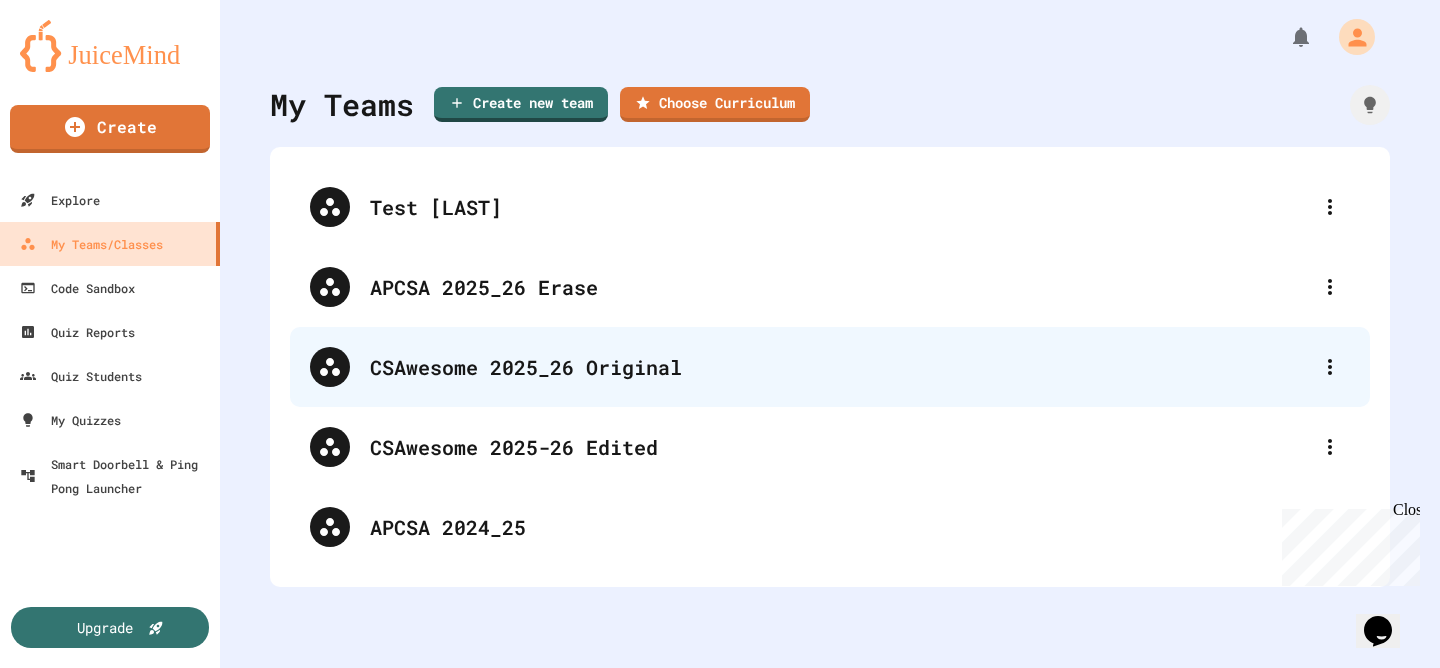 click on "CSAwesome 2025_26 Original" at bounding box center [840, 367] 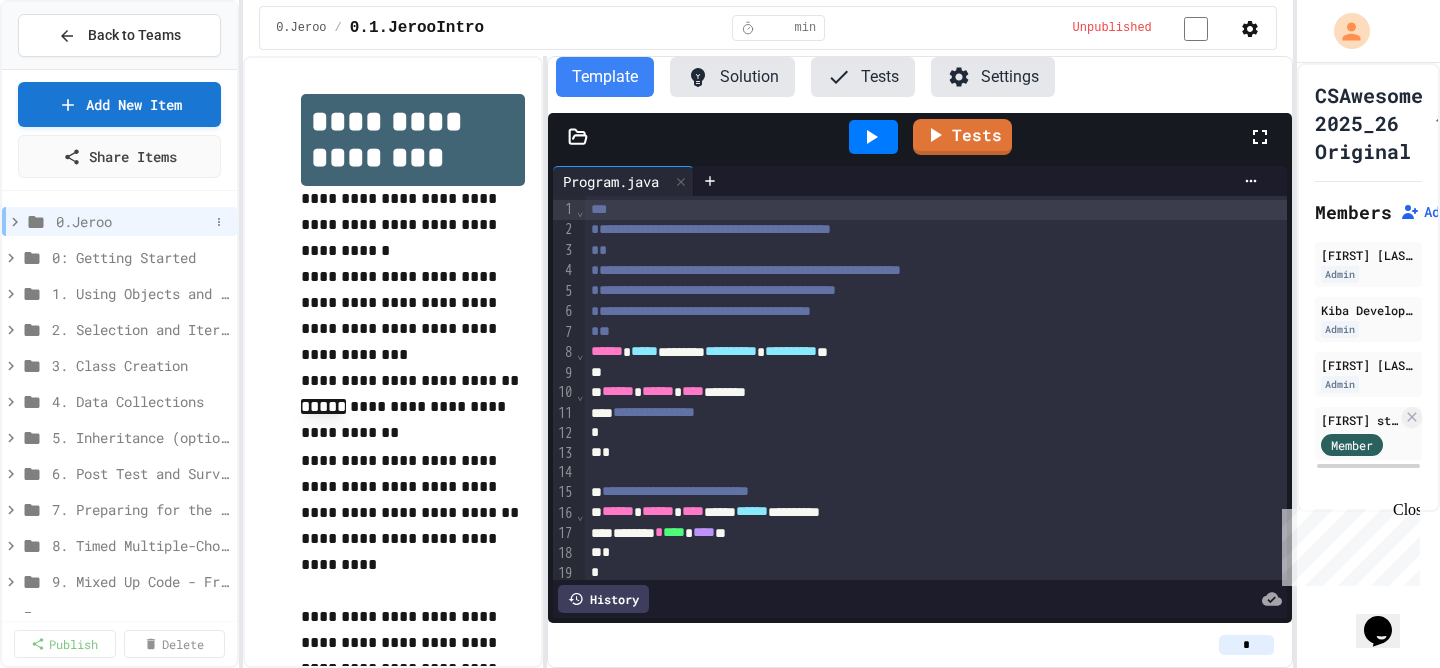 click 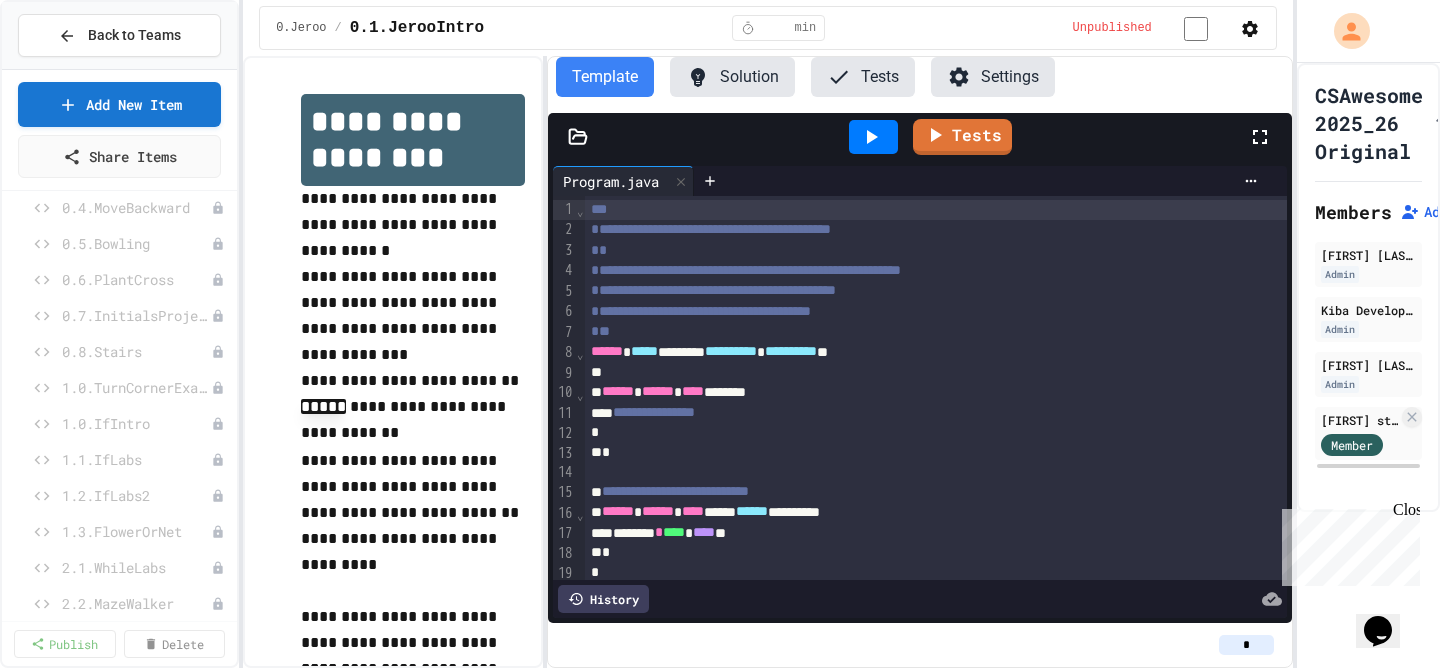 scroll, scrollTop: 199, scrollLeft: 0, axis: vertical 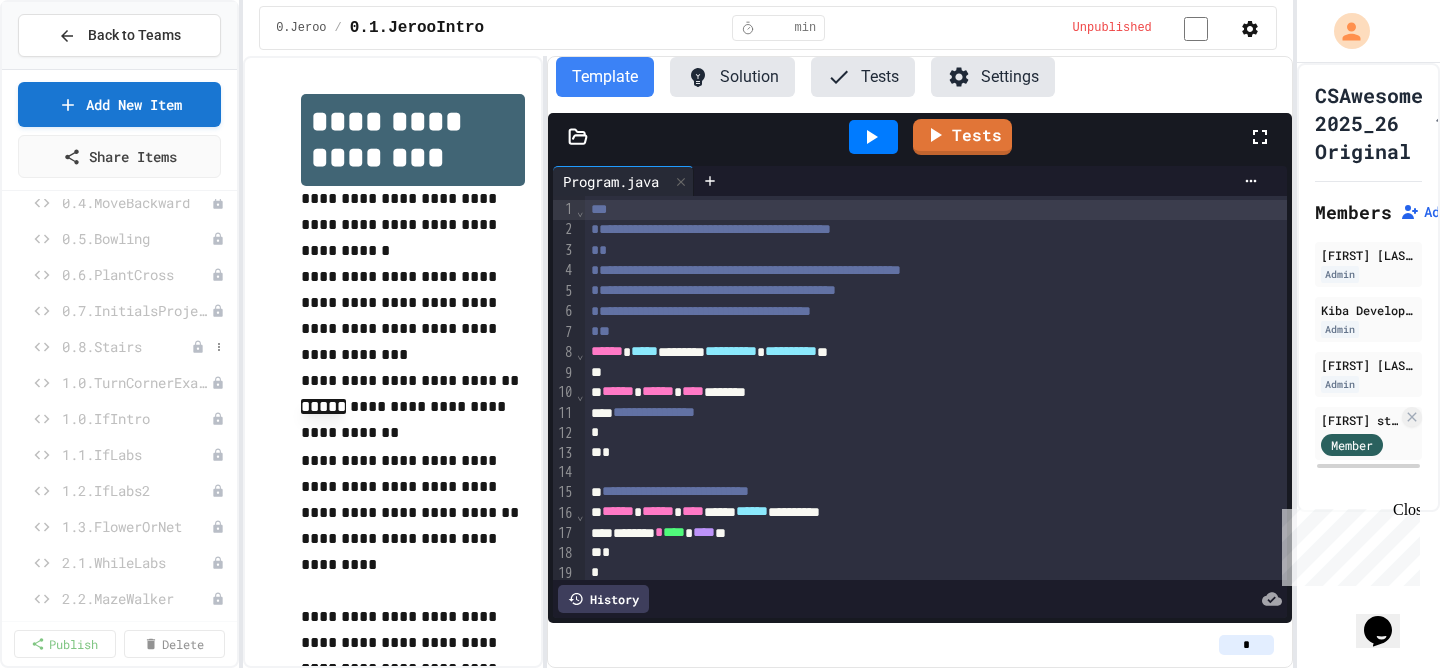 click on "0.8.Stairs" at bounding box center (126, 346) 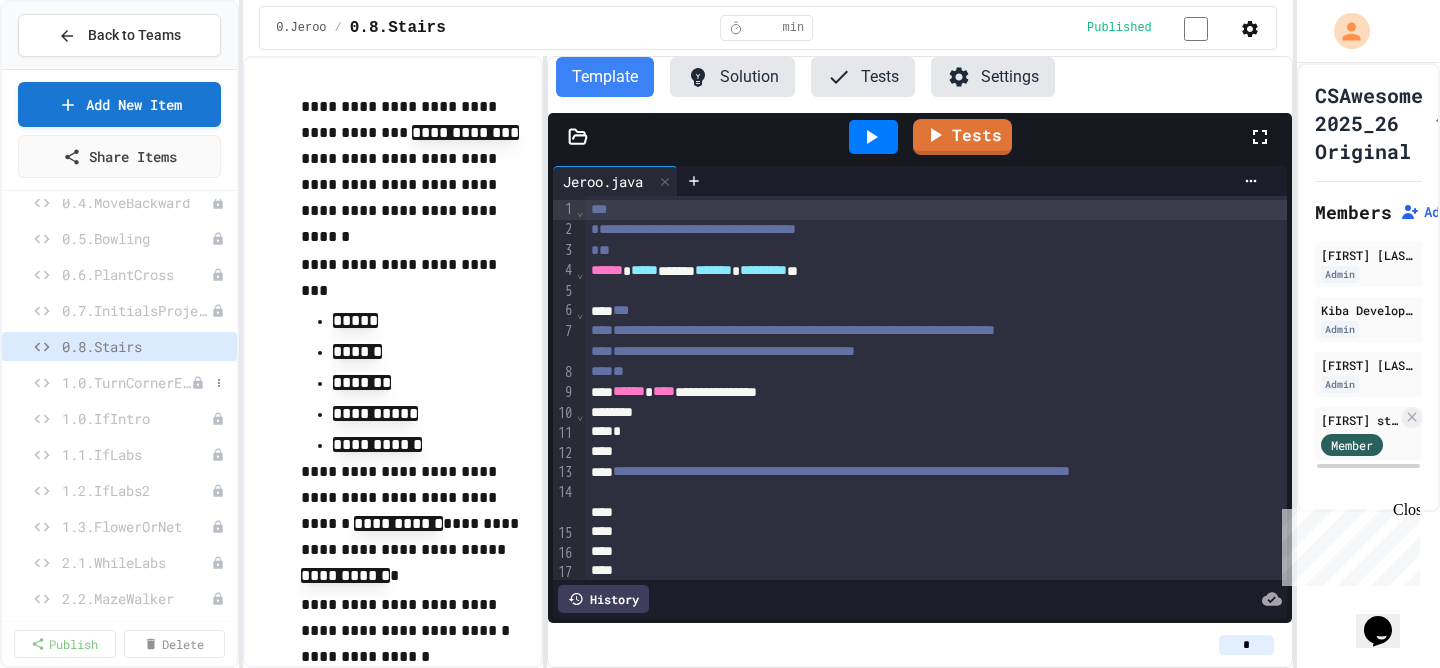 click on "1.0.TurnCornerExample" at bounding box center [126, 382] 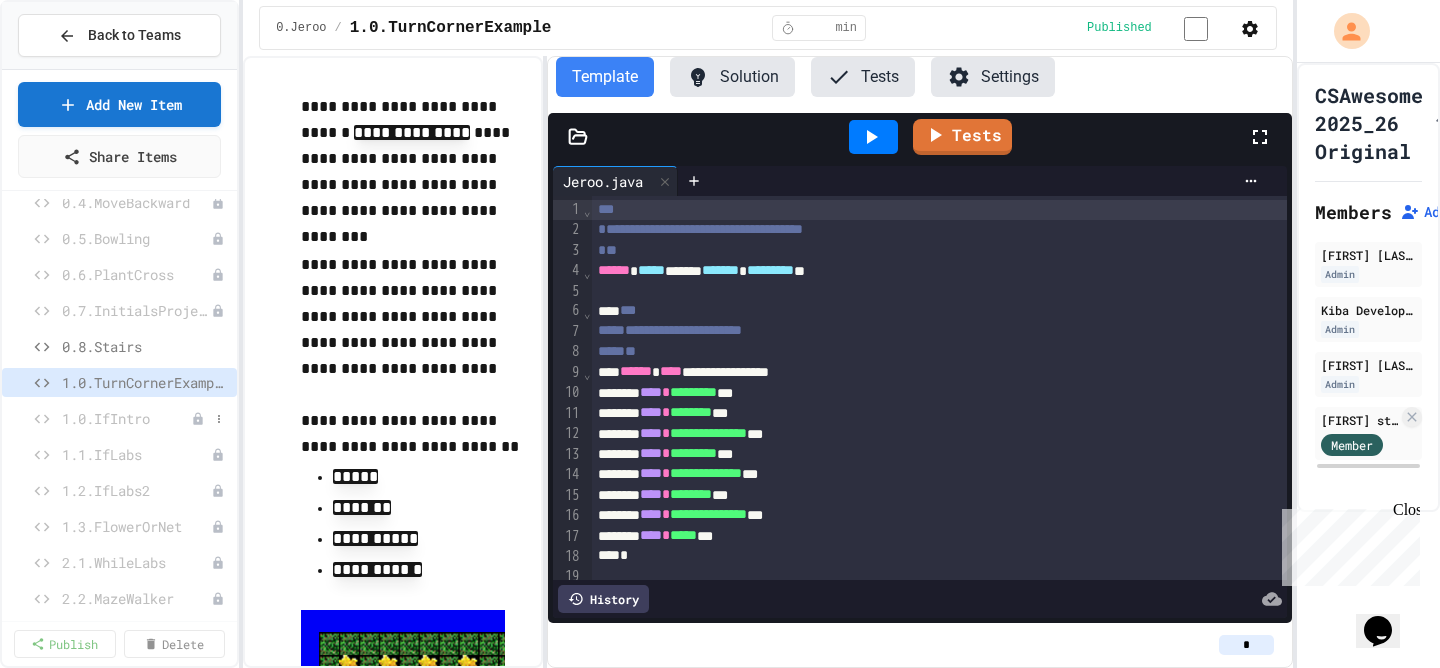 click on "1.0.IfIntro" at bounding box center [126, 418] 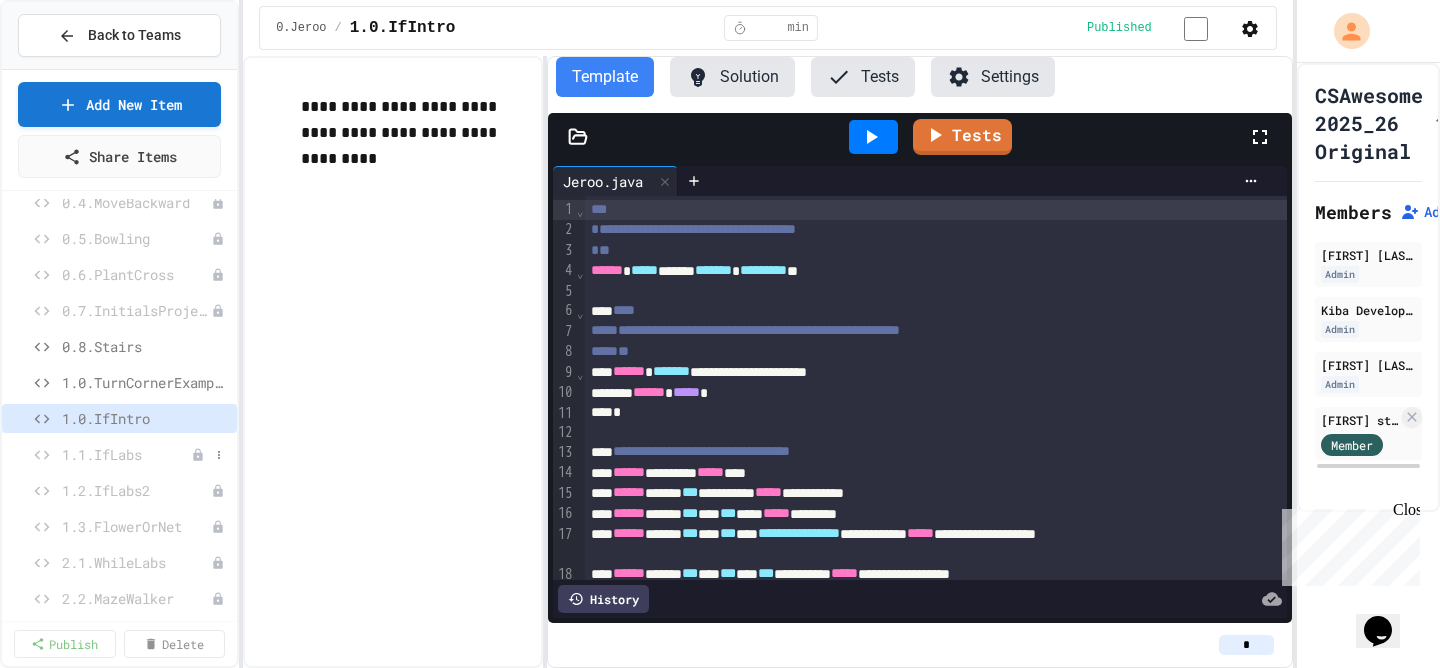click on "1.1.IfLabs" at bounding box center (126, 454) 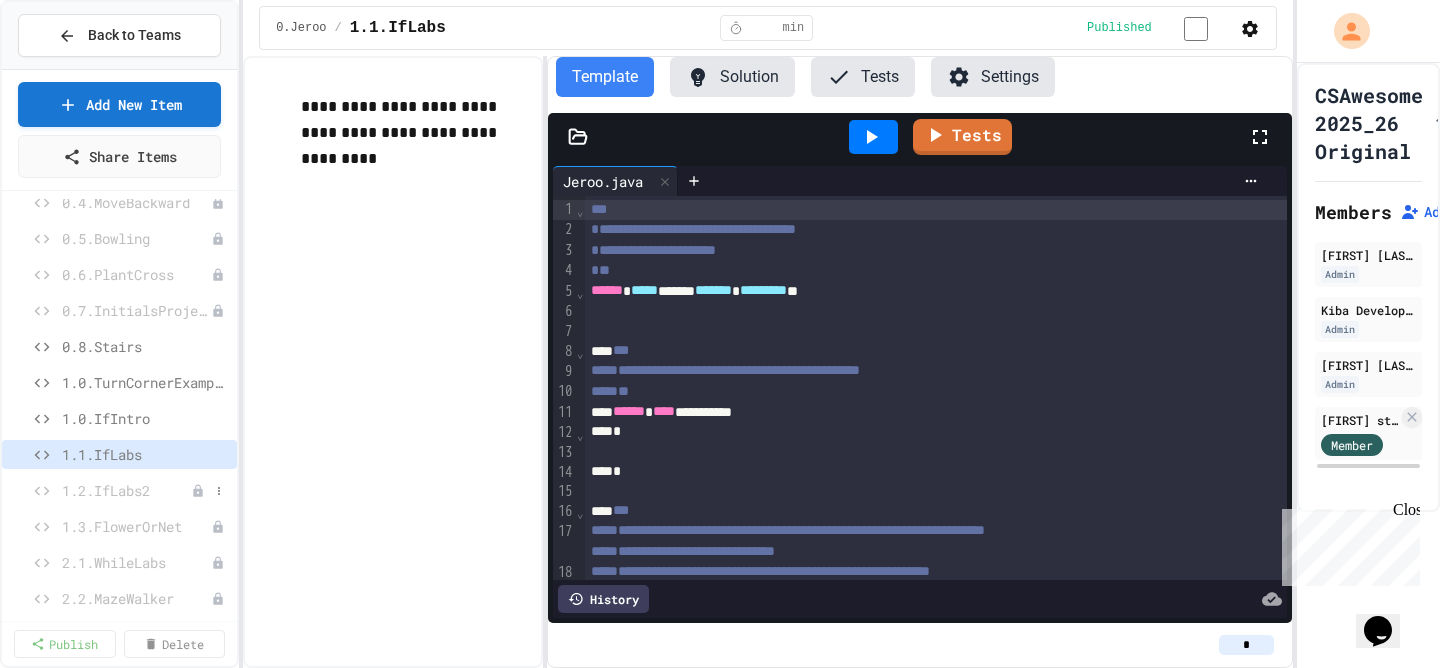 click on "1.2.IfLabs2" at bounding box center [126, 490] 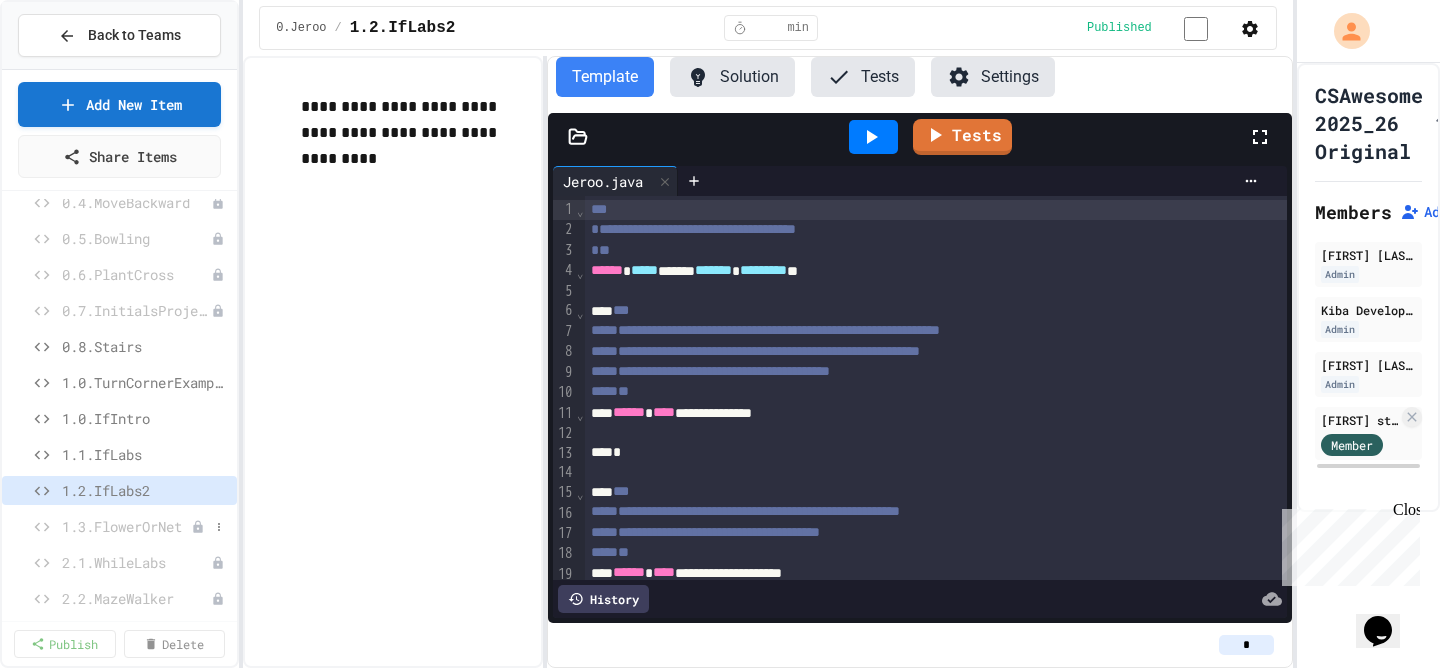 click on "1.3.FlowerOrNet" at bounding box center [126, 526] 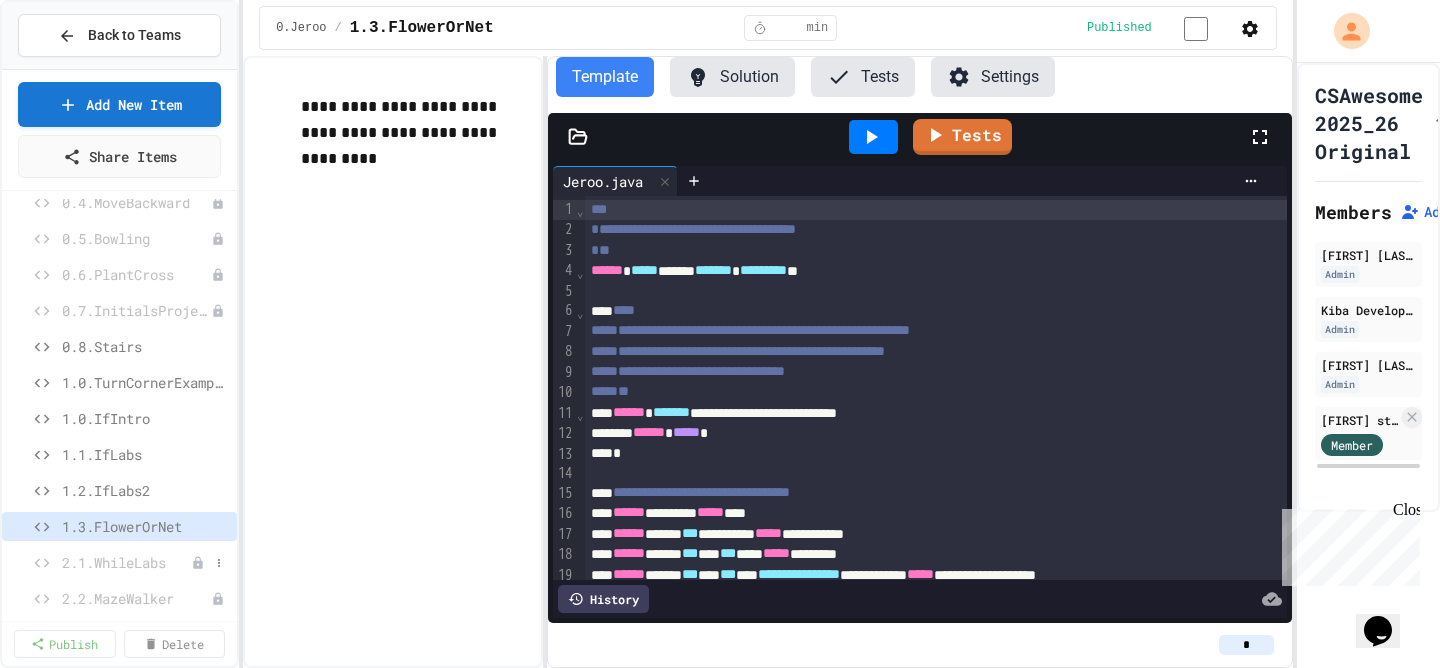 click on "2.1.WhileLabs" at bounding box center [126, 562] 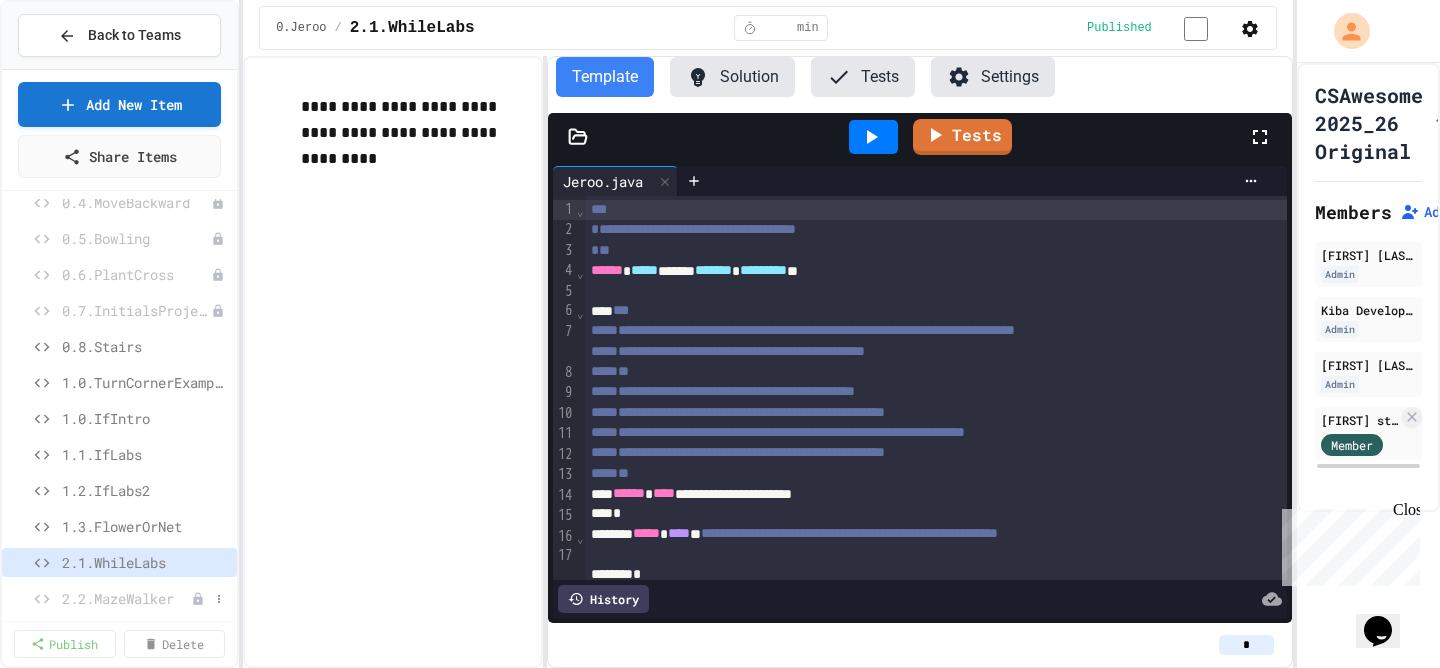 click on "2.2.MazeWalker" at bounding box center (126, 598) 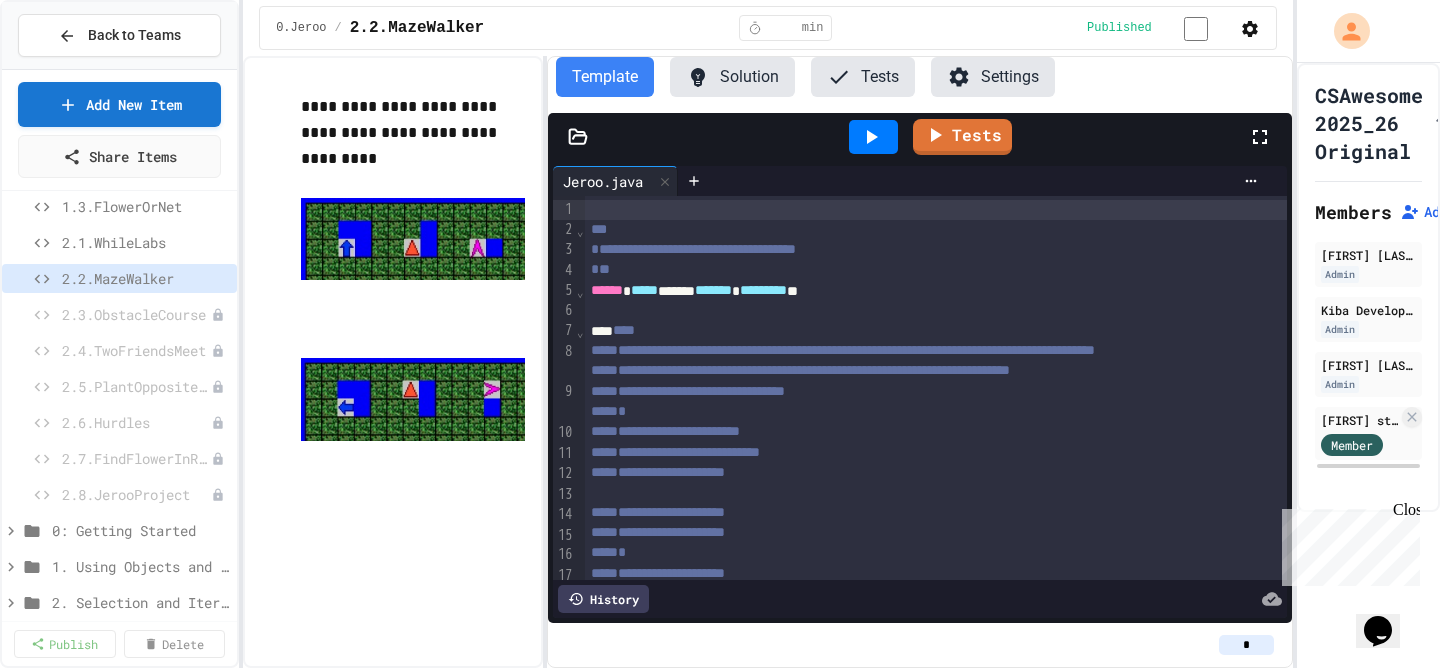 scroll, scrollTop: 512, scrollLeft: 0, axis: vertical 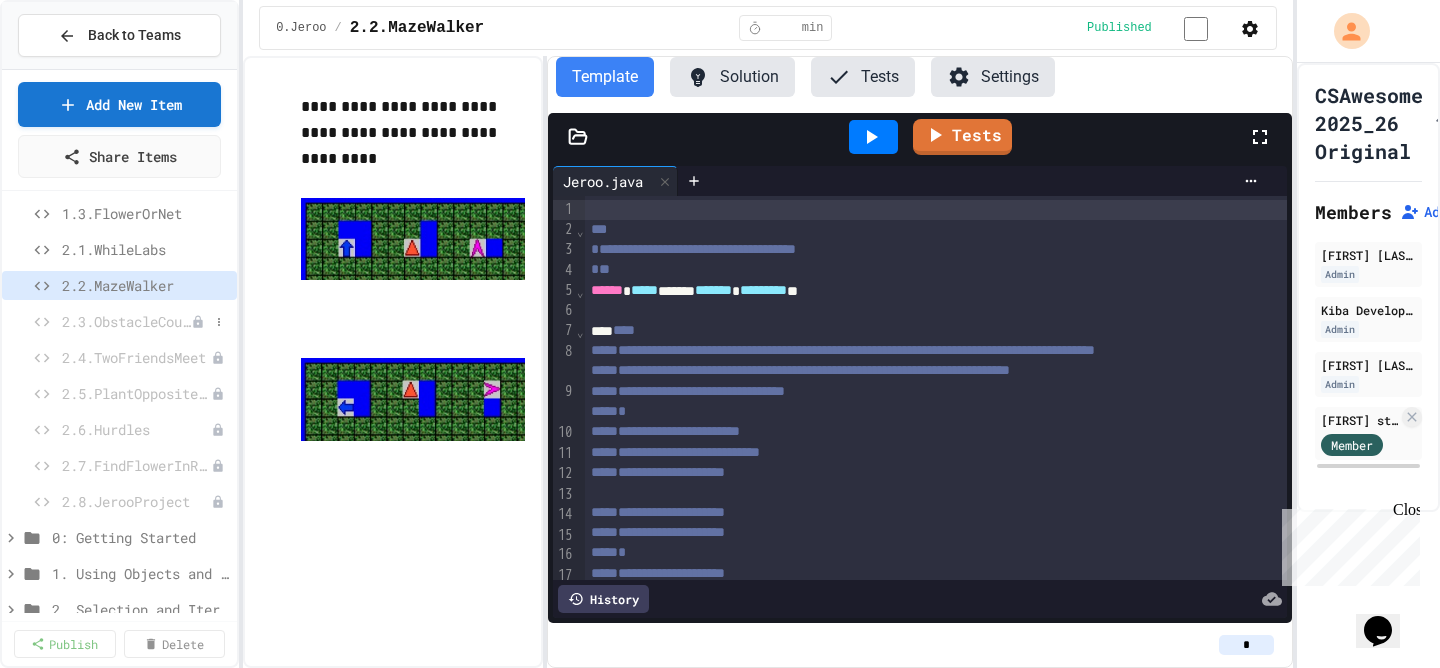 click on "2.3.ObstacleCourse" at bounding box center (126, 321) 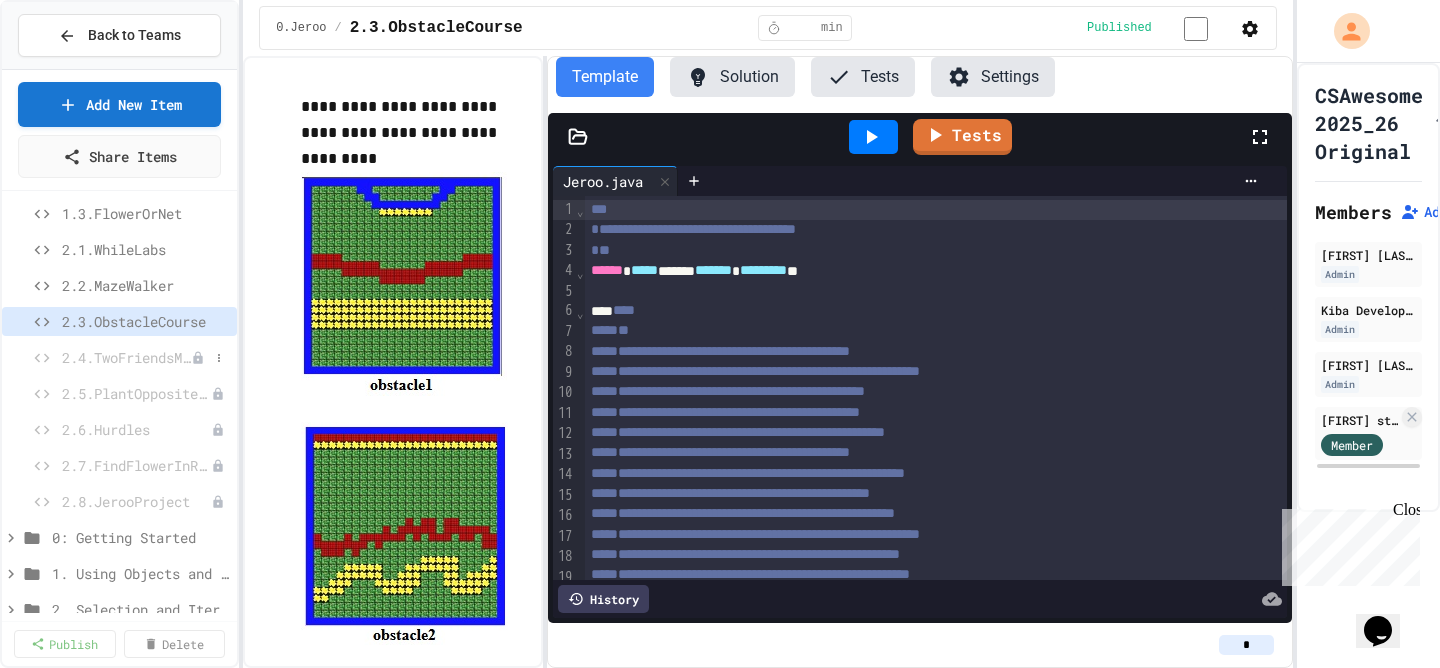 click on "2.4.TwoFriendsMeet" at bounding box center (126, 357) 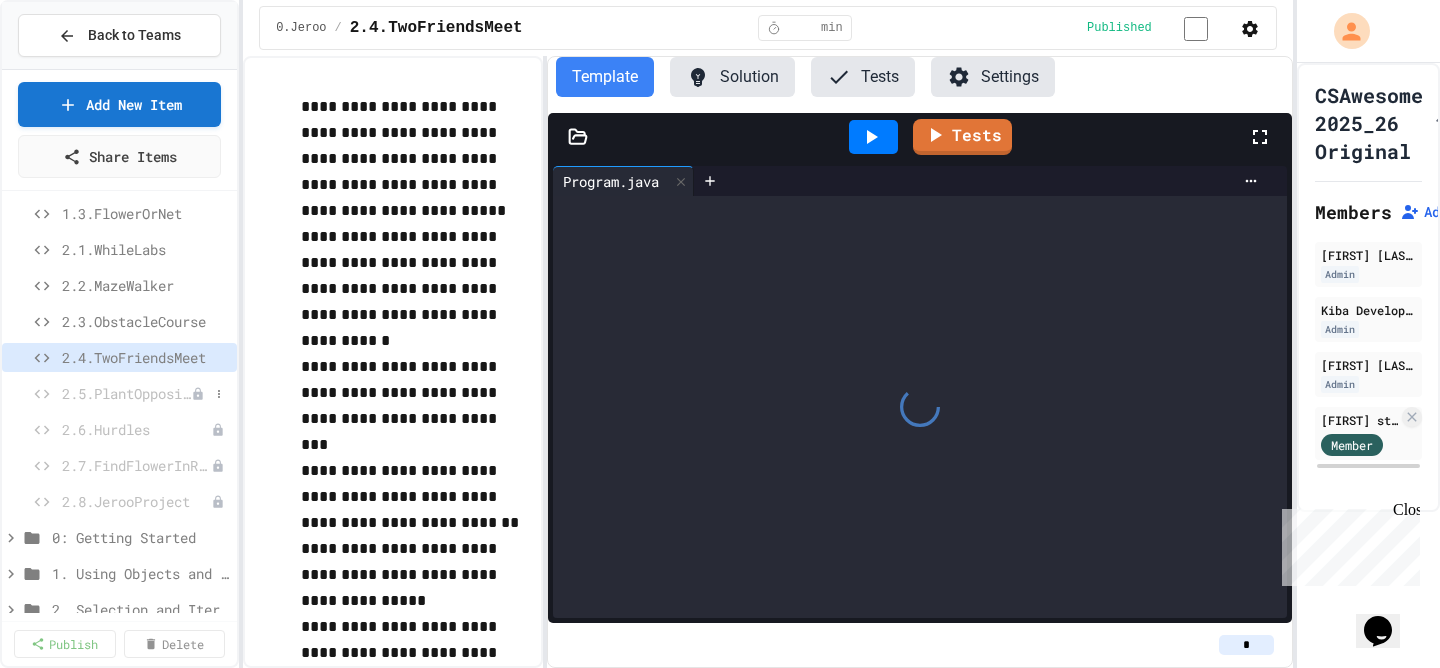 click on "2.5.PlantOppositeShores" at bounding box center [126, 393] 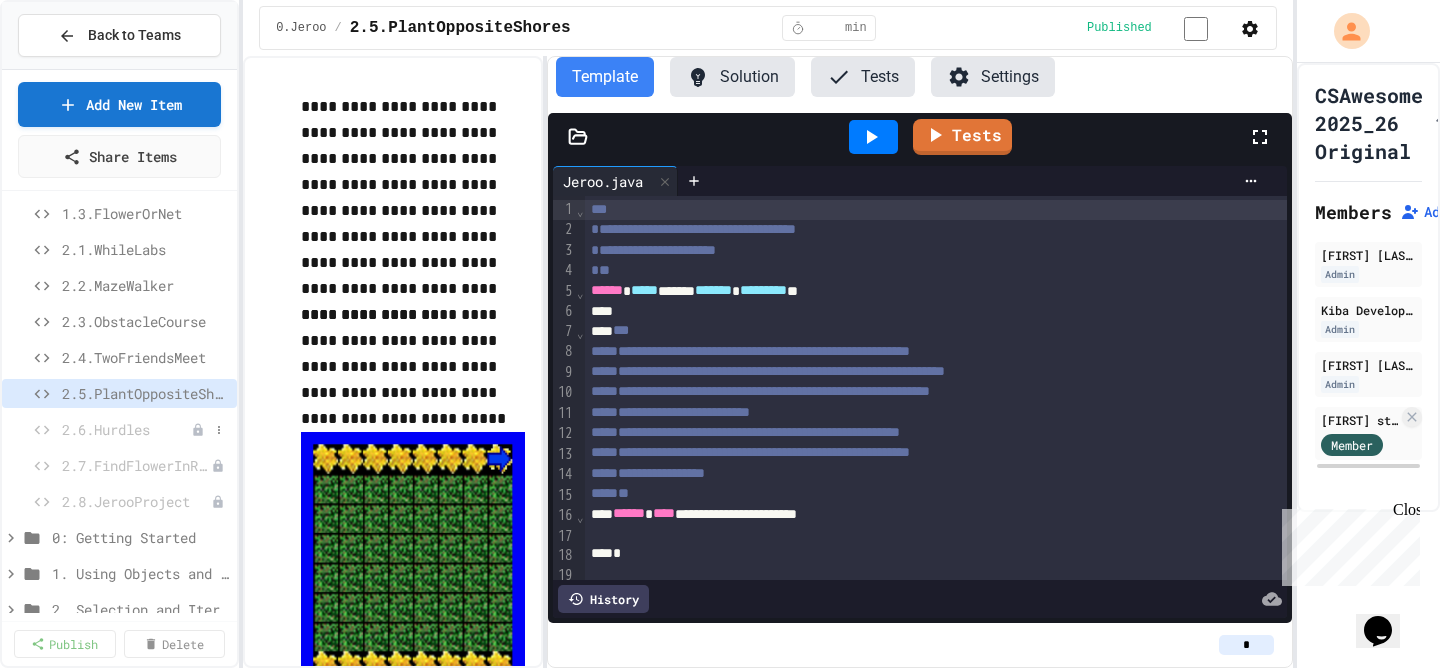 click on "2.6.Hurdles" at bounding box center (126, 429) 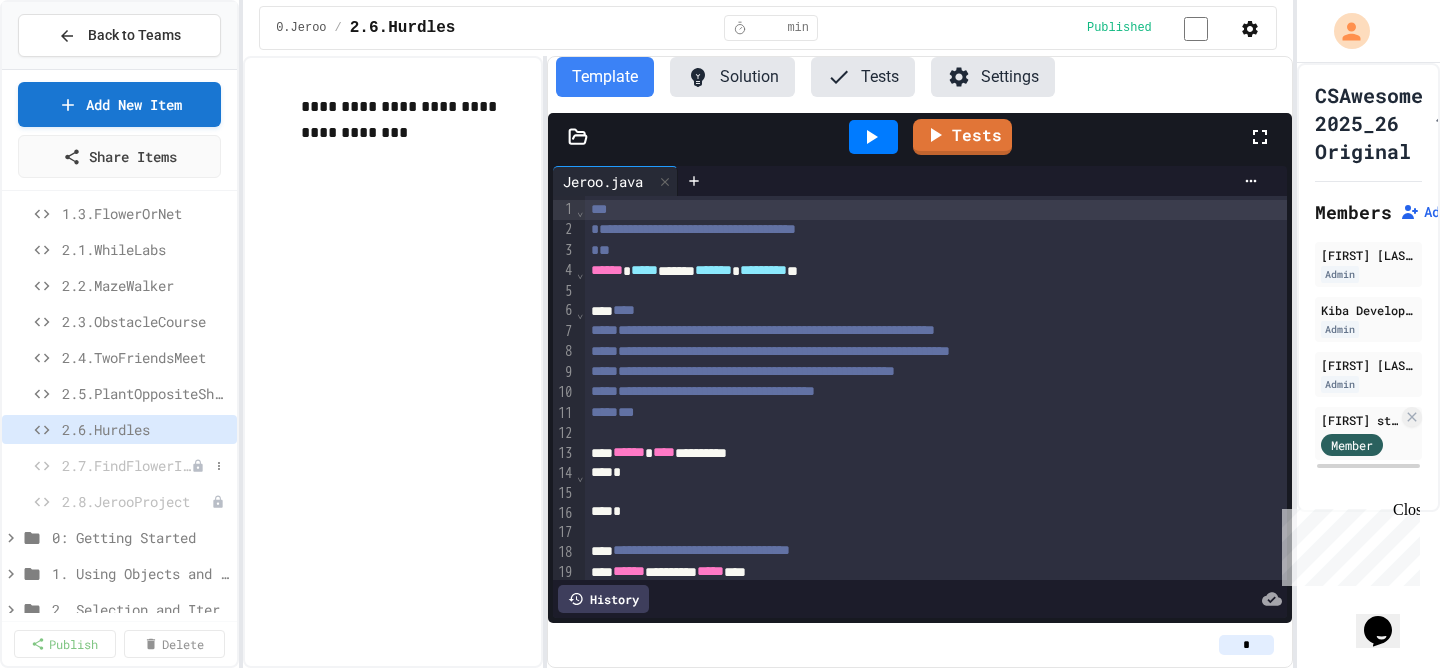 click on "2.7.FindFlowerInRoom" at bounding box center (126, 465) 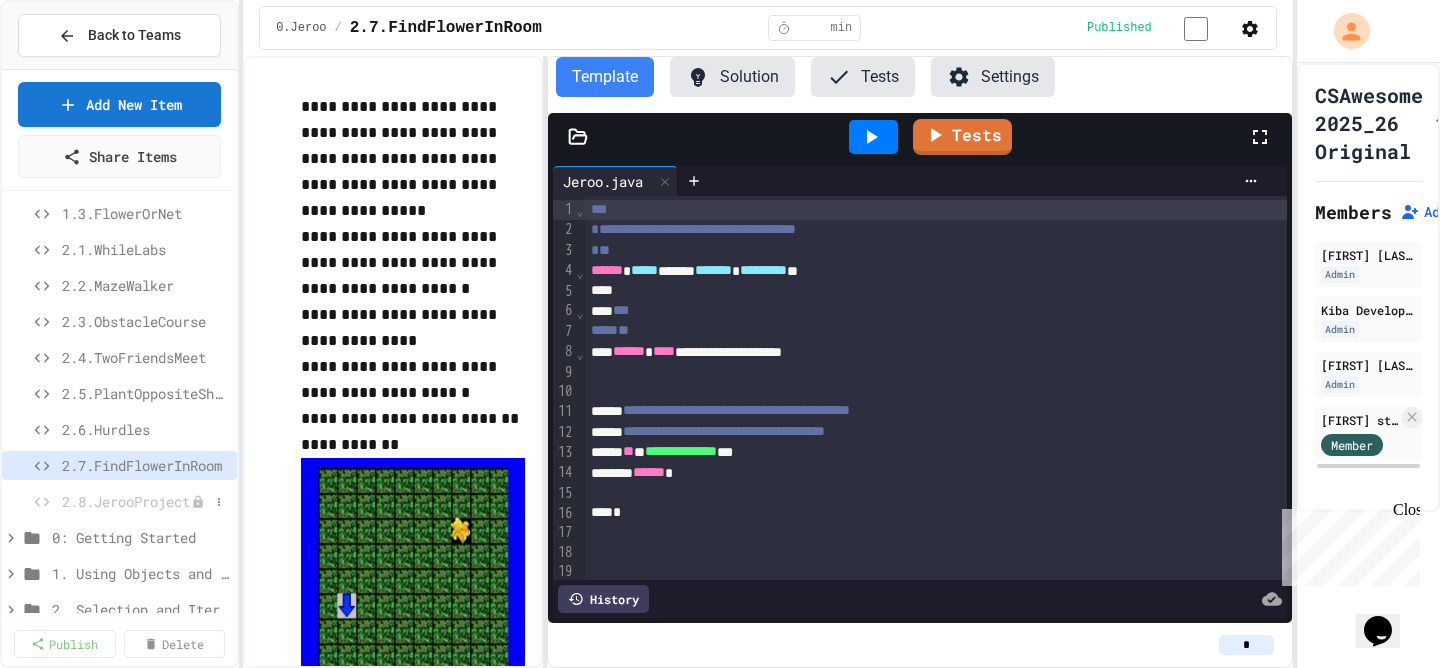 click on "2.8.JerooProject" at bounding box center [126, 501] 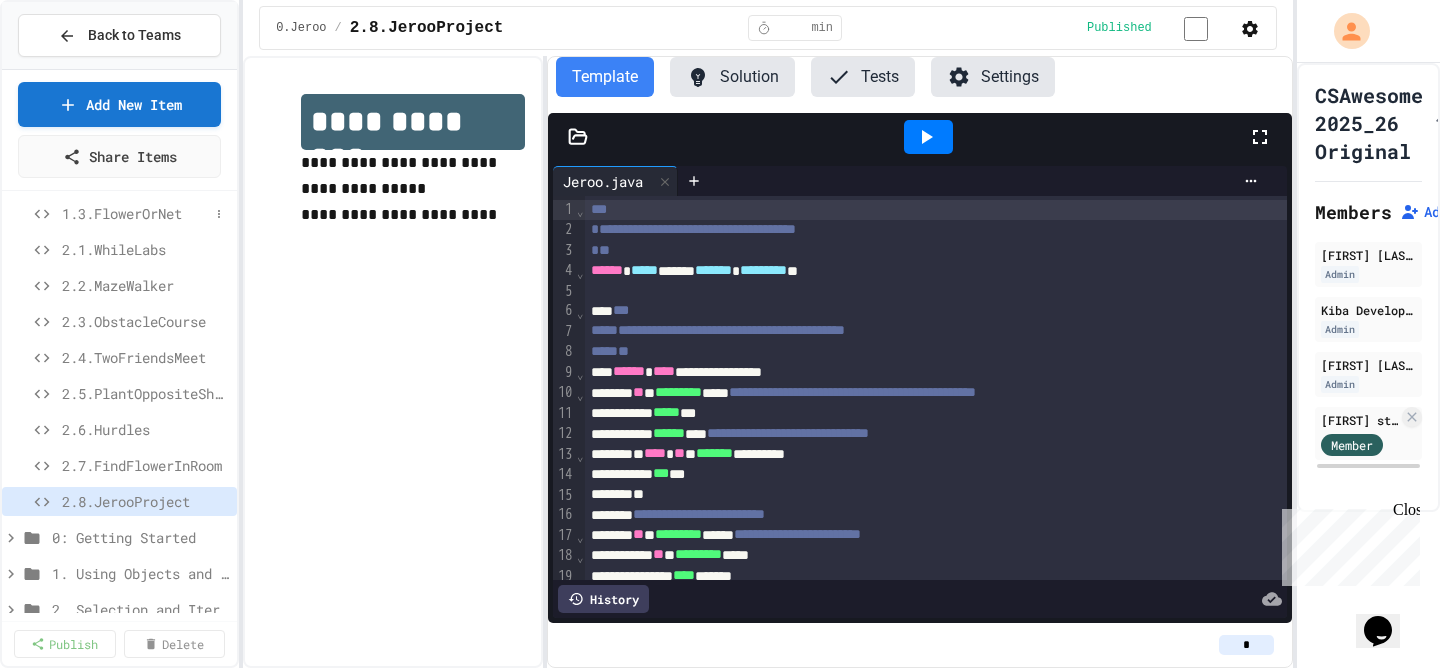 click on "1.3.FlowerOrNet" at bounding box center [135, 213] 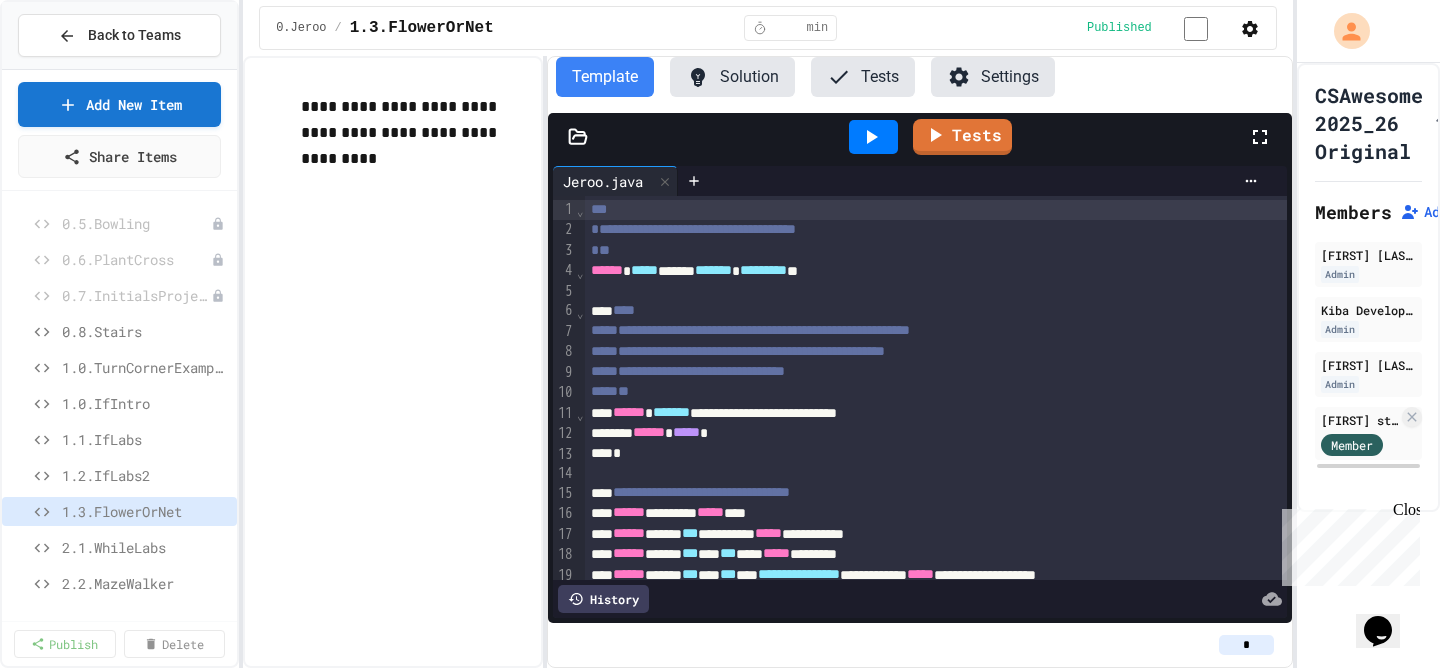 scroll, scrollTop: 229, scrollLeft: 0, axis: vertical 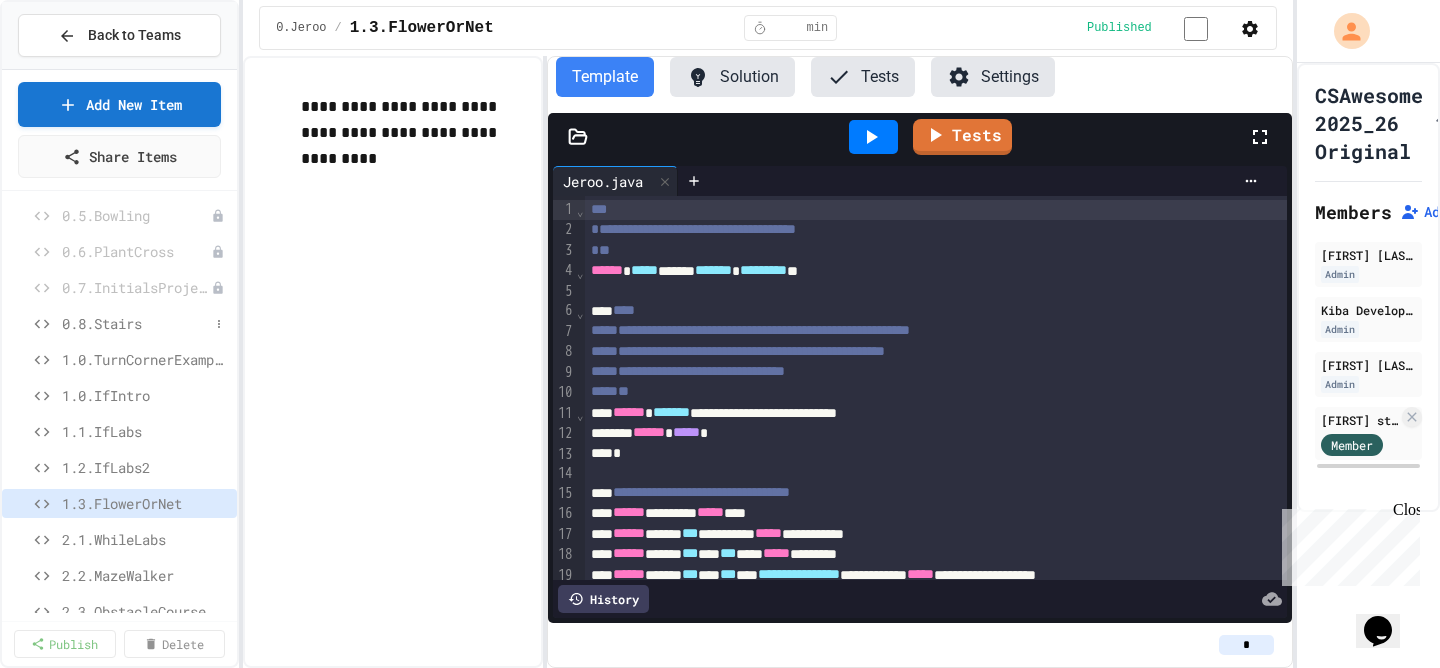 click on "0.8.Stairs" at bounding box center [135, 323] 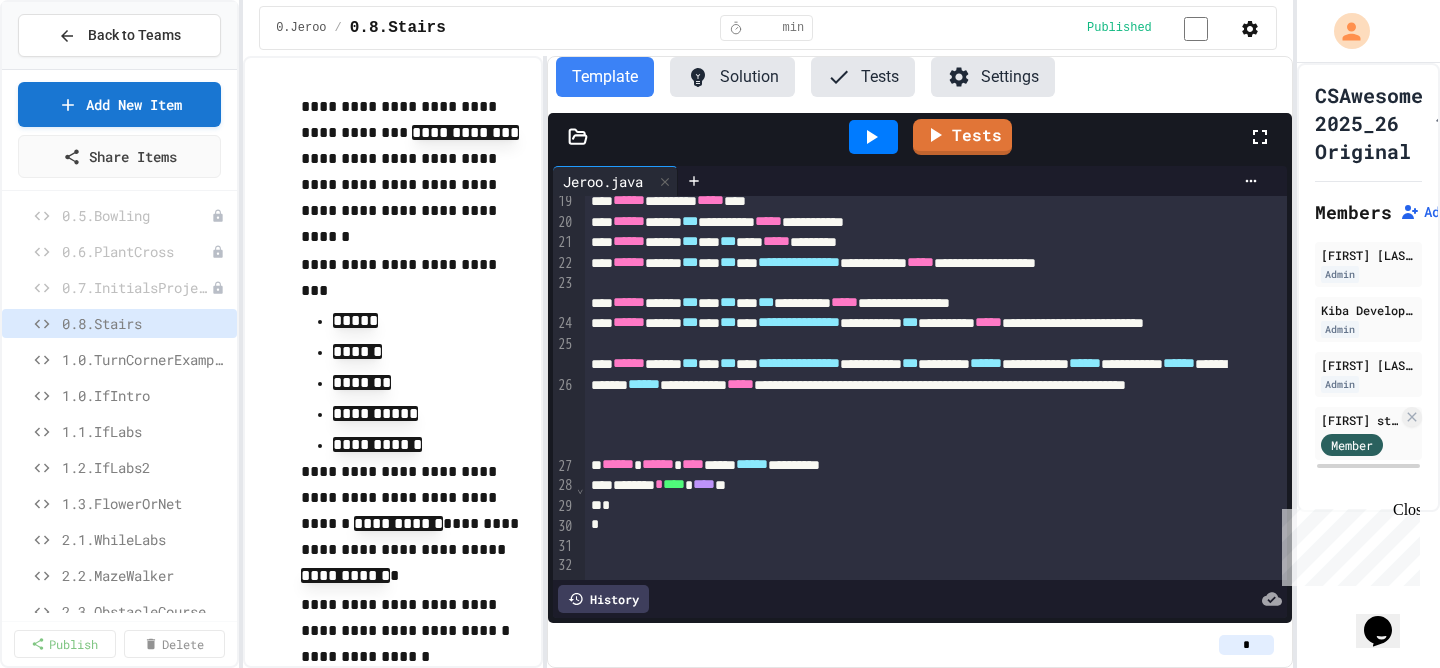 scroll, scrollTop: 444, scrollLeft: 0, axis: vertical 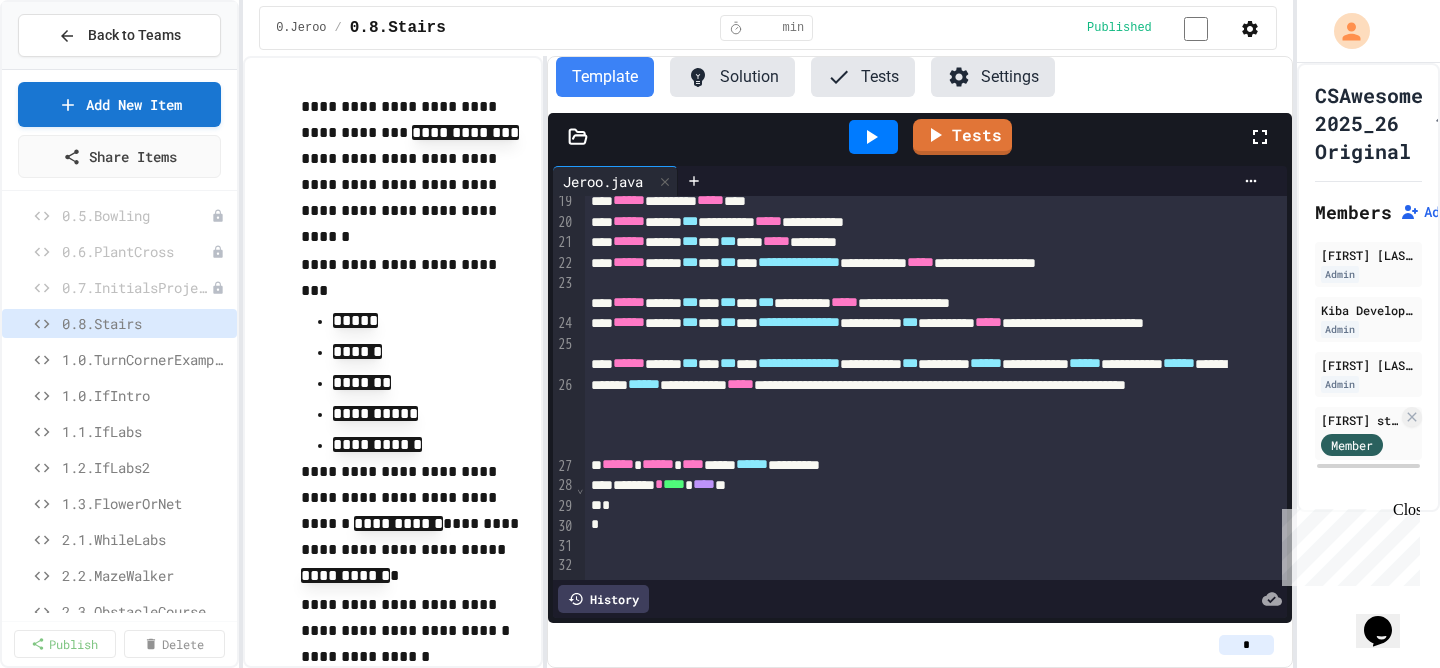 click on "1.0.TurnCornerExample" at bounding box center [119, 363] 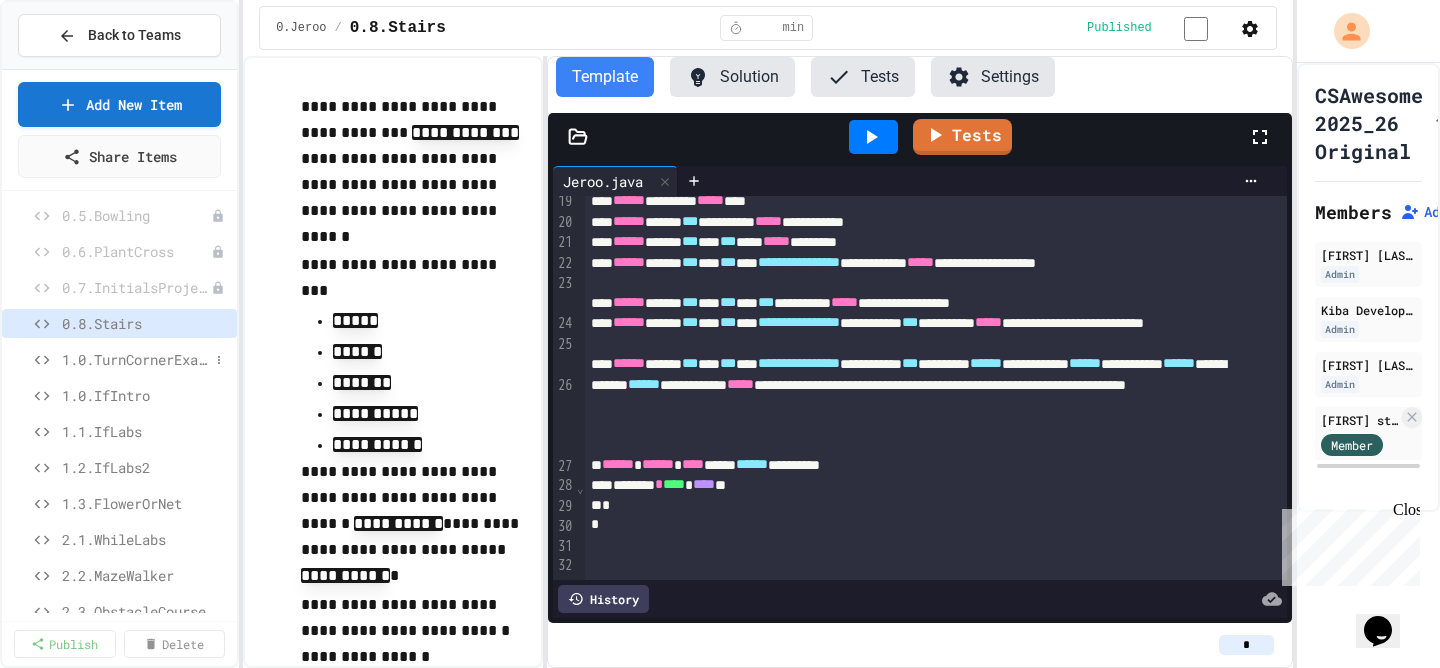 click on "1.0.TurnCornerExample" at bounding box center (135, 359) 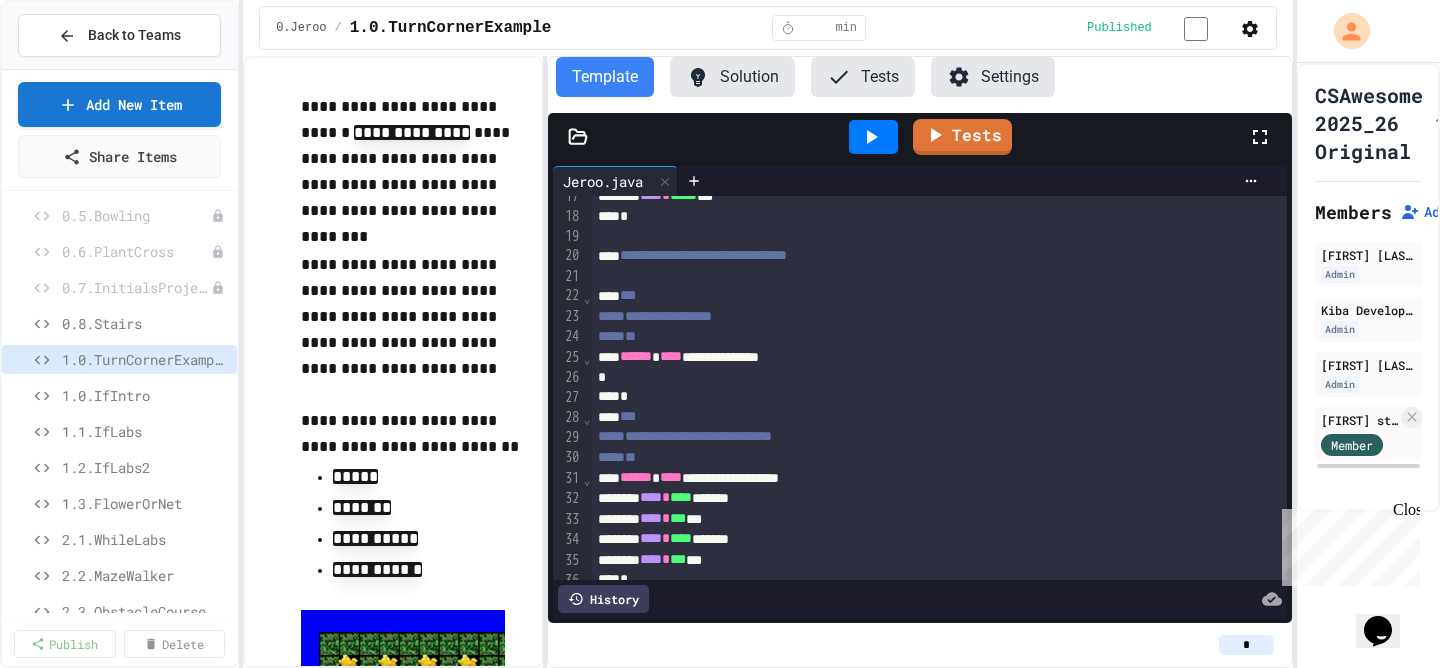 scroll, scrollTop: 0, scrollLeft: 0, axis: both 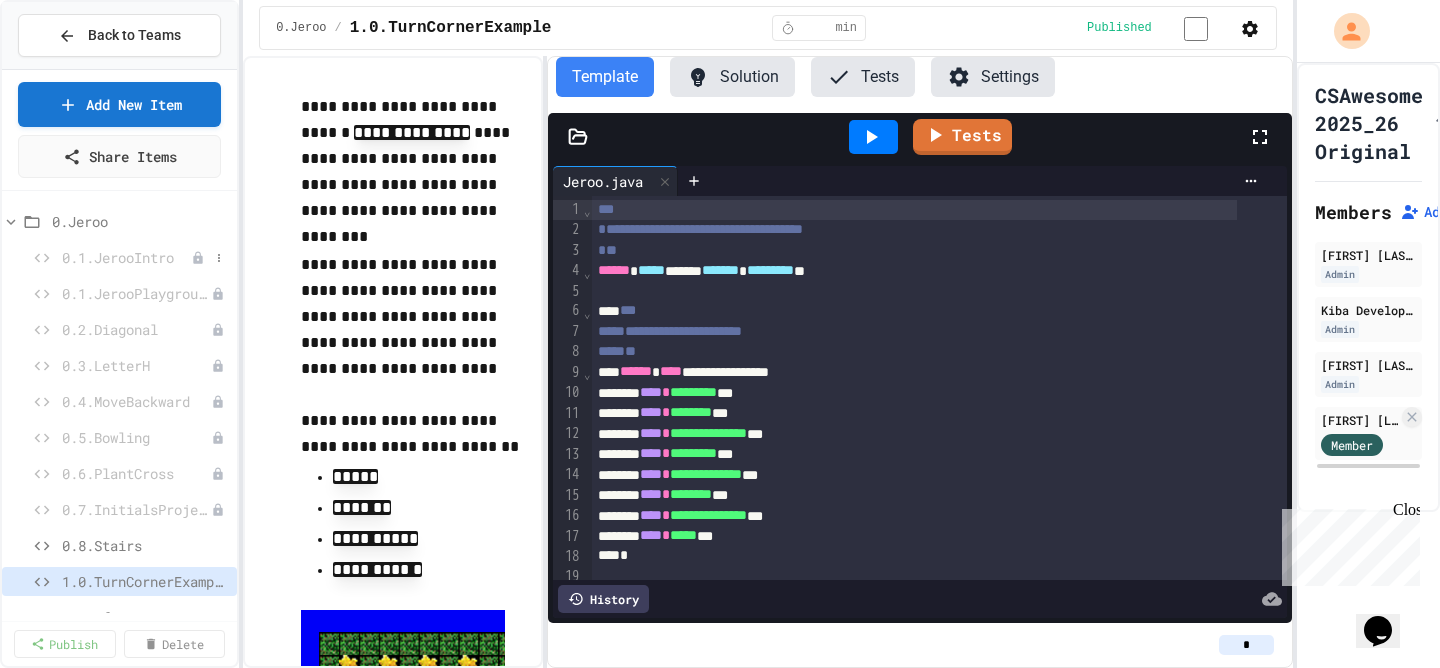 click on "0.1.JerooIntro" at bounding box center (126, 257) 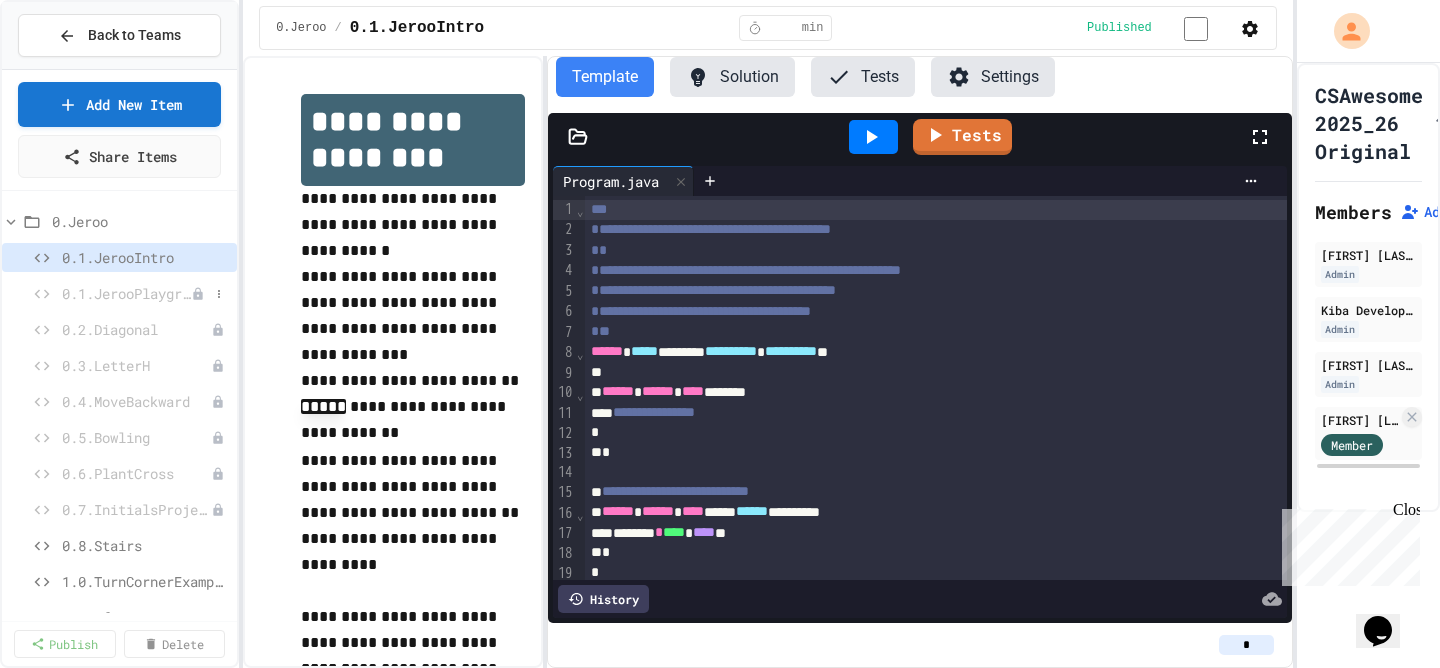 click on "0.1.JerooPlayground" at bounding box center (126, 293) 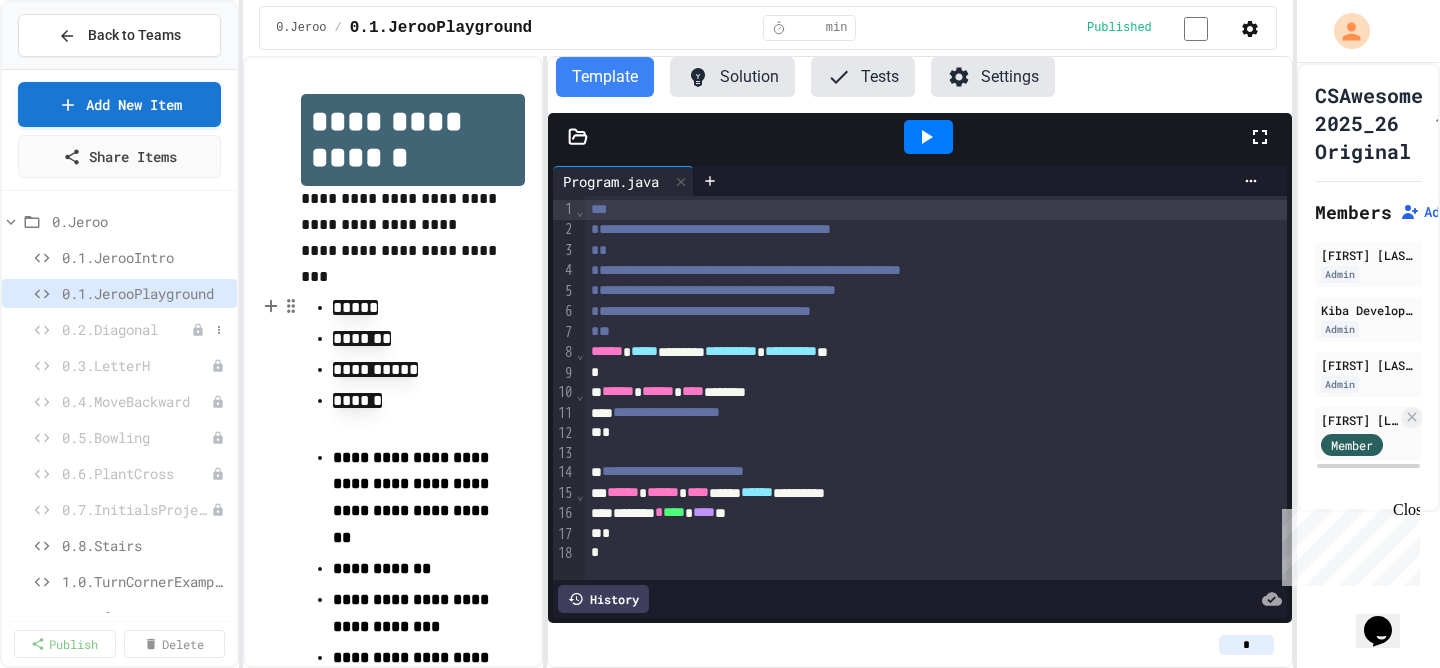 click on "0.2.Diagonal" at bounding box center (126, 329) 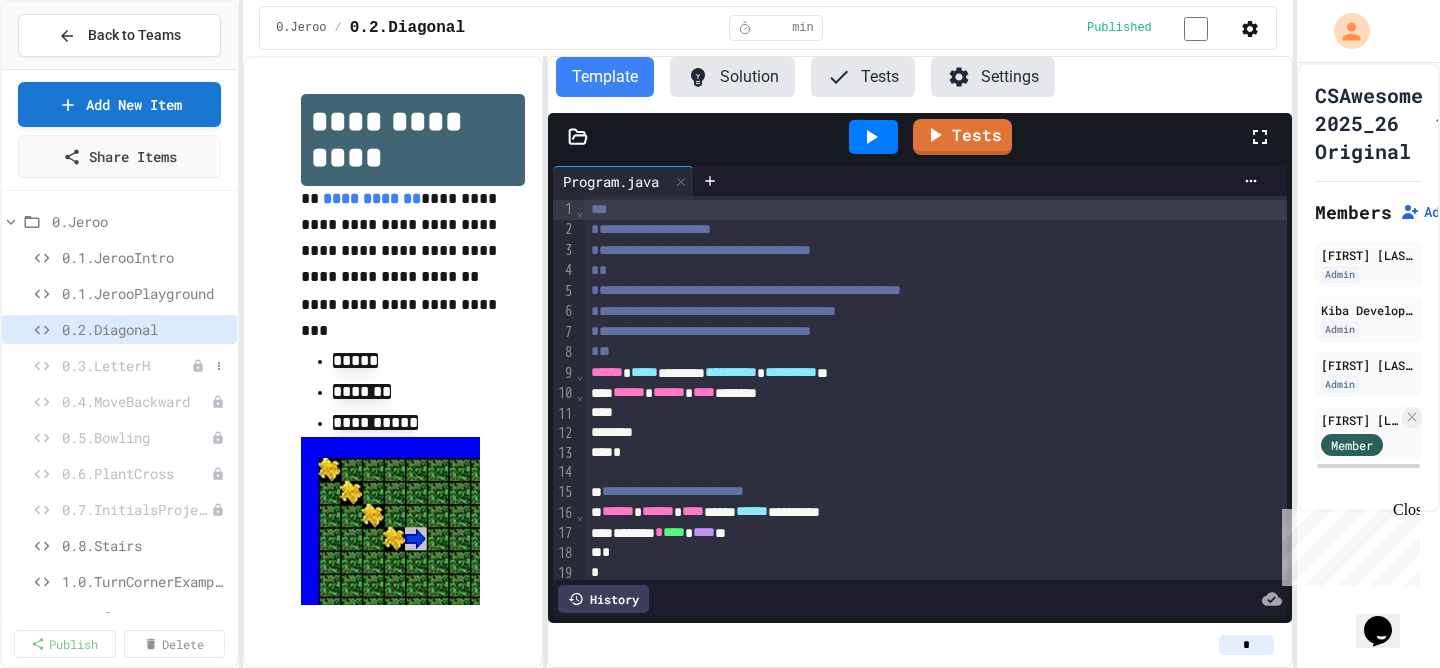 click on "0.3.LetterH" at bounding box center [126, 365] 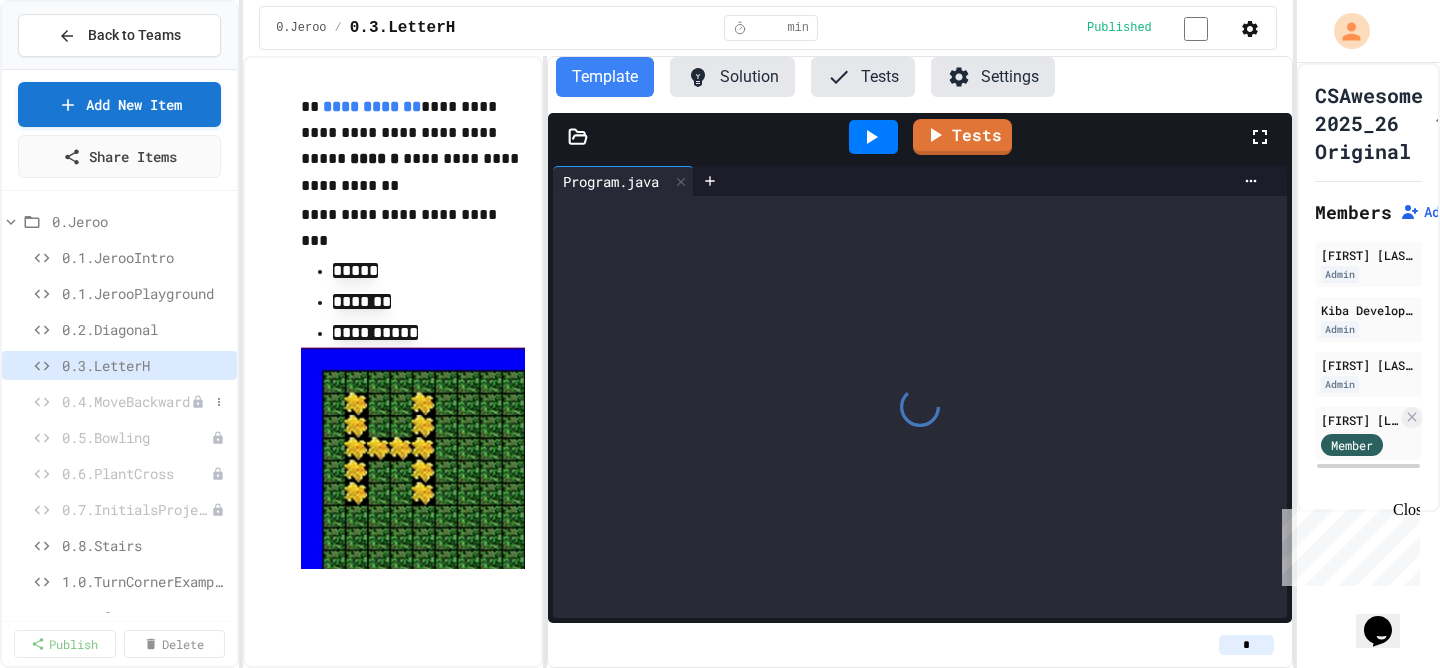 click on "0.4.MoveBackward" at bounding box center [126, 401] 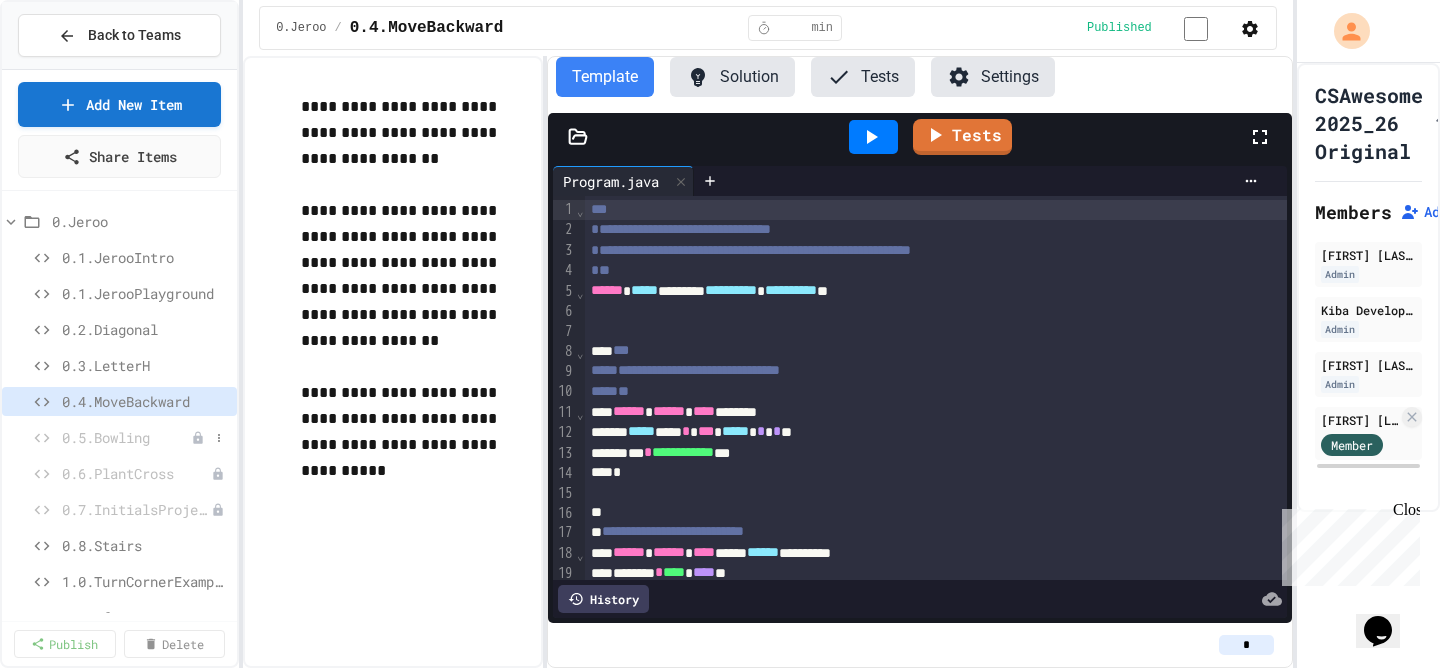click on "0.5.Bowling" at bounding box center [126, 437] 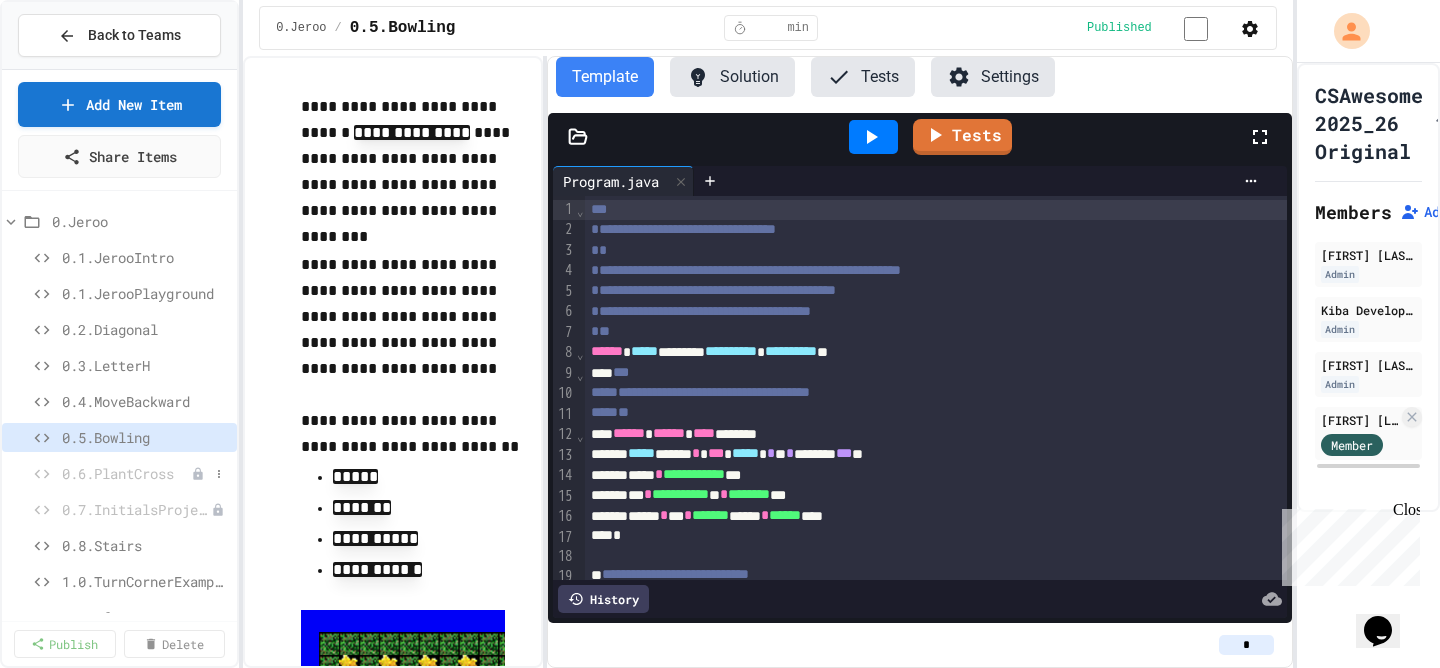 click on "0.6.PlantCross" at bounding box center [126, 473] 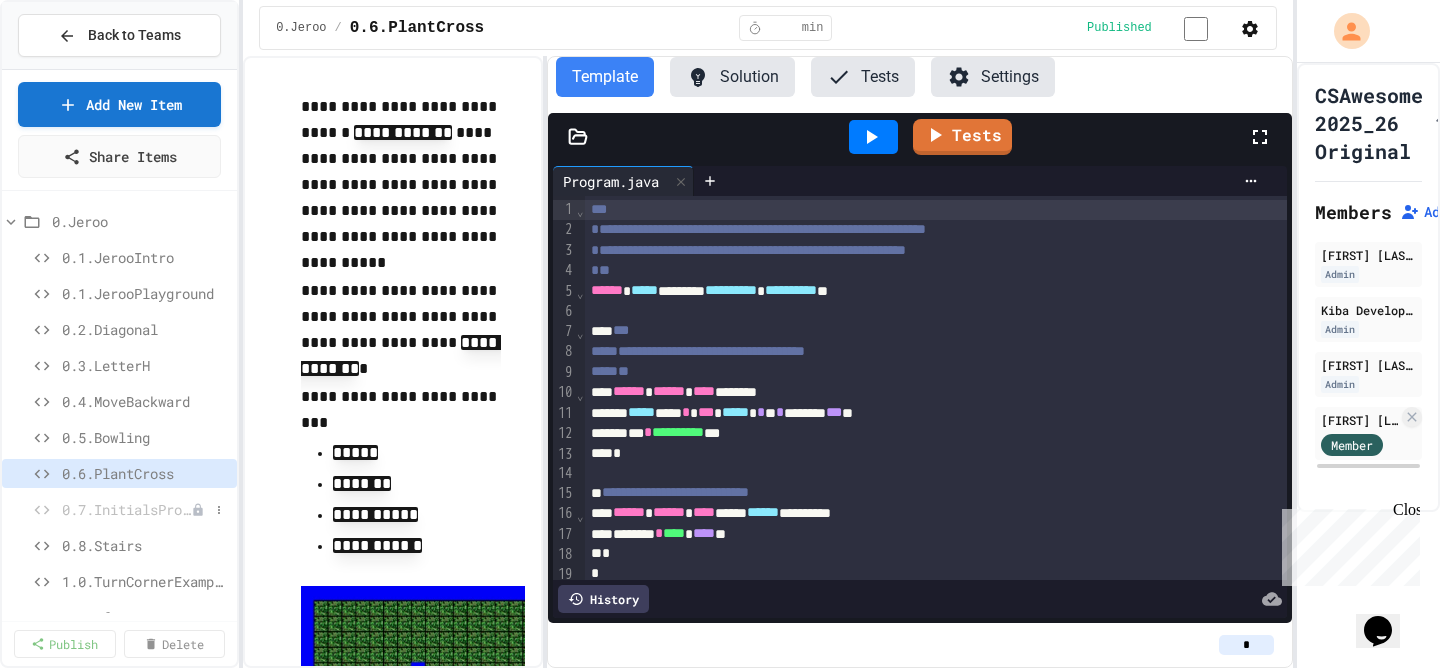click on "0.7.InitialsProject" at bounding box center [126, 509] 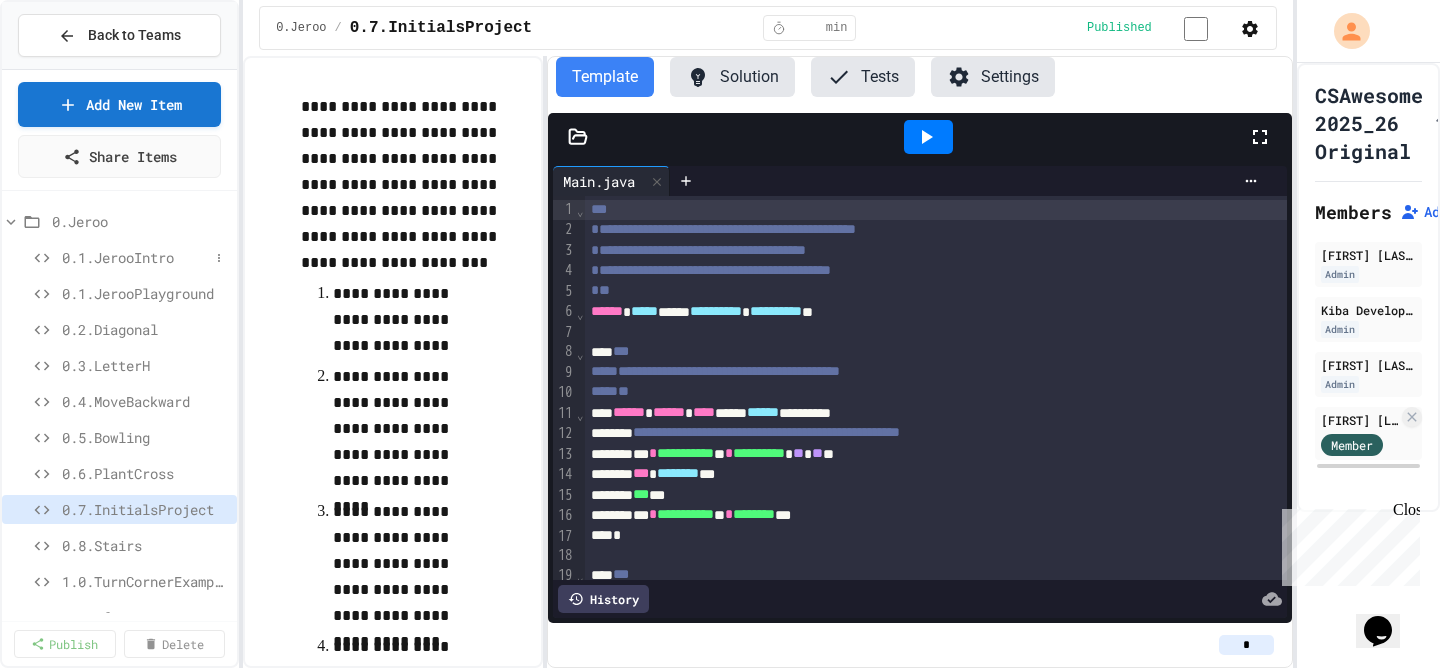 click on "0.1.JerooIntro" at bounding box center [135, 257] 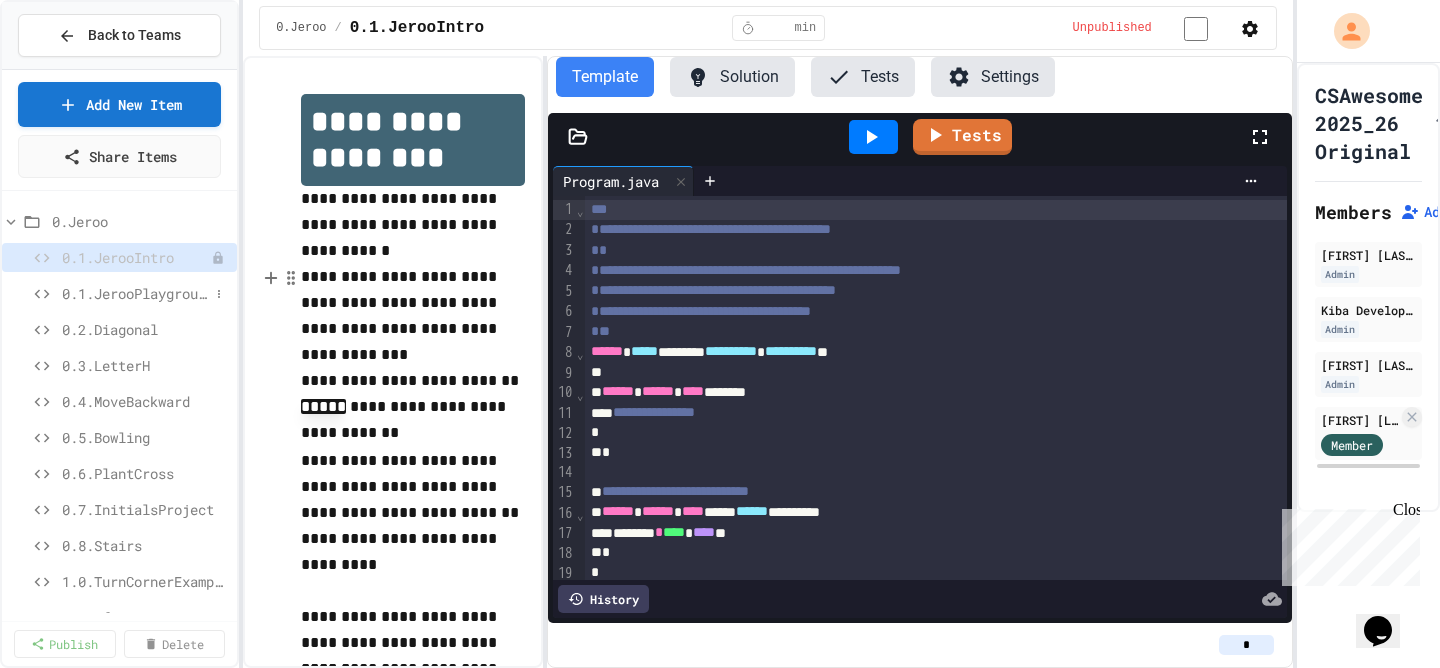 click on "0.1.JerooPlayground" at bounding box center (135, 293) 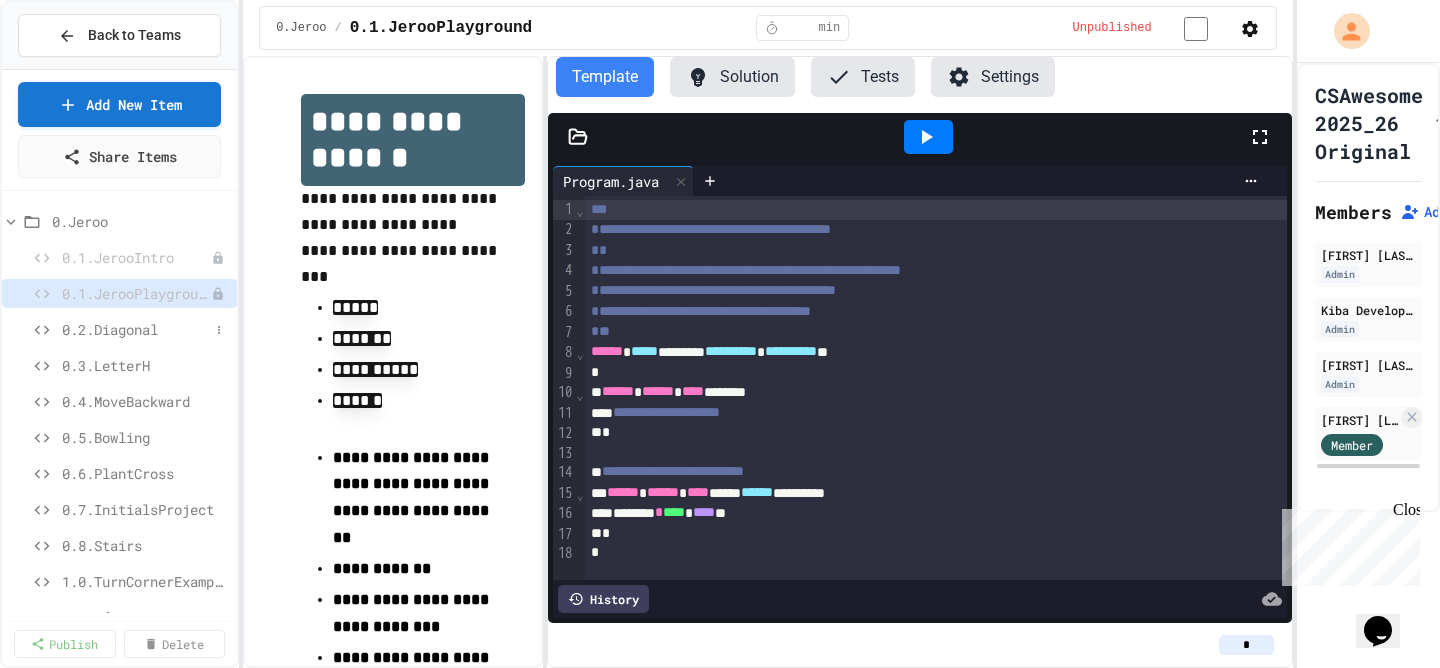 click on "0.2.Diagonal" at bounding box center [135, 329] 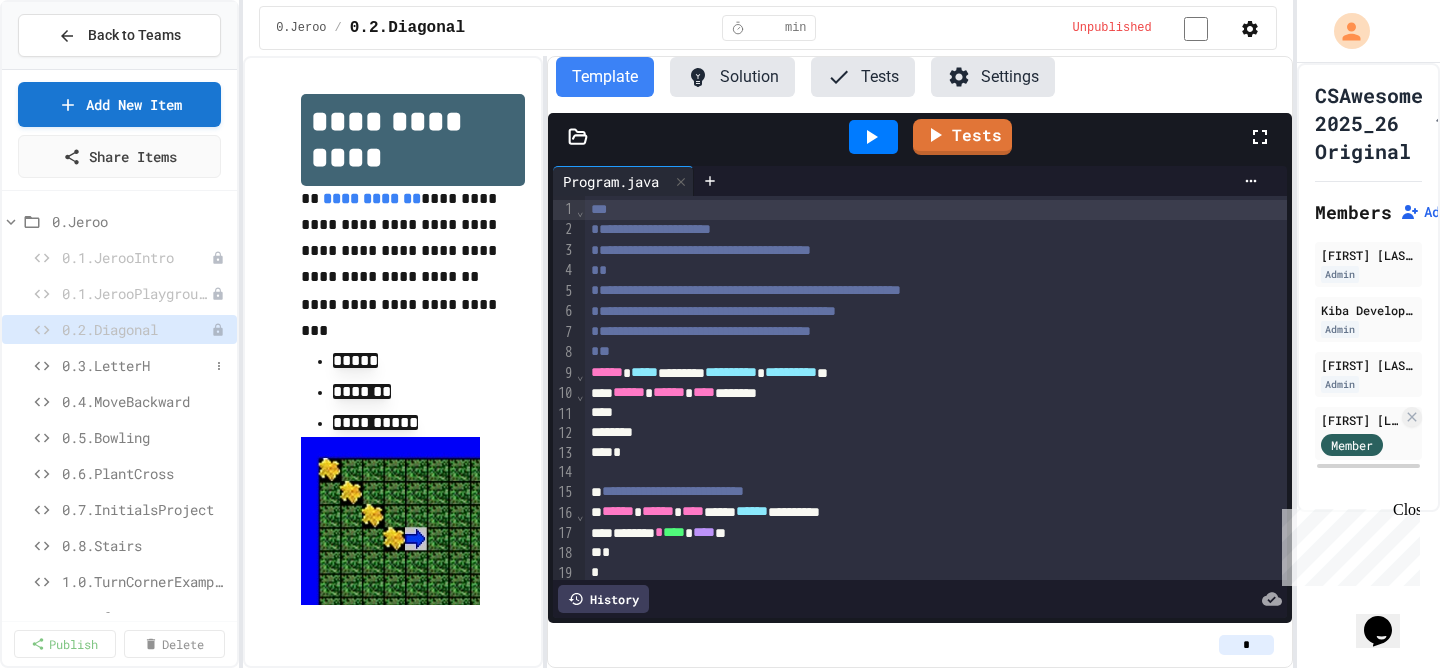 click on "0.3.LetterH" at bounding box center (135, 365) 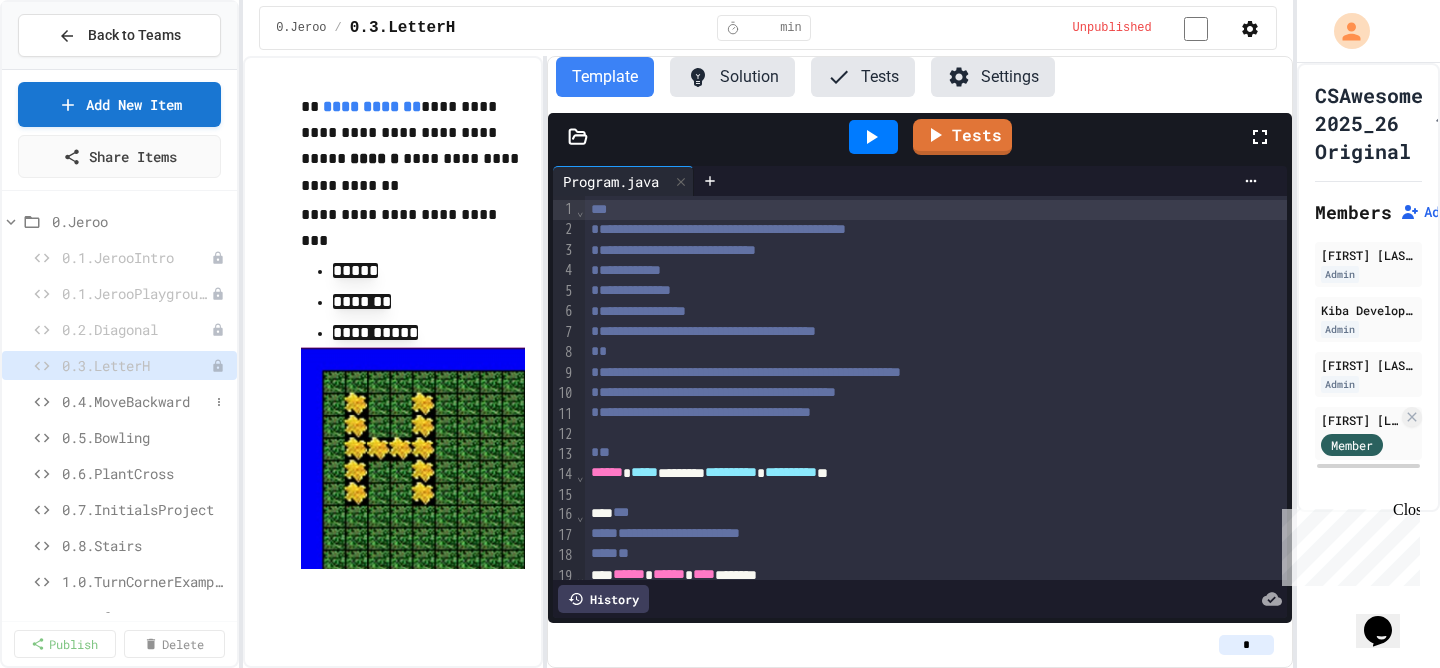 click on "0.4.MoveBackward" at bounding box center (135, 401) 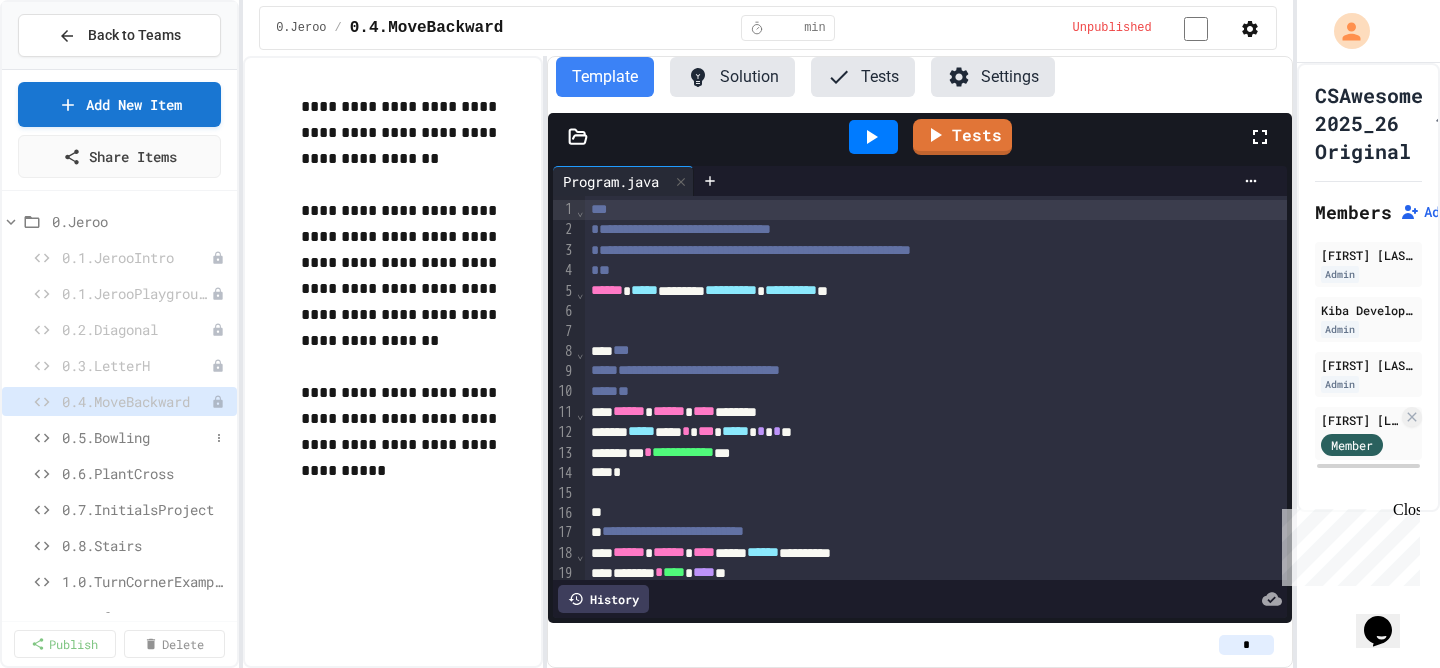 click on "0.5.Bowling" at bounding box center (135, 437) 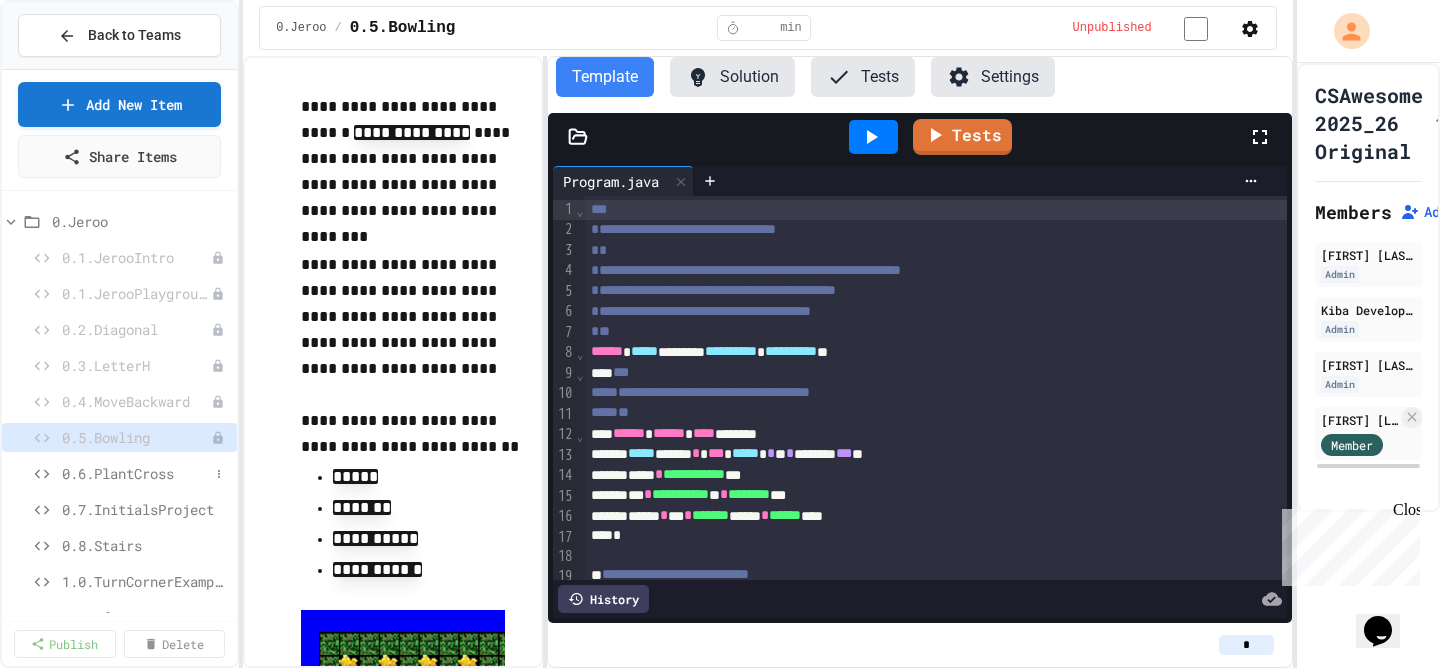 click on "0.6.PlantCross" at bounding box center [135, 473] 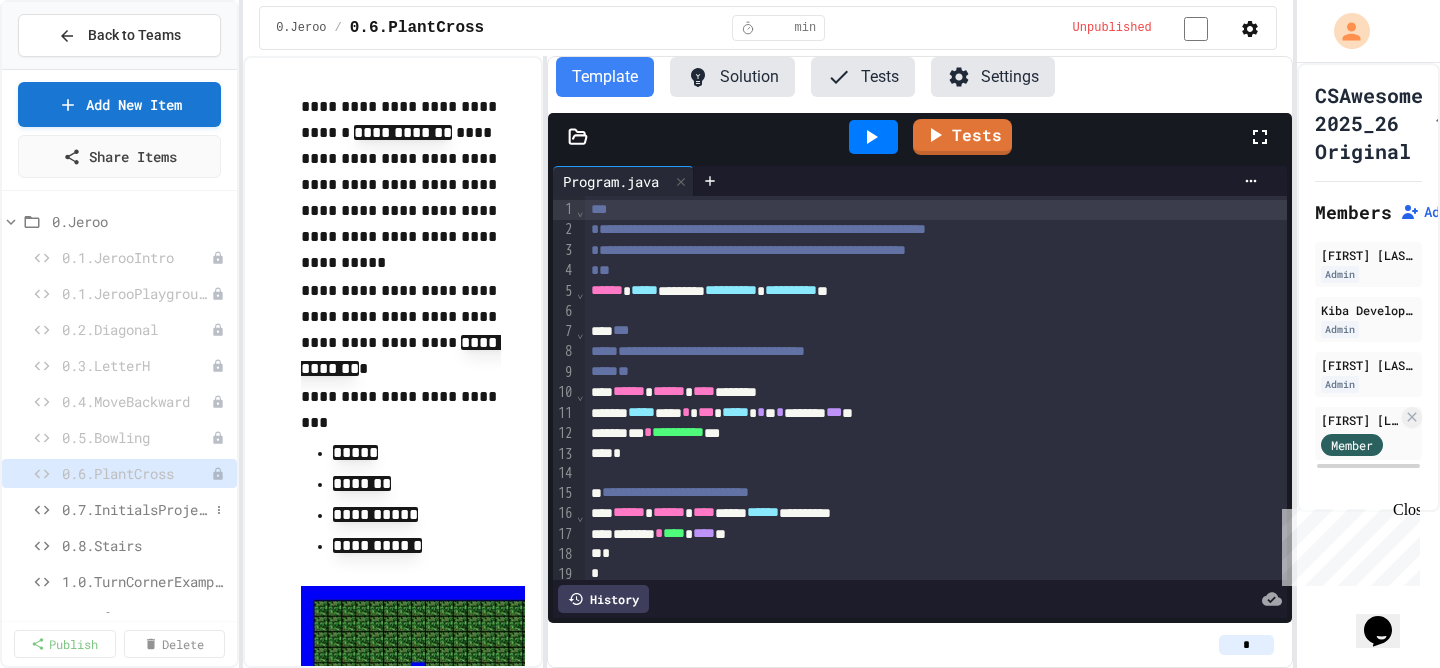 click on "0.7.InitialsProject" at bounding box center (135, 509) 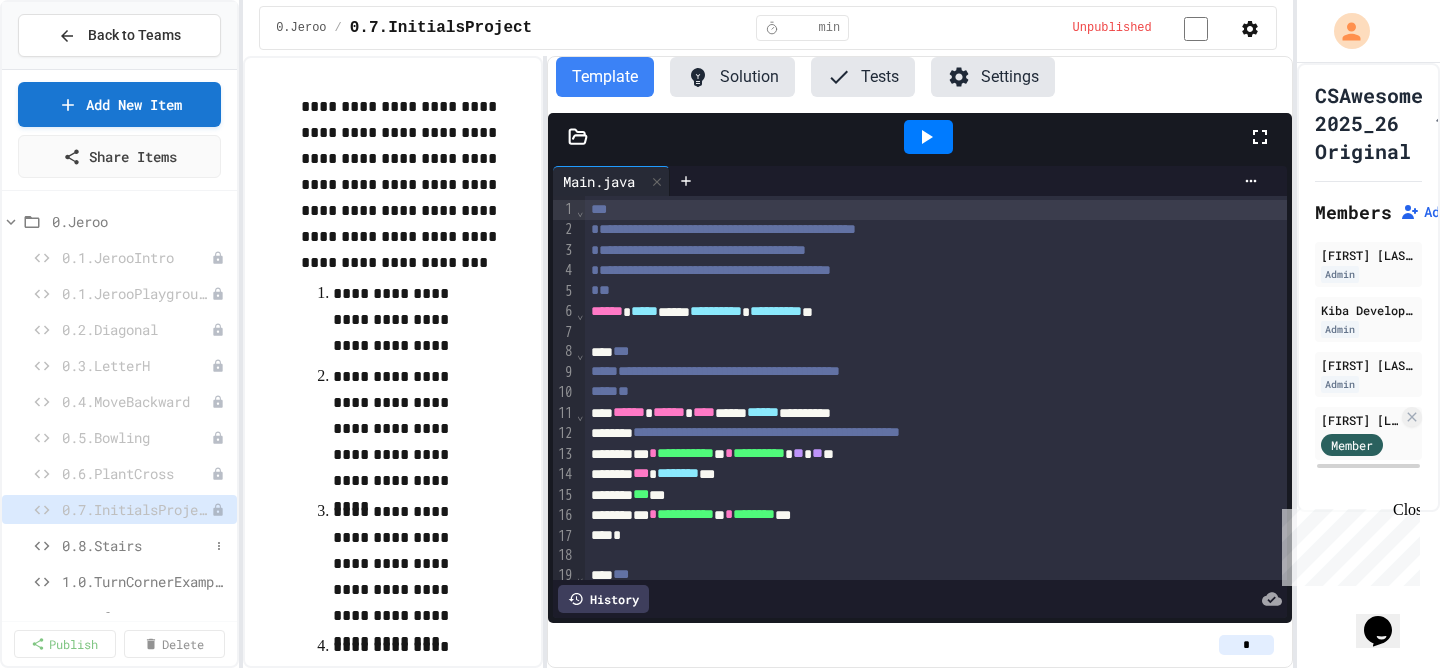 click on "0.8.Stairs" at bounding box center [135, 545] 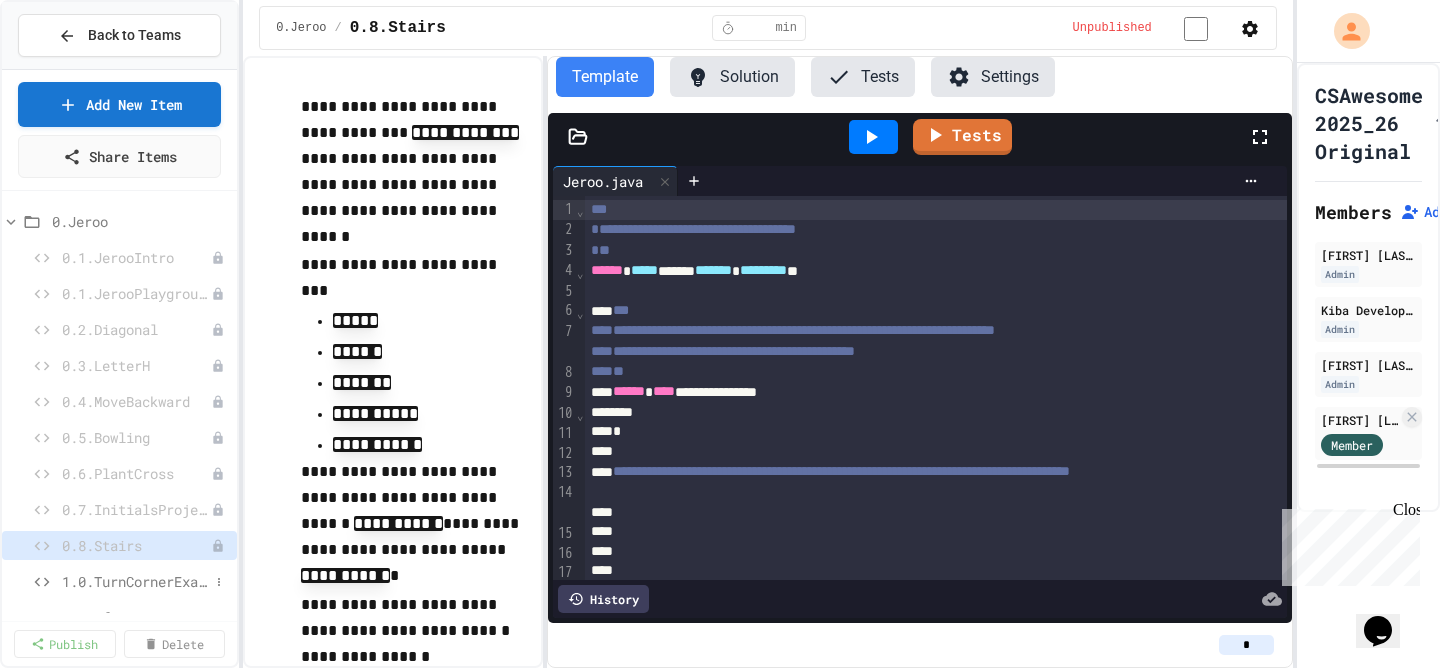 click on "1.0.TurnCornerExample" at bounding box center (135, 581) 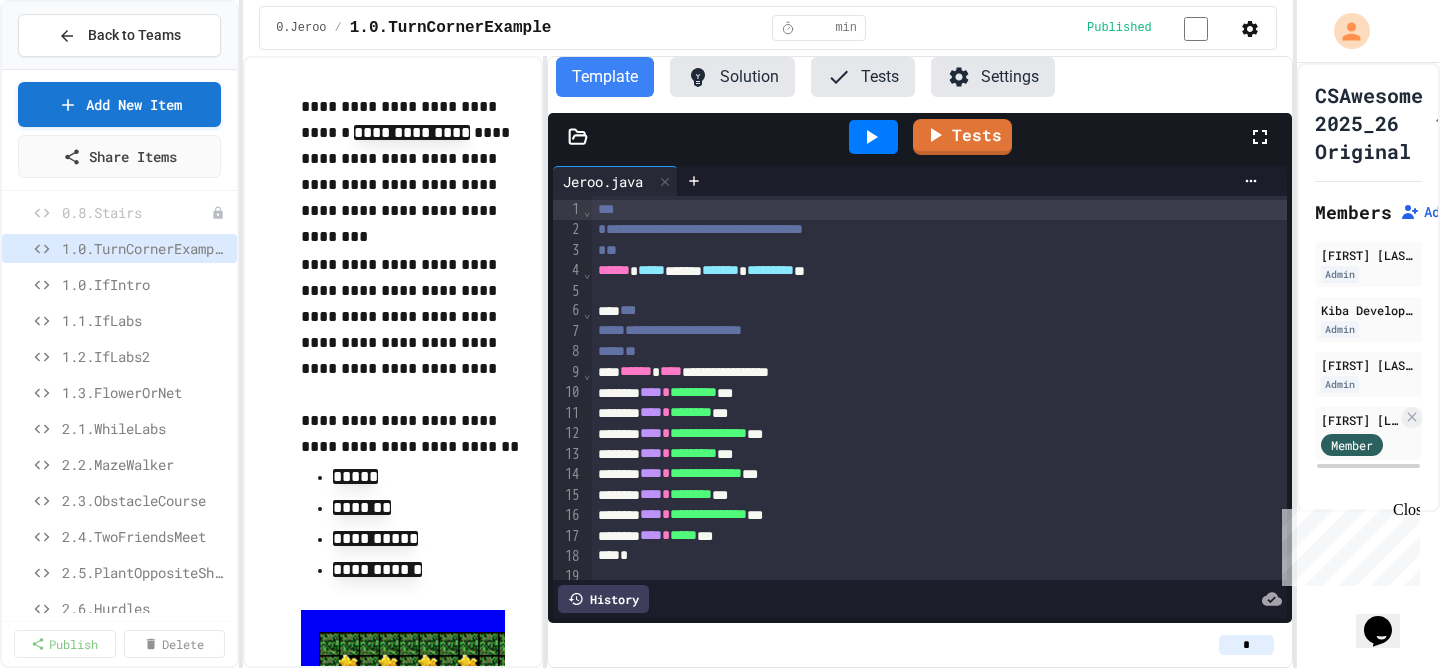 scroll, scrollTop: 330, scrollLeft: 0, axis: vertical 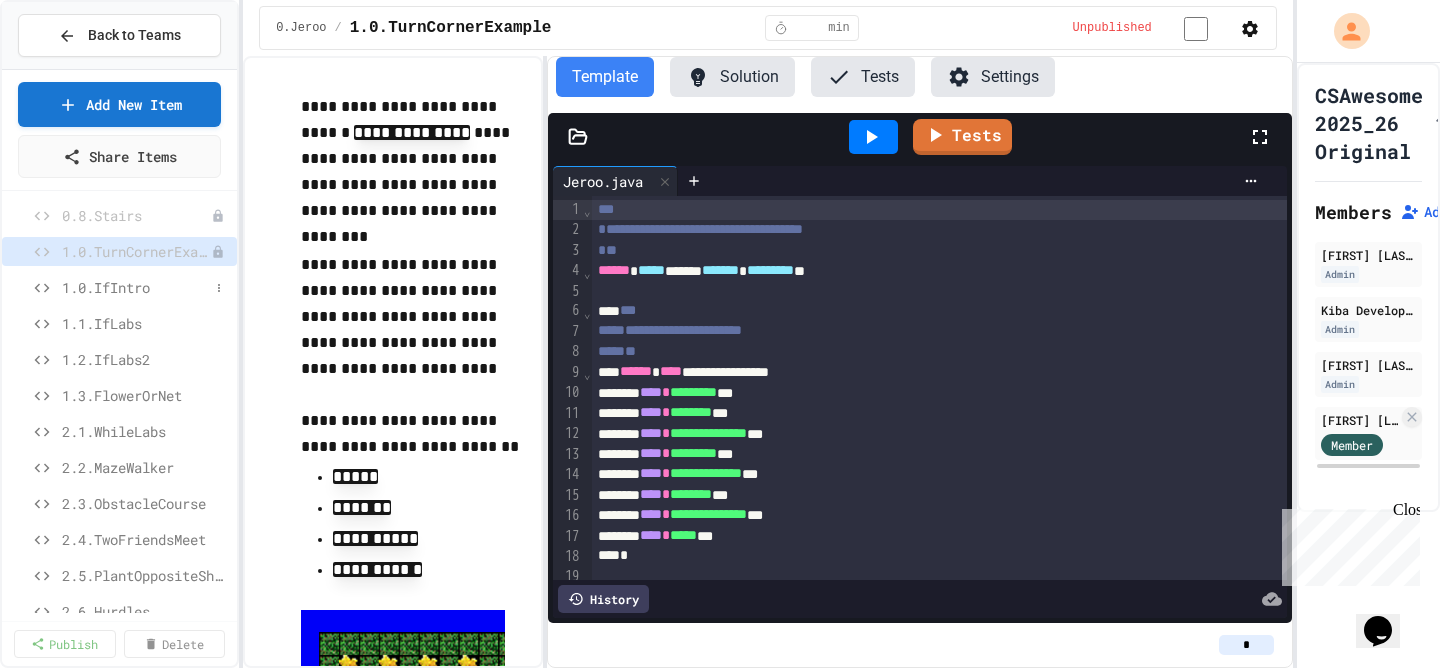 click on "1.0.IfIntro" at bounding box center [135, 287] 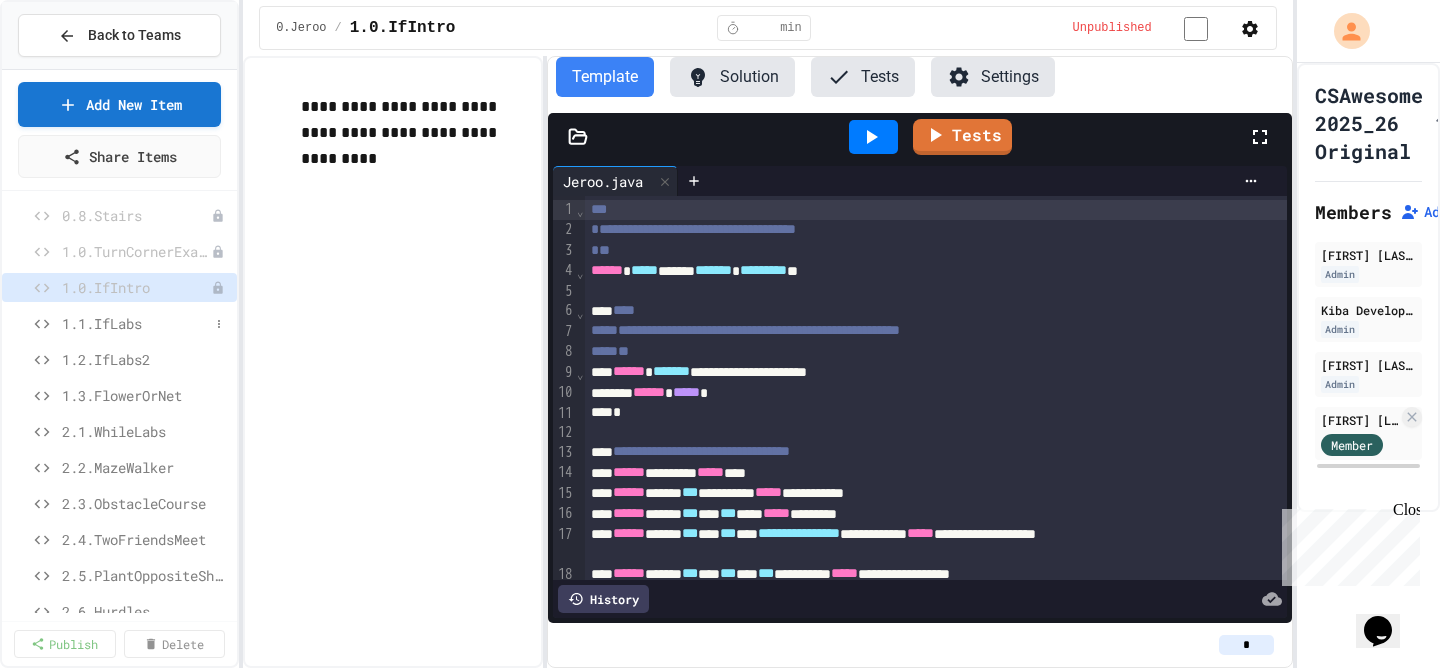 click on "1.1.IfLabs" at bounding box center (135, 323) 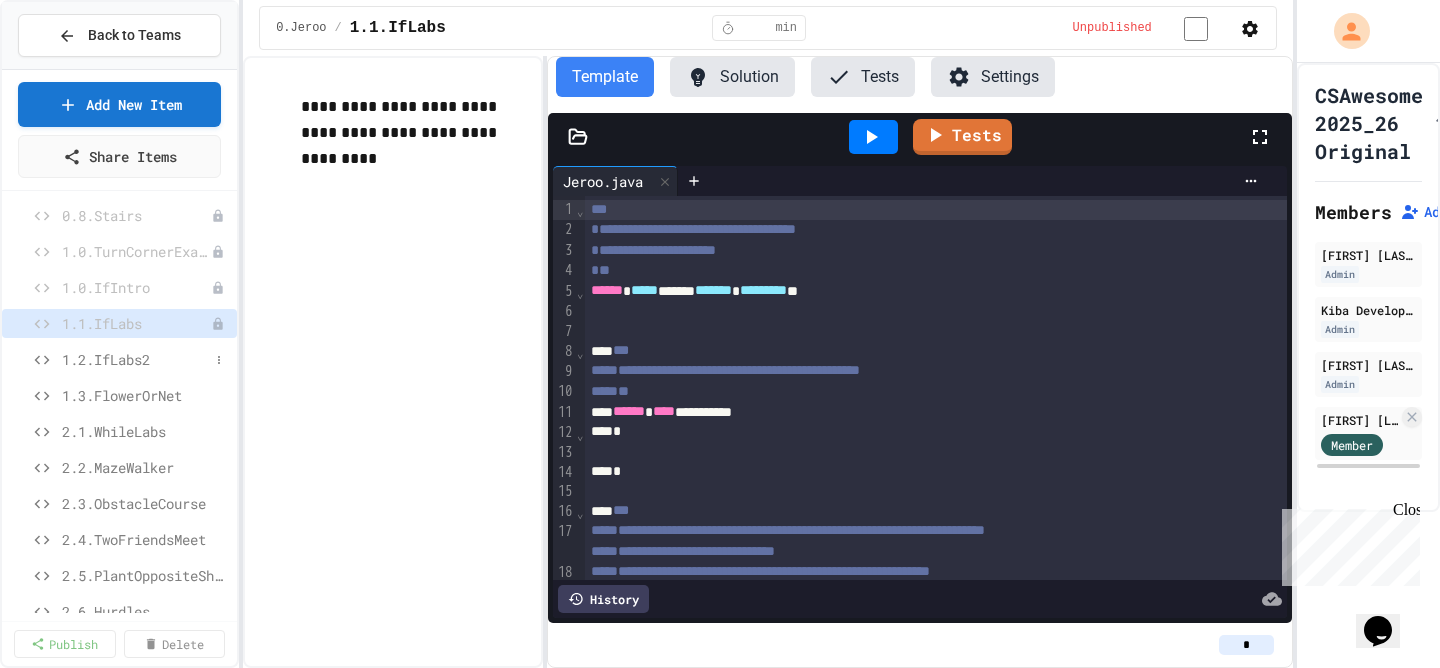 click on "1.2.IfLabs2" at bounding box center (135, 359) 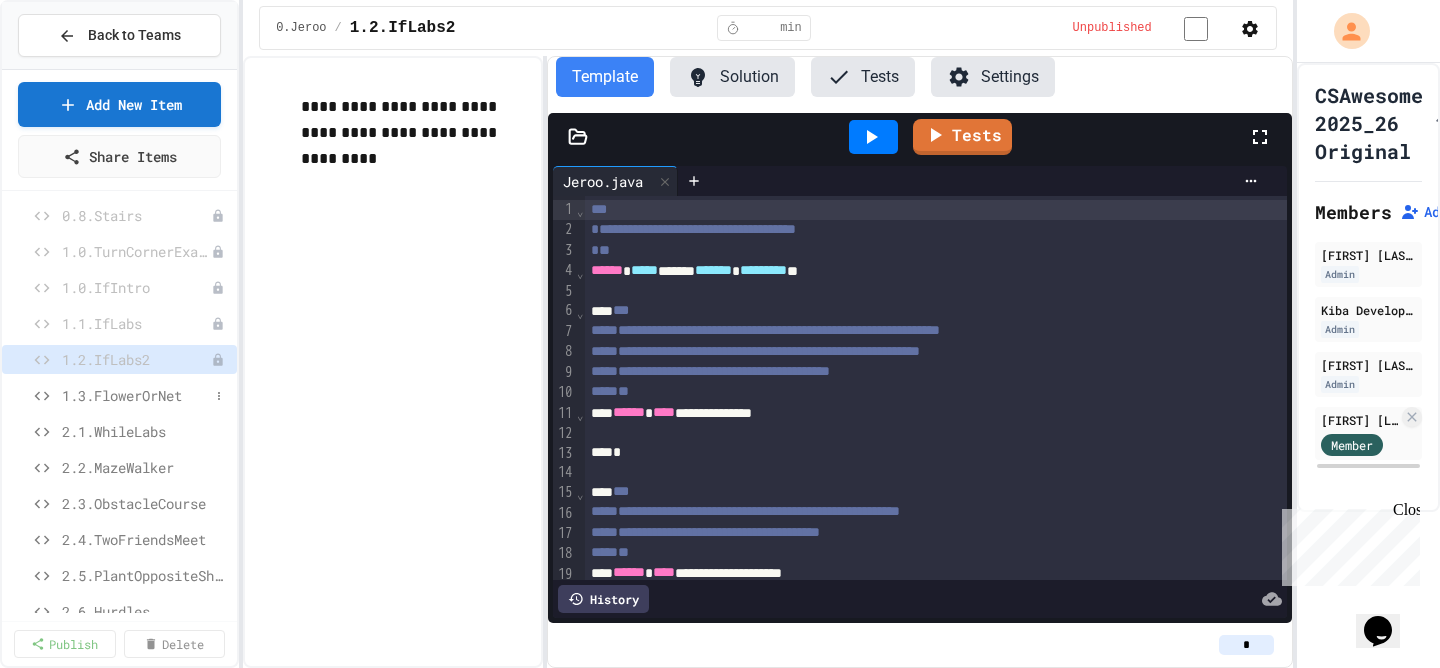 click on "1.3.FlowerOrNet" at bounding box center [135, 395] 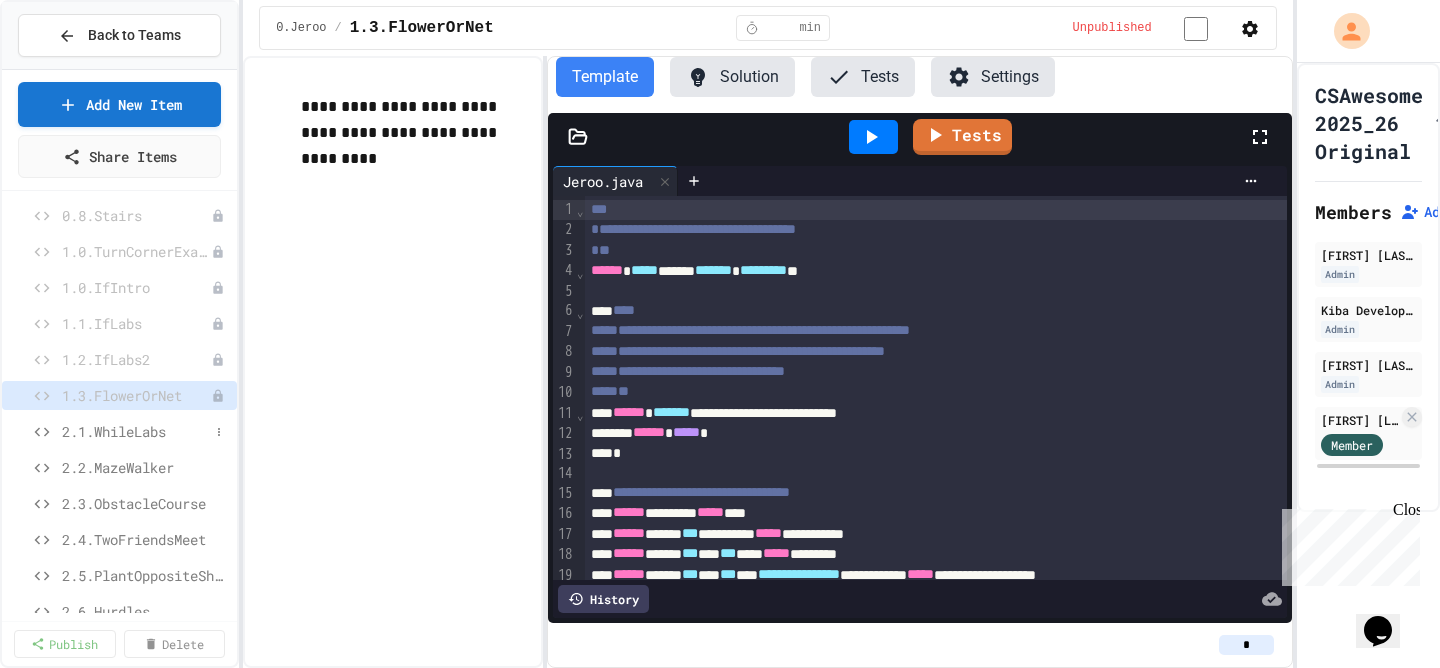 click on "2.1.WhileLabs" at bounding box center [135, 431] 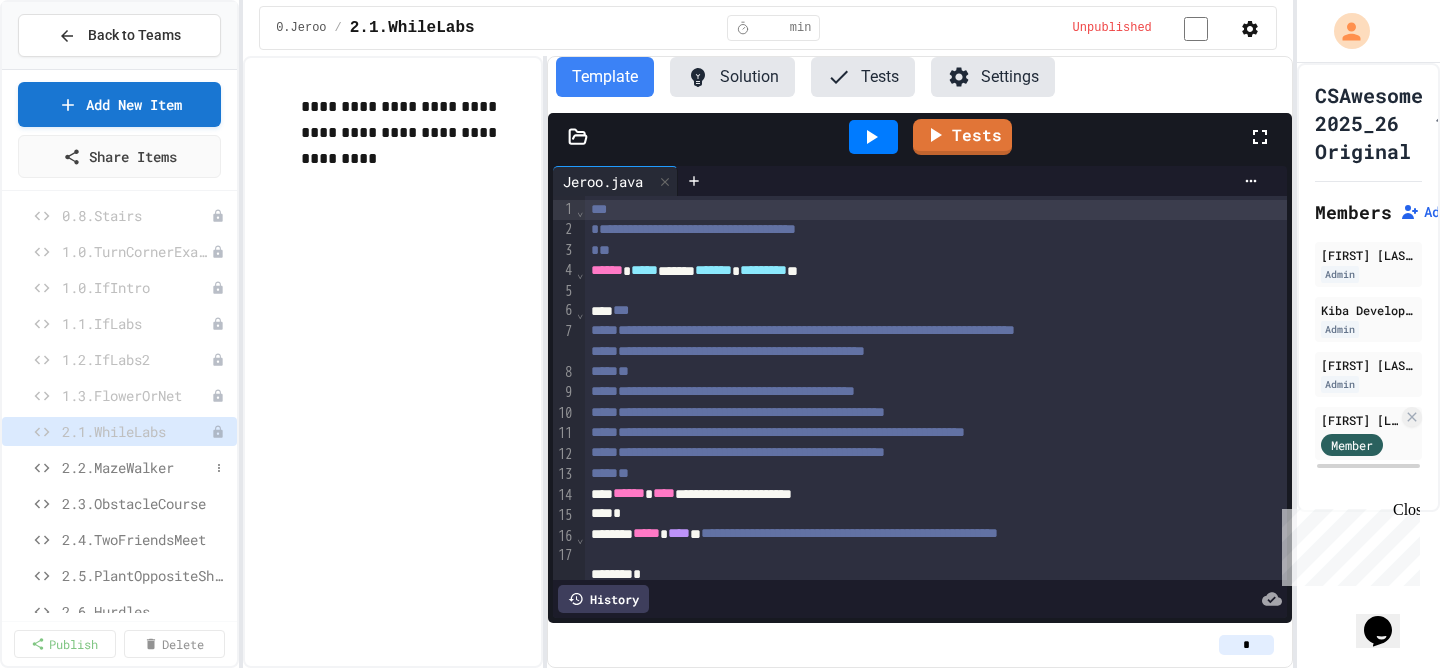 click on "2.2.MazeWalker" at bounding box center [135, 467] 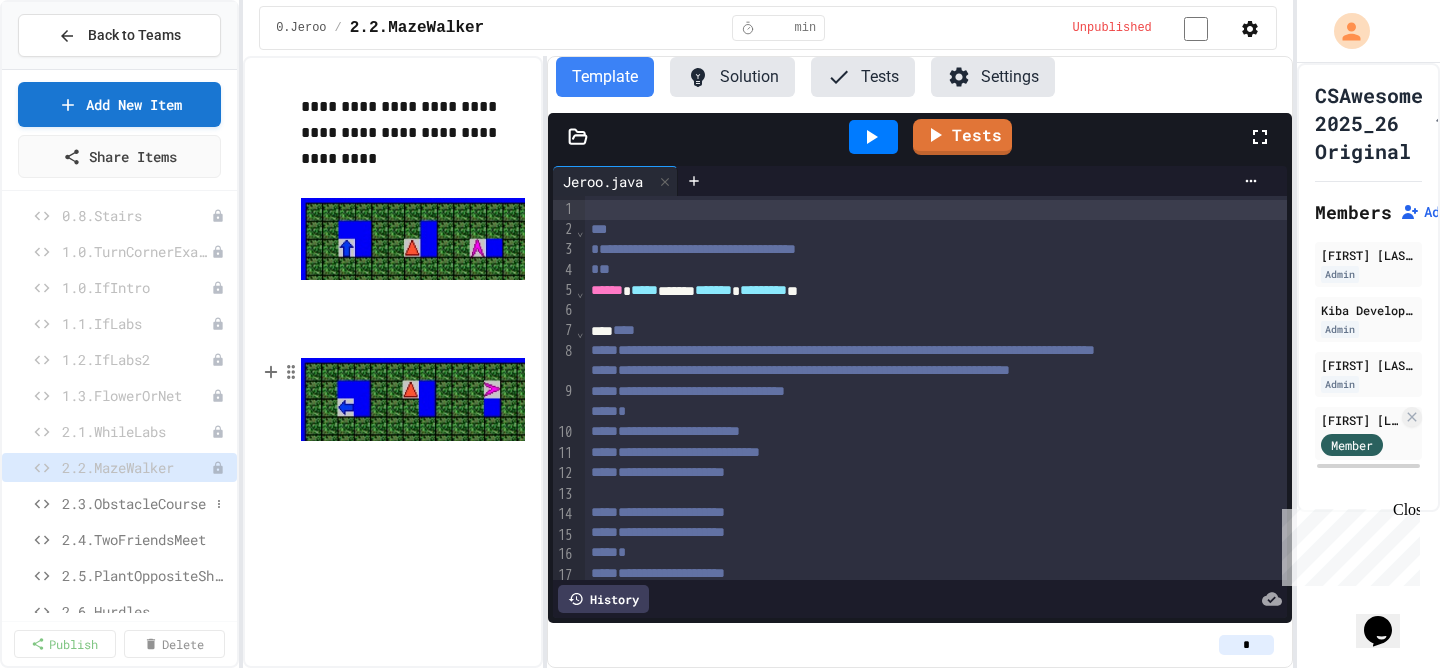click on "2.3.ObstacleCourse" at bounding box center (135, 503) 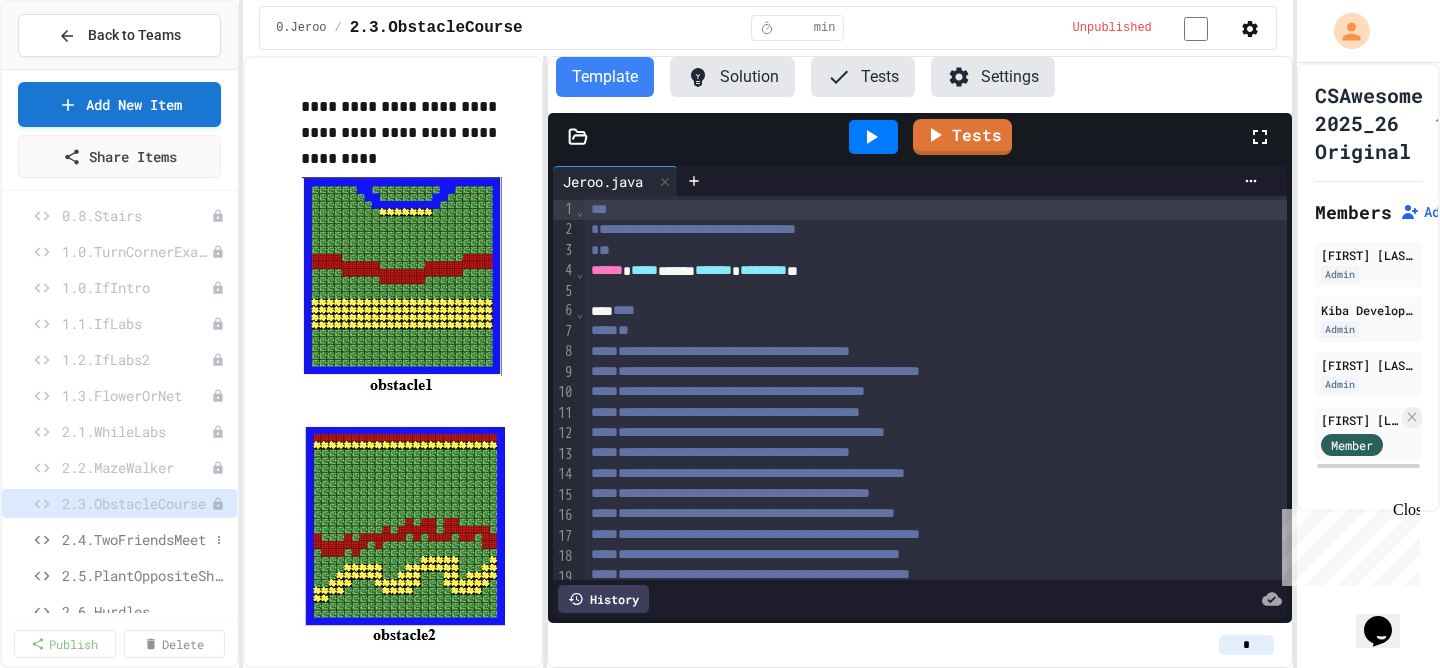 click on "2.4.TwoFriendsMeet" at bounding box center [135, 539] 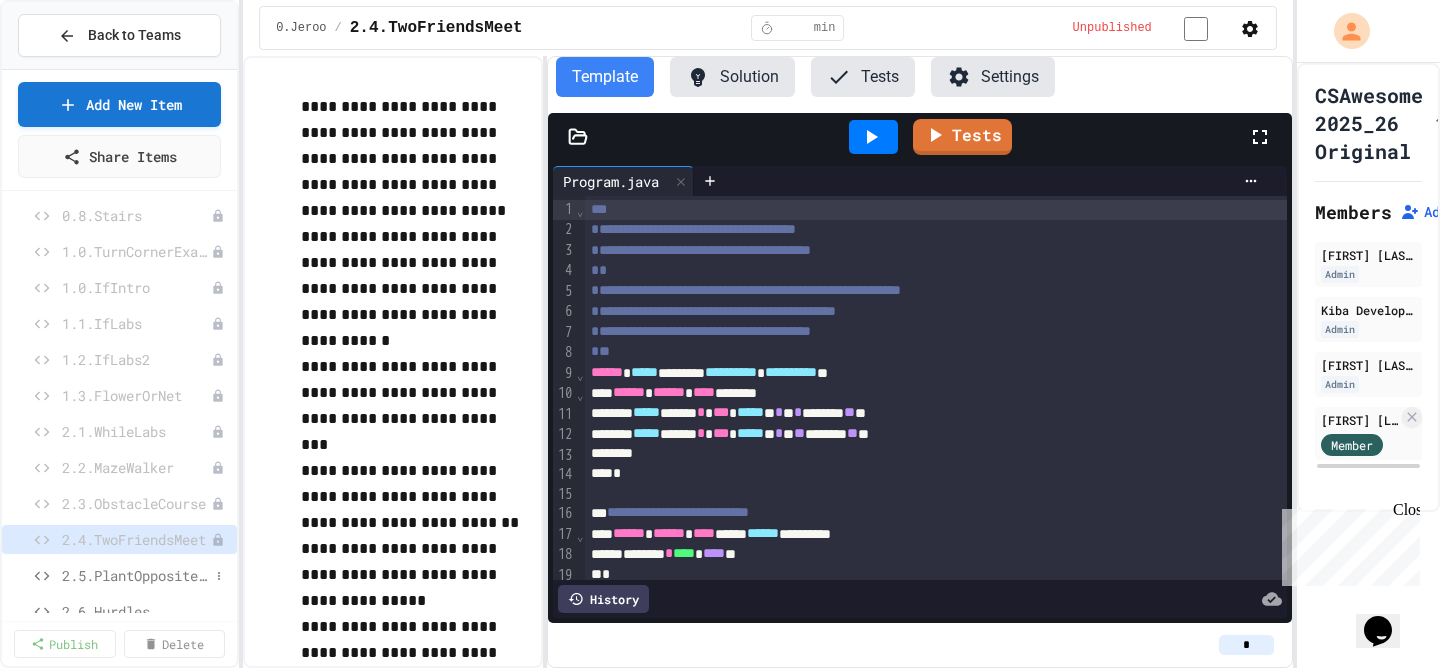 click on "2.5.PlantOppositeShores" at bounding box center (135, 575) 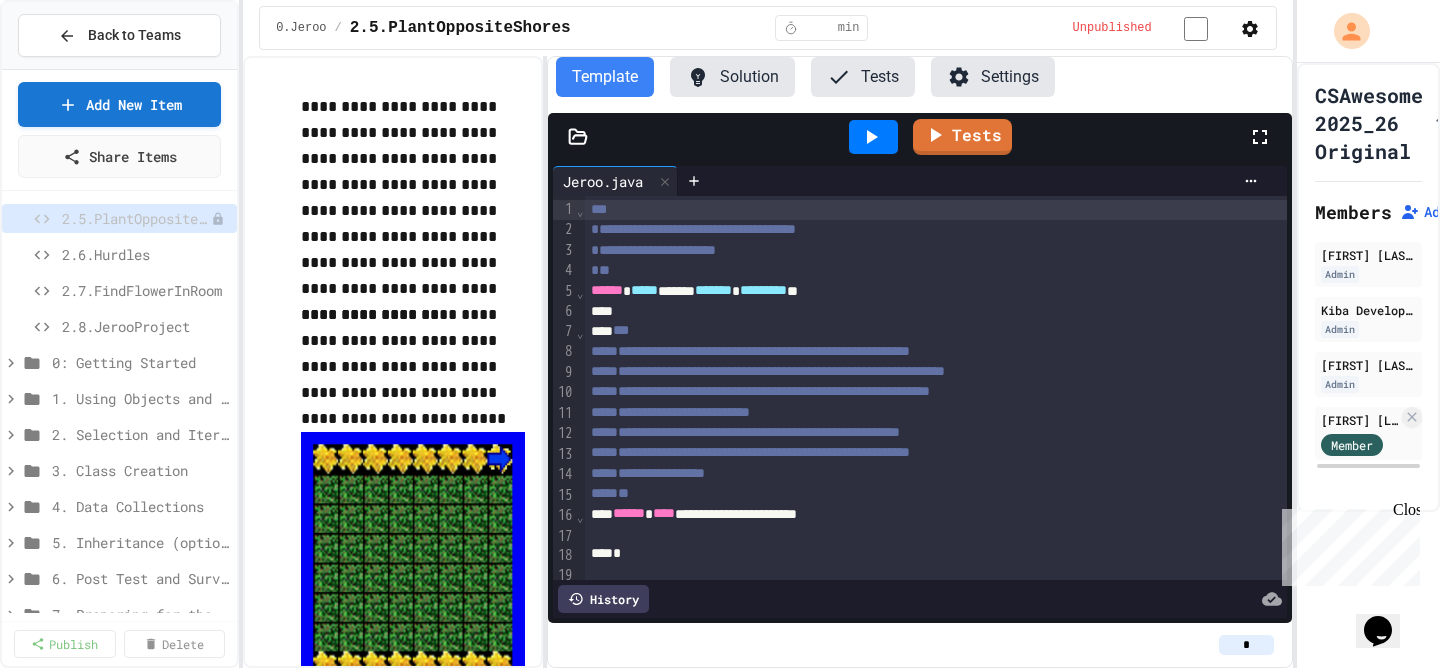scroll, scrollTop: 684, scrollLeft: 0, axis: vertical 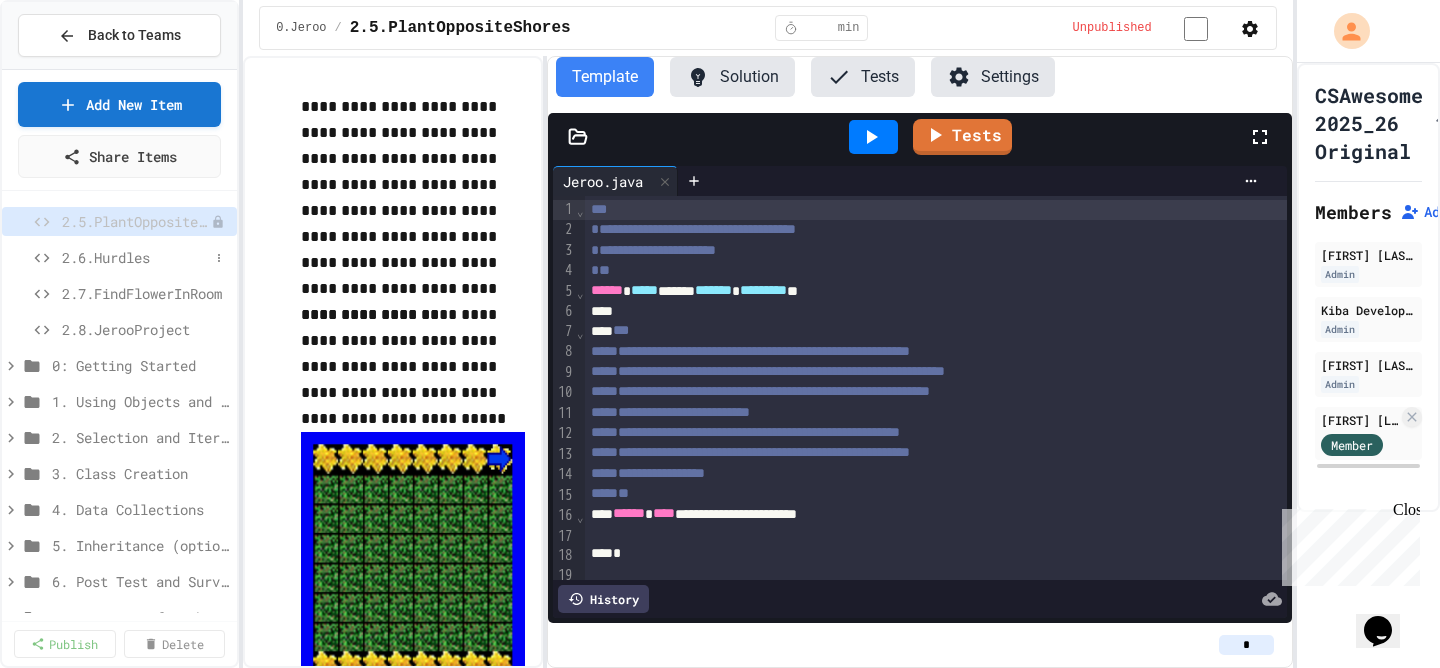click on "2.6.Hurdles" at bounding box center [135, 257] 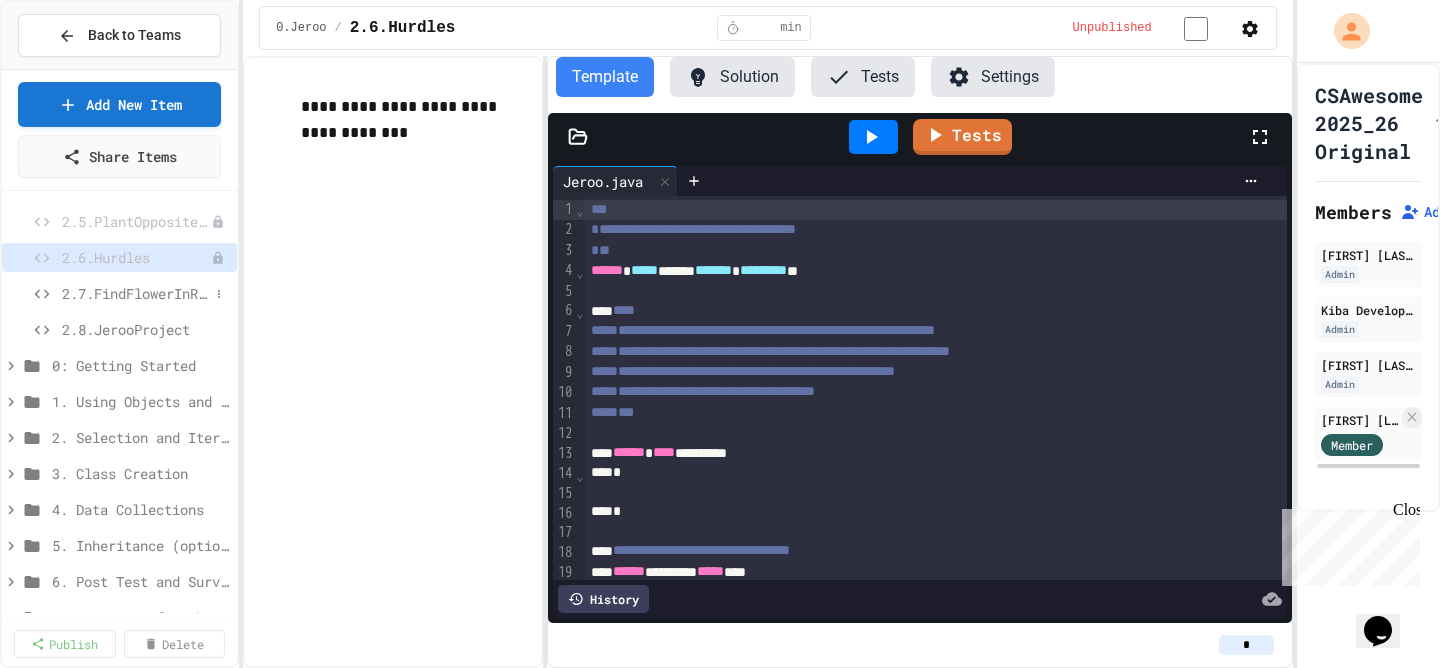 click on "2.7.FindFlowerInRoom" at bounding box center [135, 293] 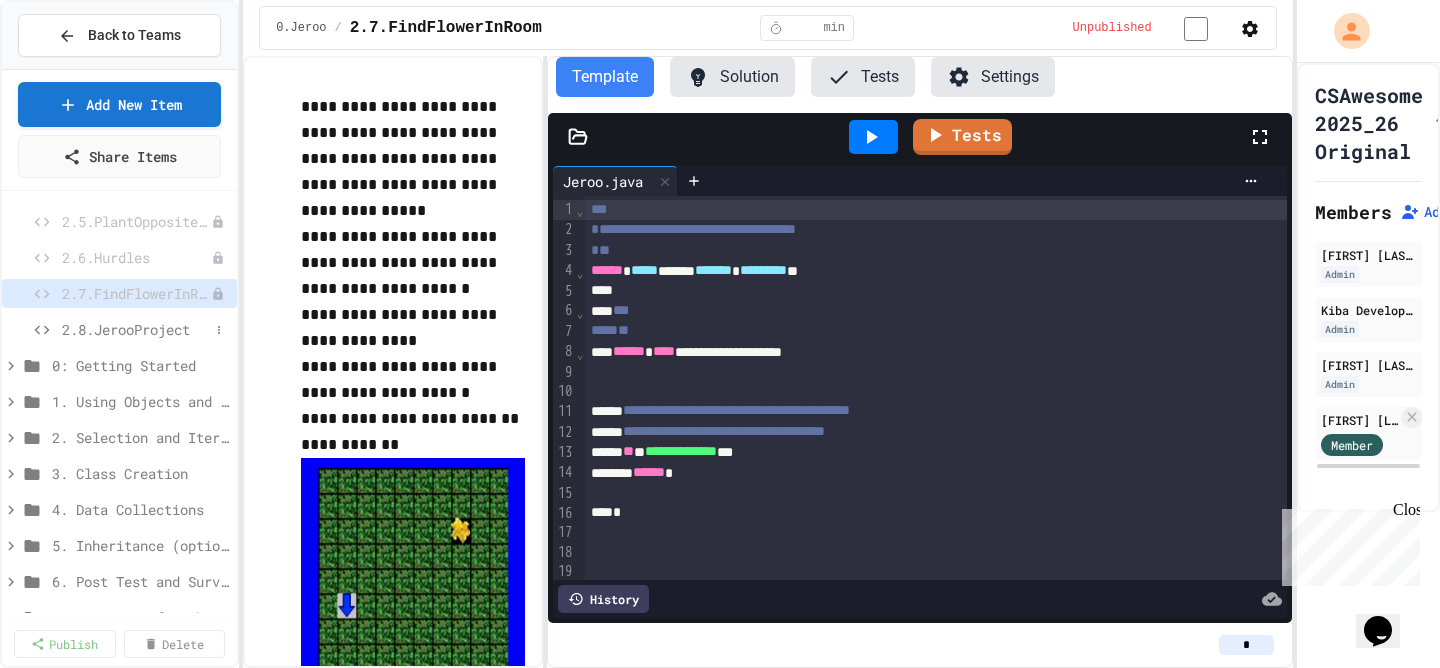 click on "2.8.JerooProject" at bounding box center [135, 329] 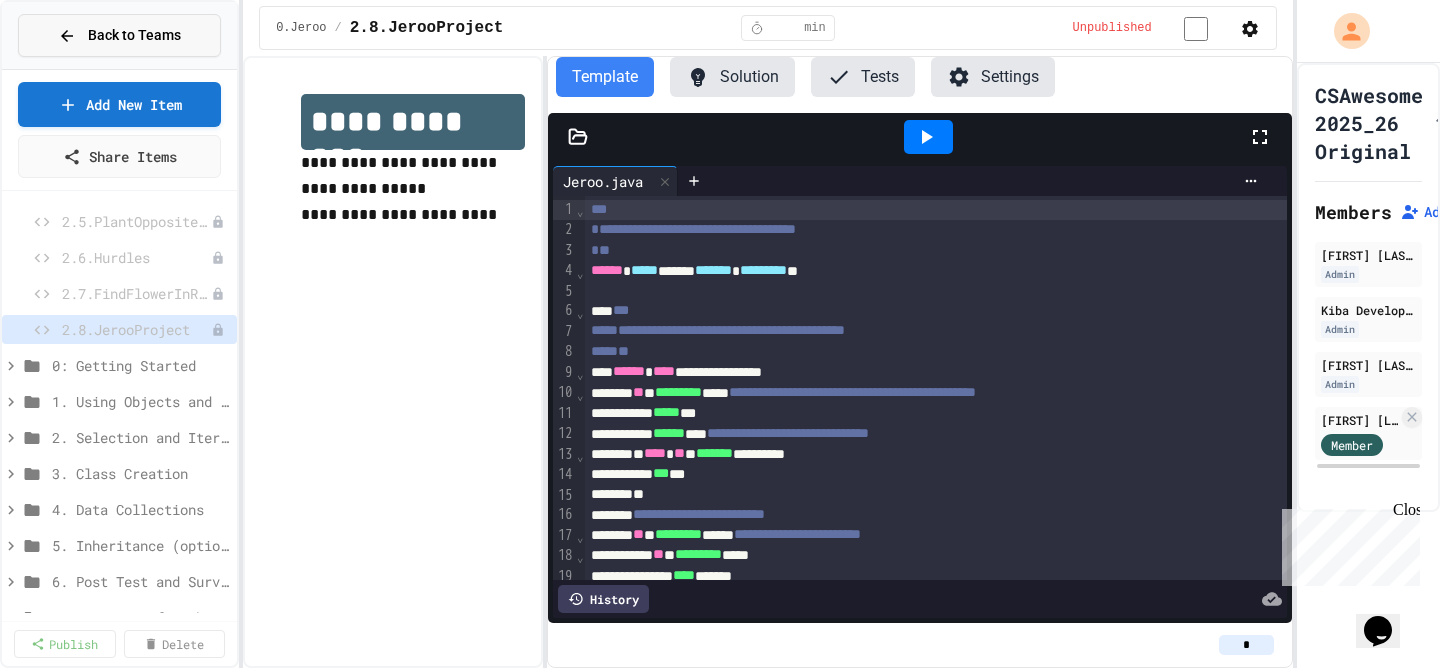 click on "Back to Teams" at bounding box center [134, 35] 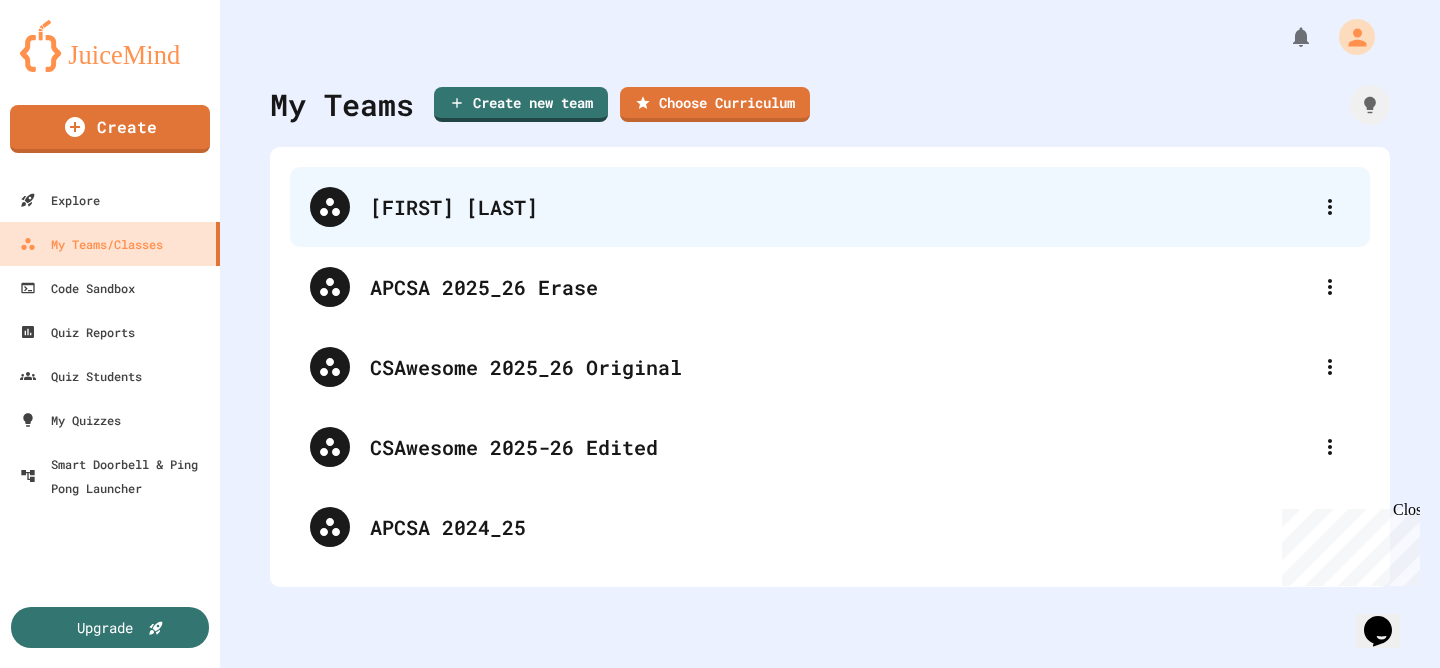 click on "Test Dorneker" at bounding box center (840, 207) 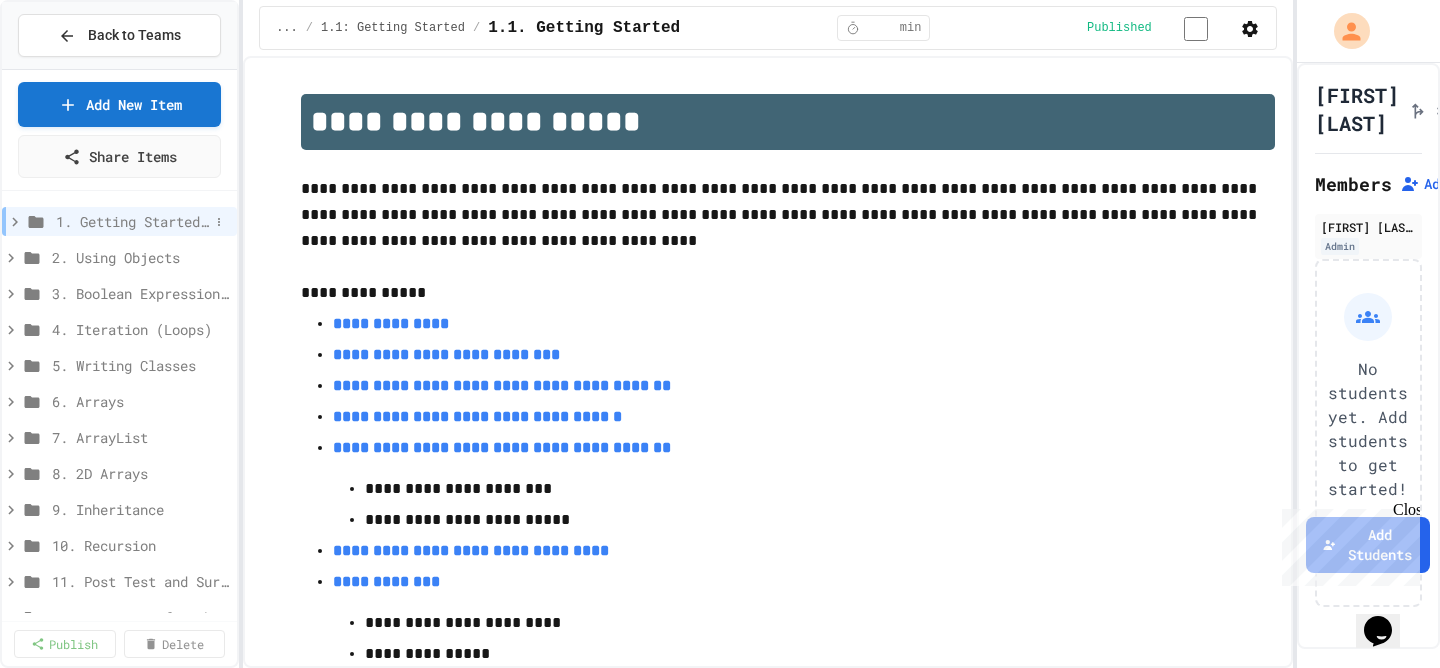 click 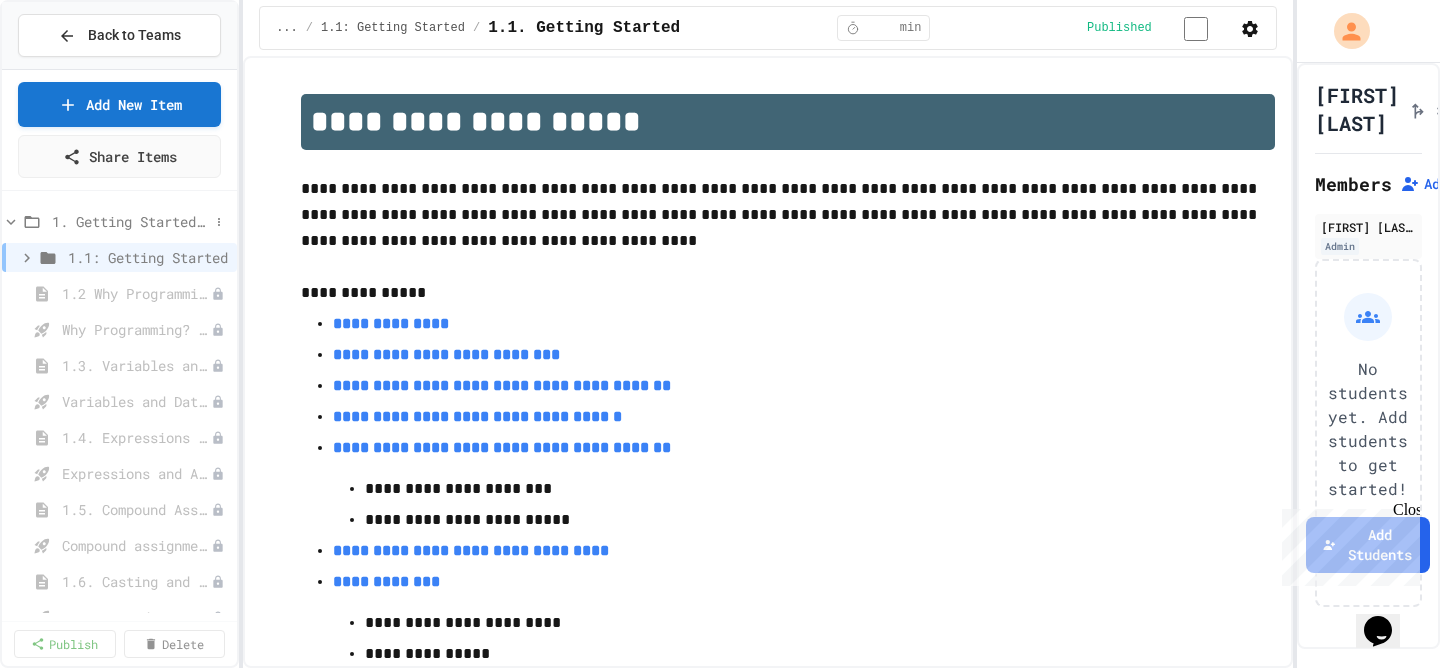 click 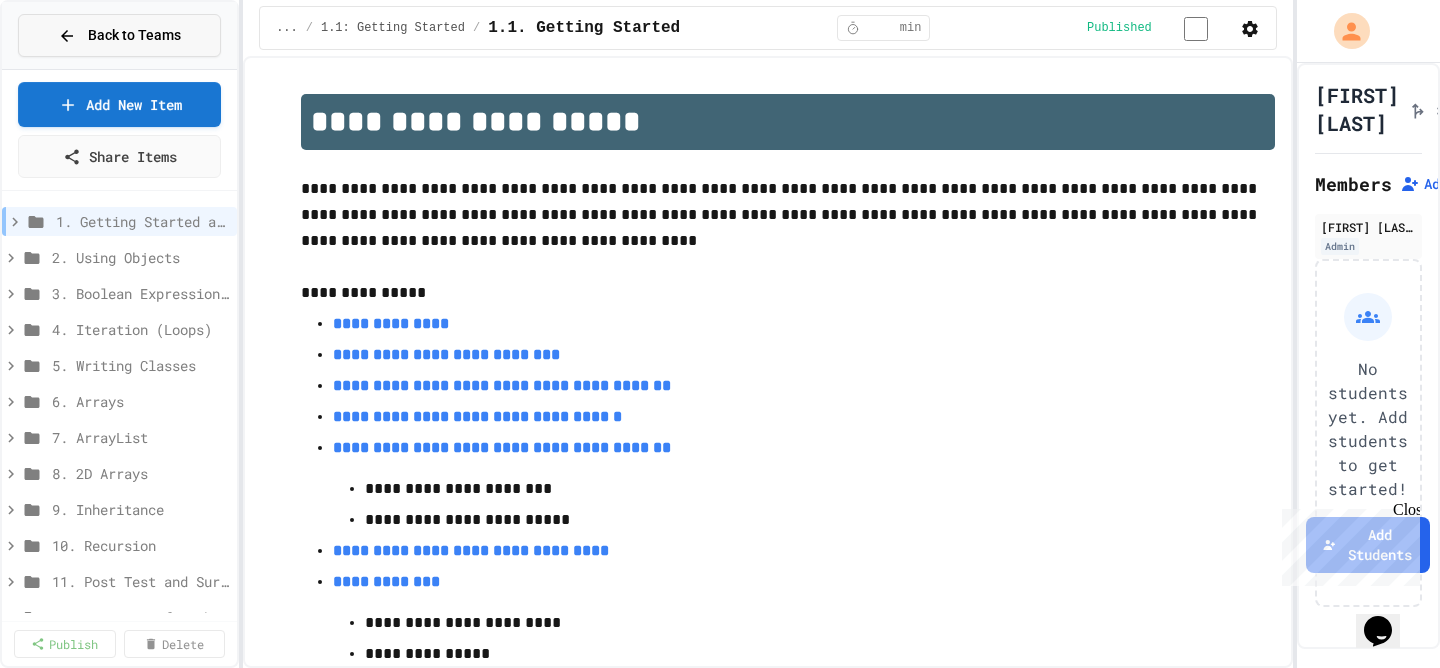 click on "Back to Teams" at bounding box center [119, 35] 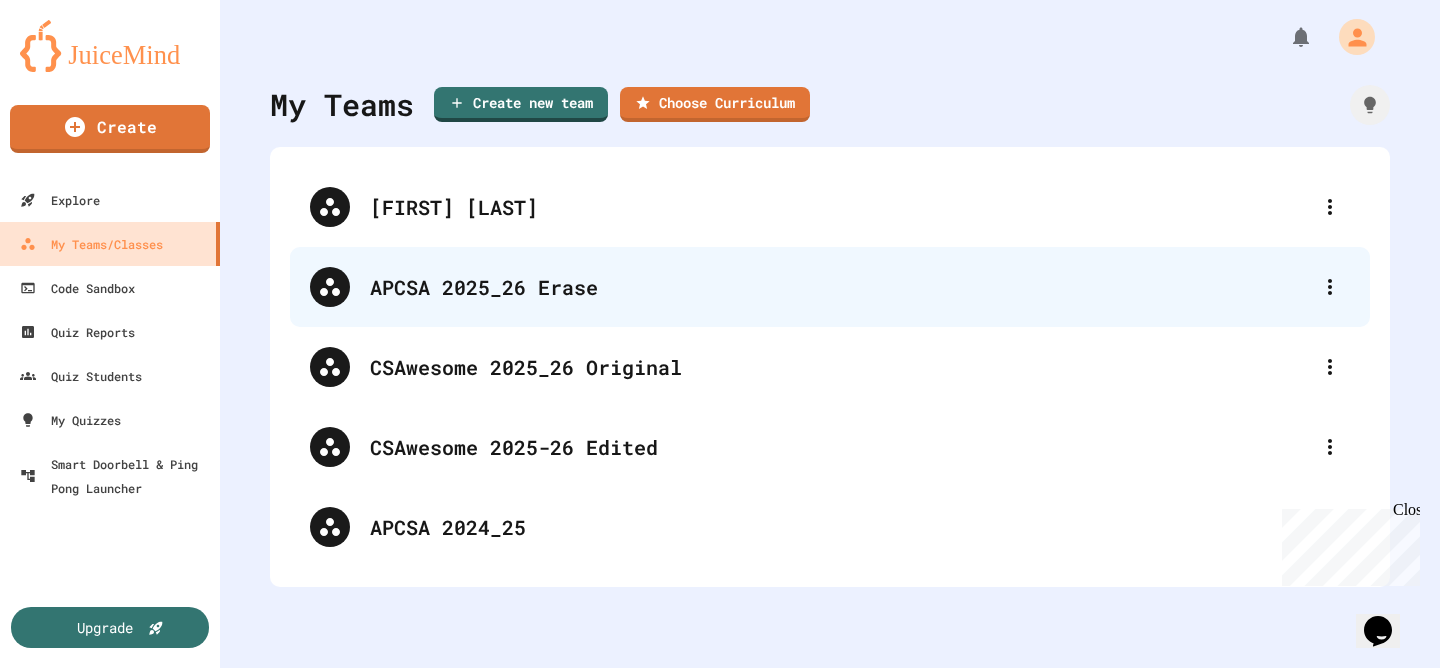 click on "APCSA 2025_26 Erase" at bounding box center [840, 287] 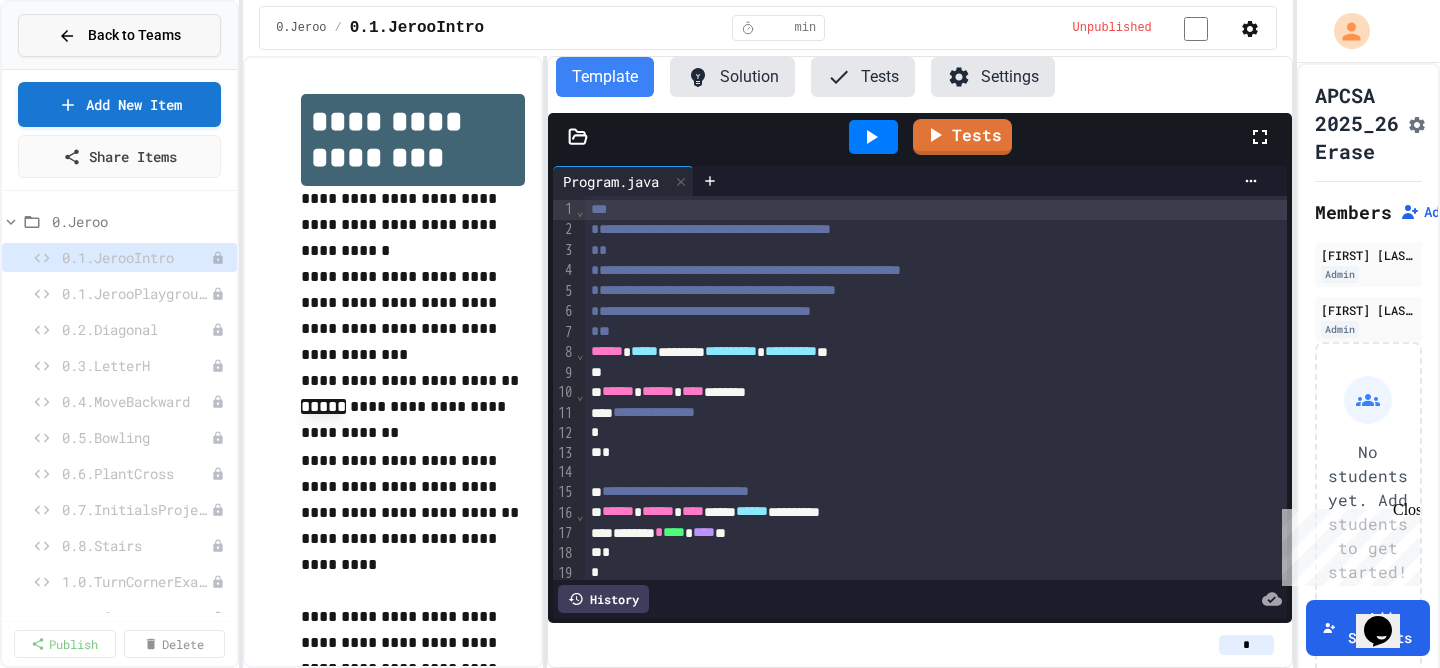 click on "Back to Teams" at bounding box center (134, 35) 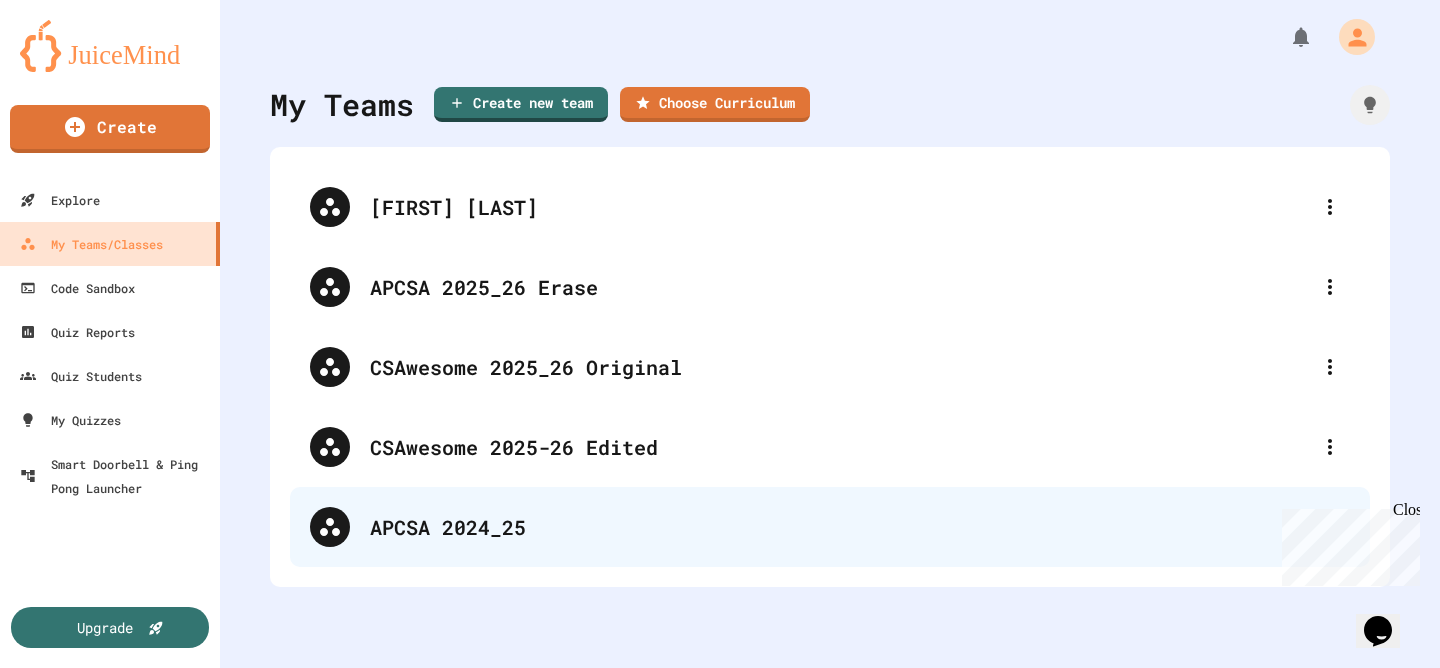 click on "APCSA 2024_25" at bounding box center (860, 527) 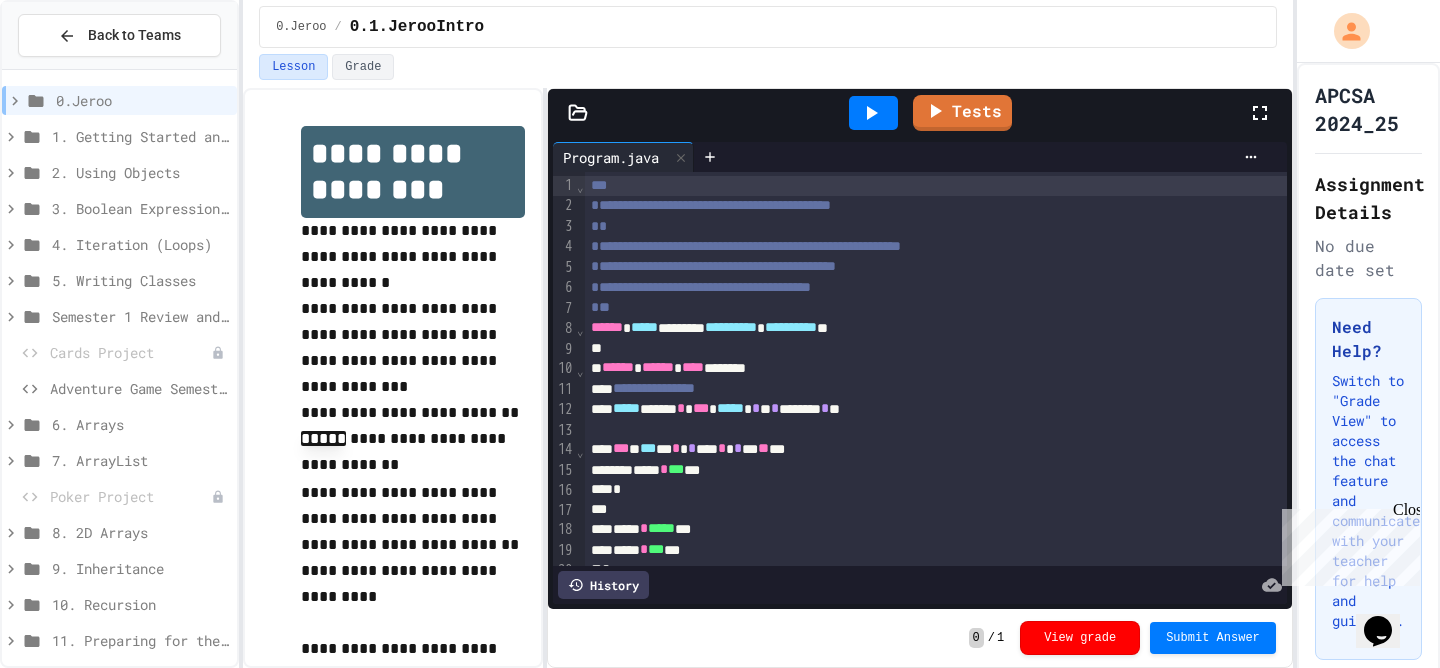 click 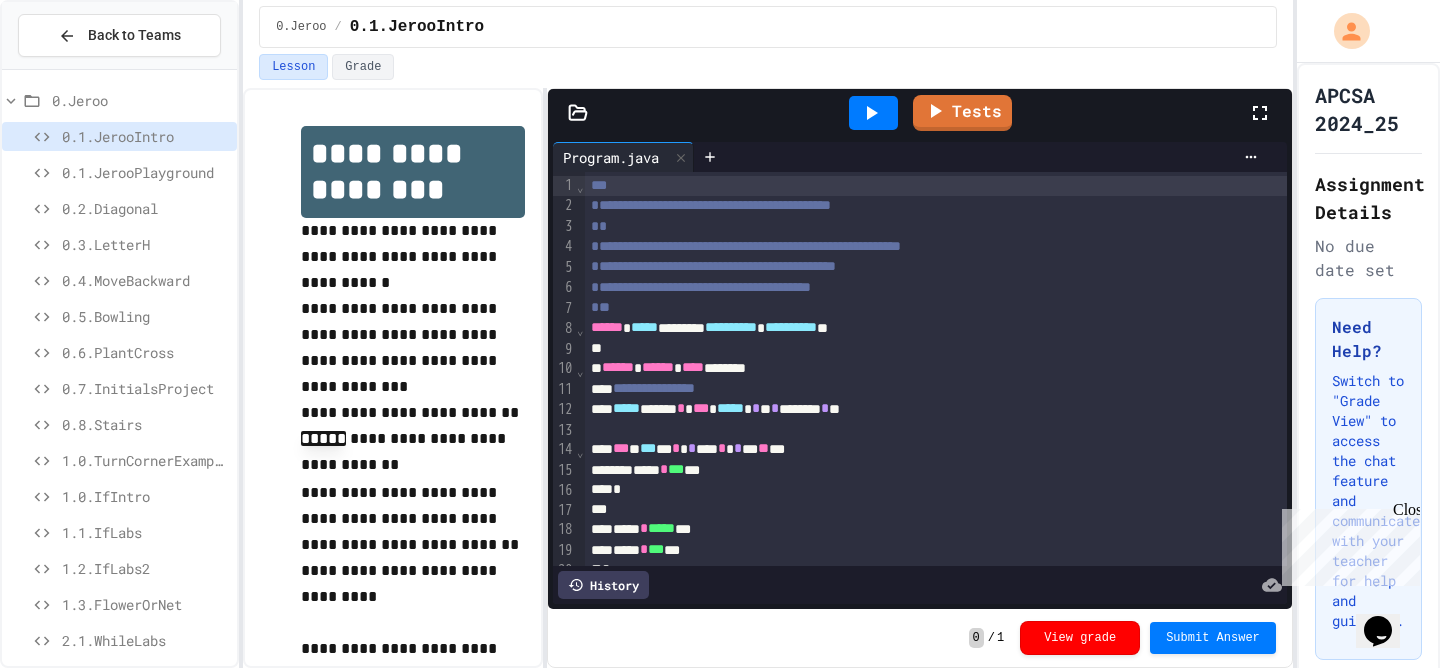 click on "0.1.JerooIntro" at bounding box center [145, 136] 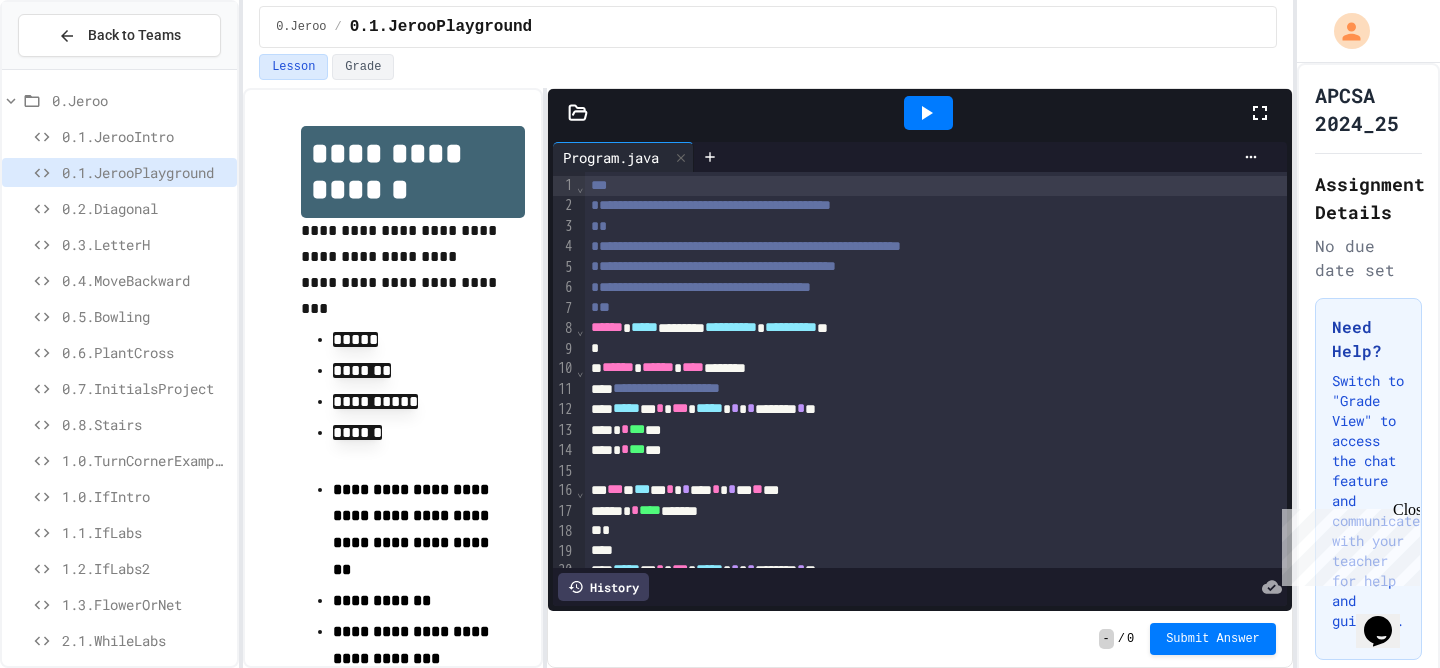 click on "0.1.JerooIntro" at bounding box center (145, 136) 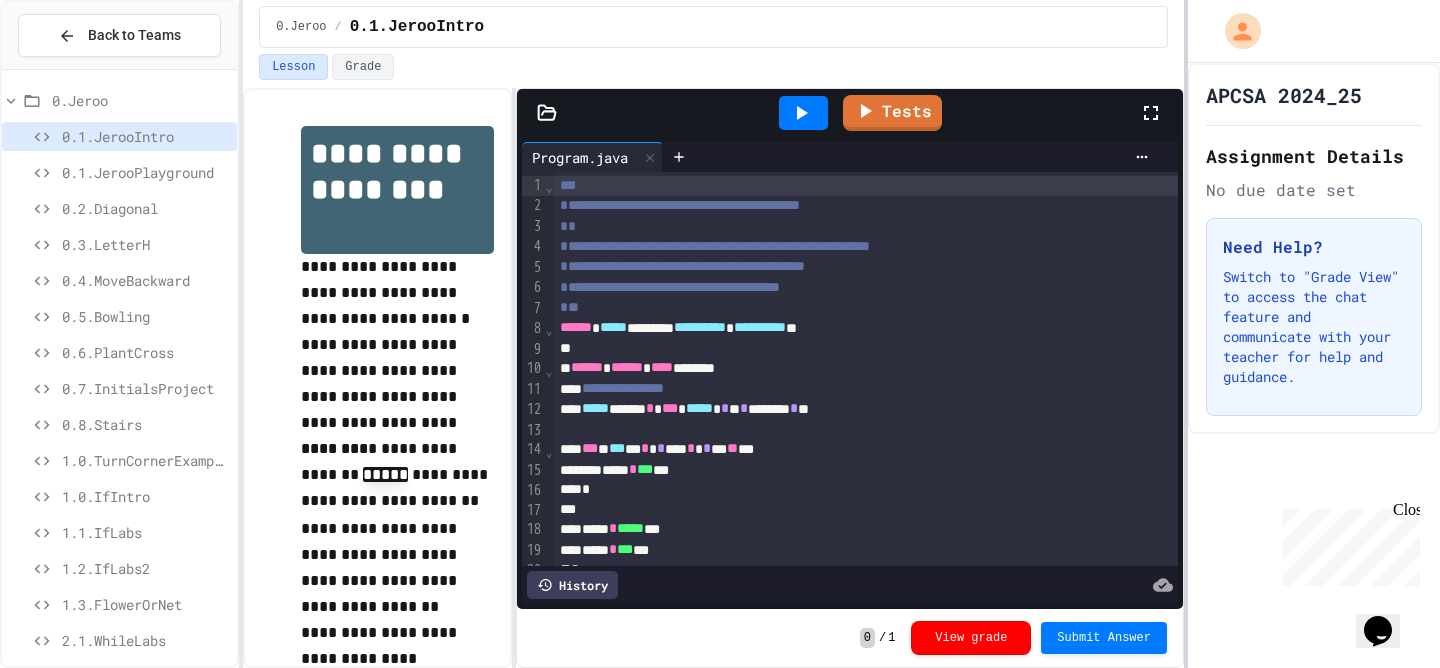 click at bounding box center (1186, 334) 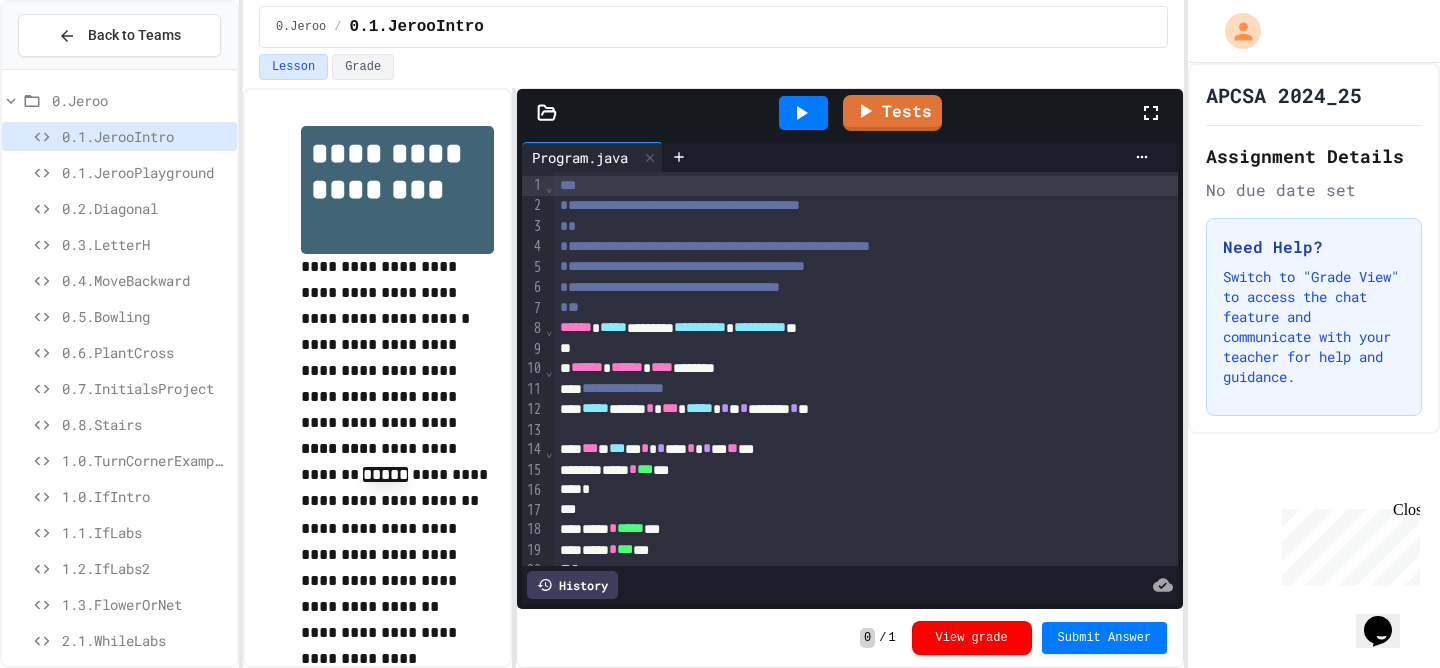 click 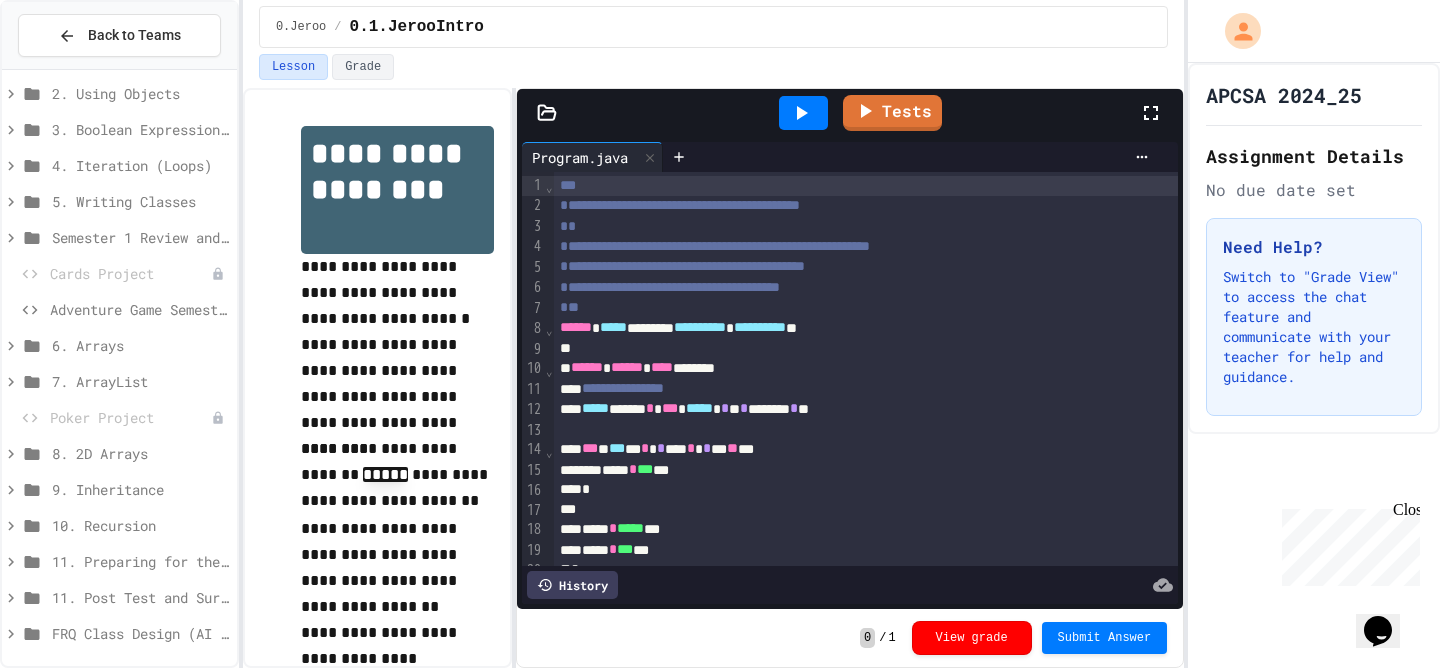 scroll, scrollTop: 0, scrollLeft: 0, axis: both 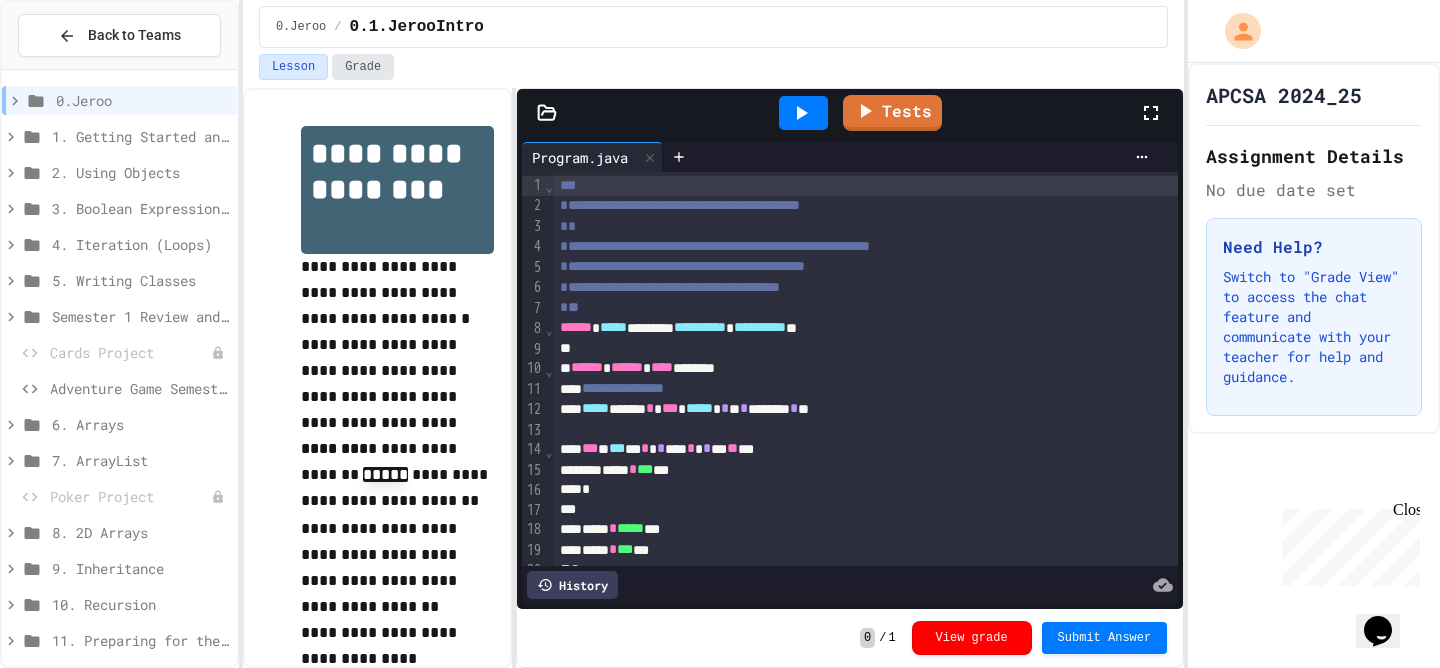 click on "Grade" at bounding box center [363, 67] 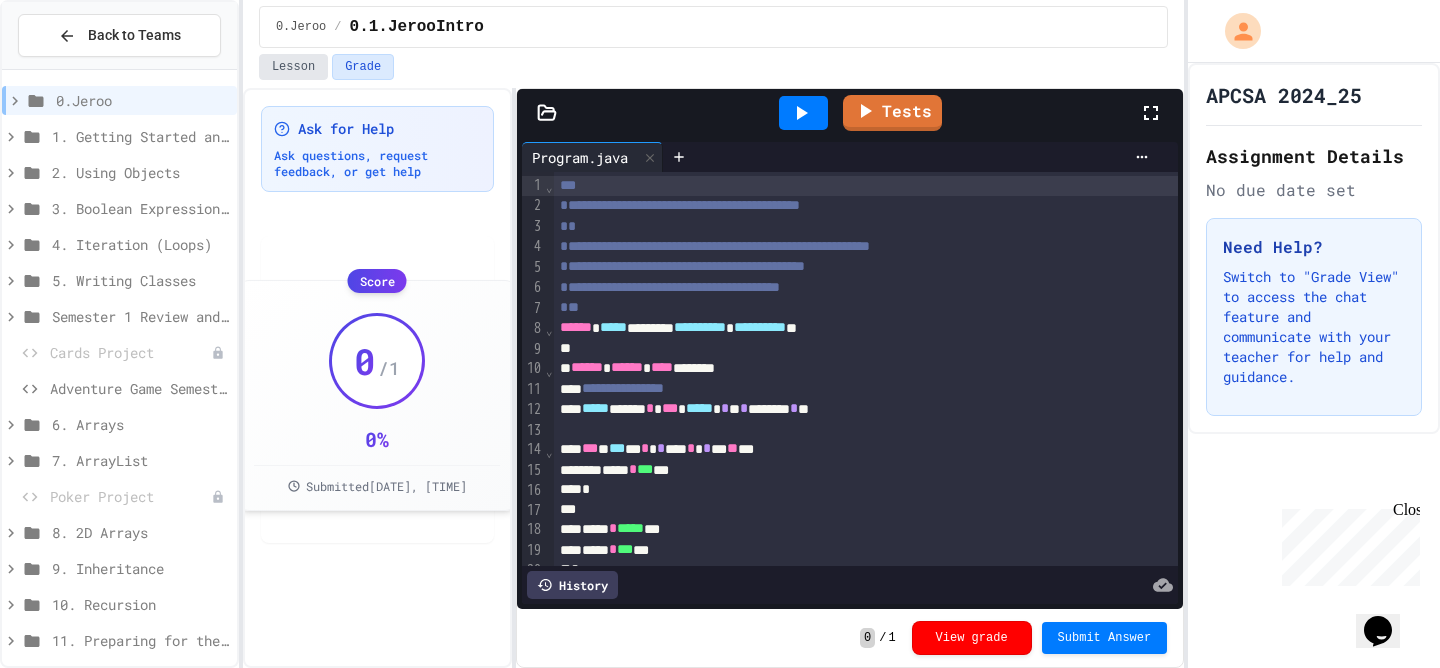 click on "Lesson" at bounding box center (293, 67) 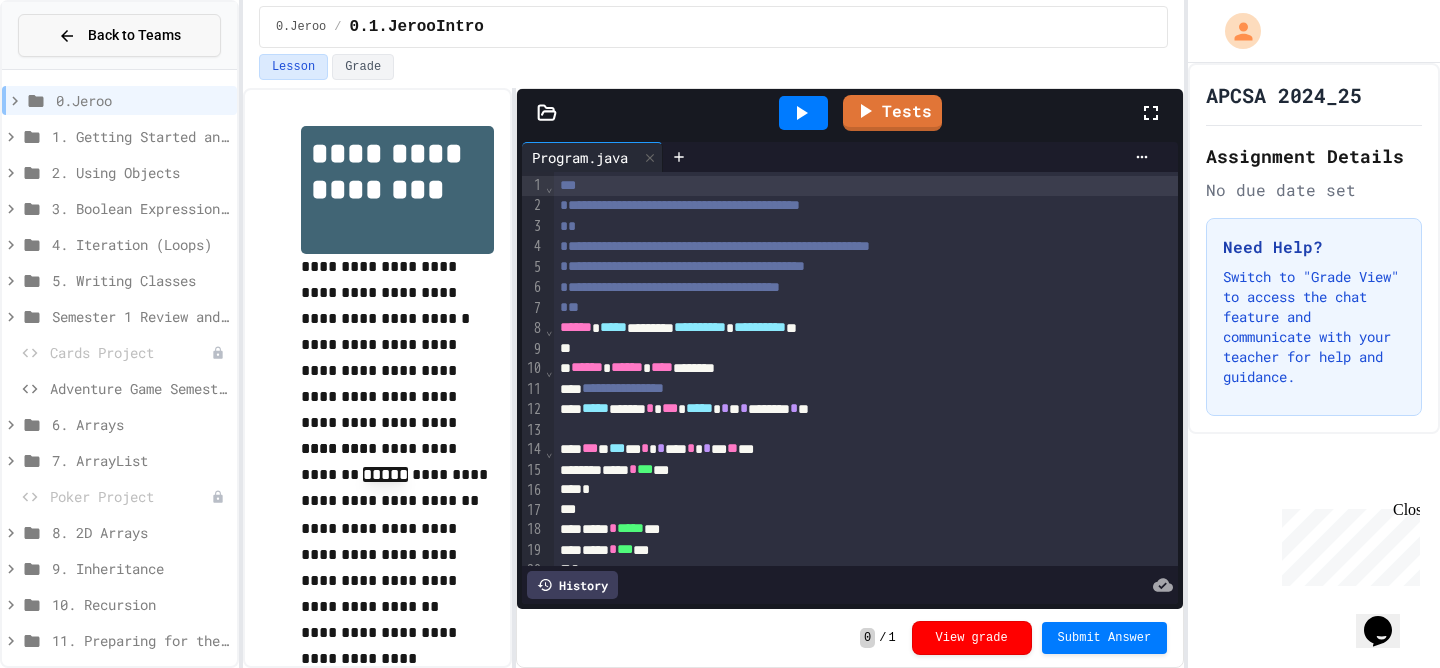 click on "Back to Teams" at bounding box center [134, 35] 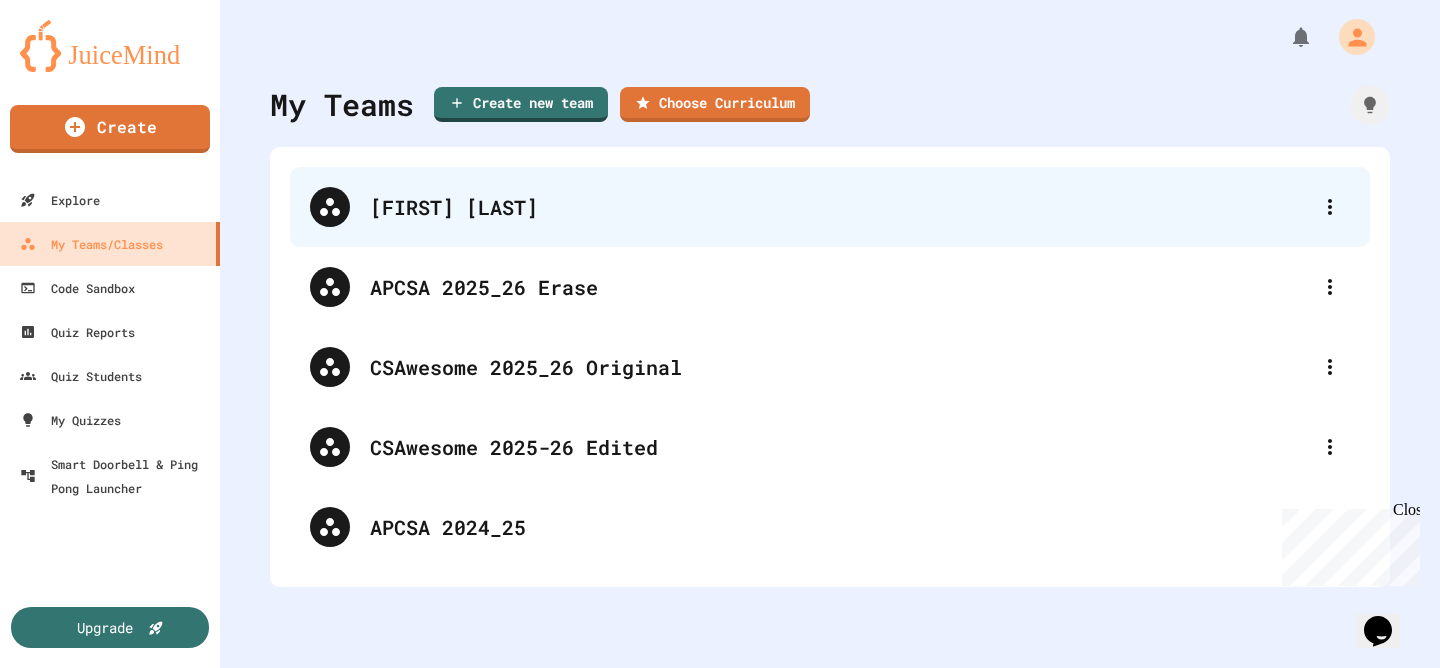 click on "Test Dorneker" at bounding box center [840, 207] 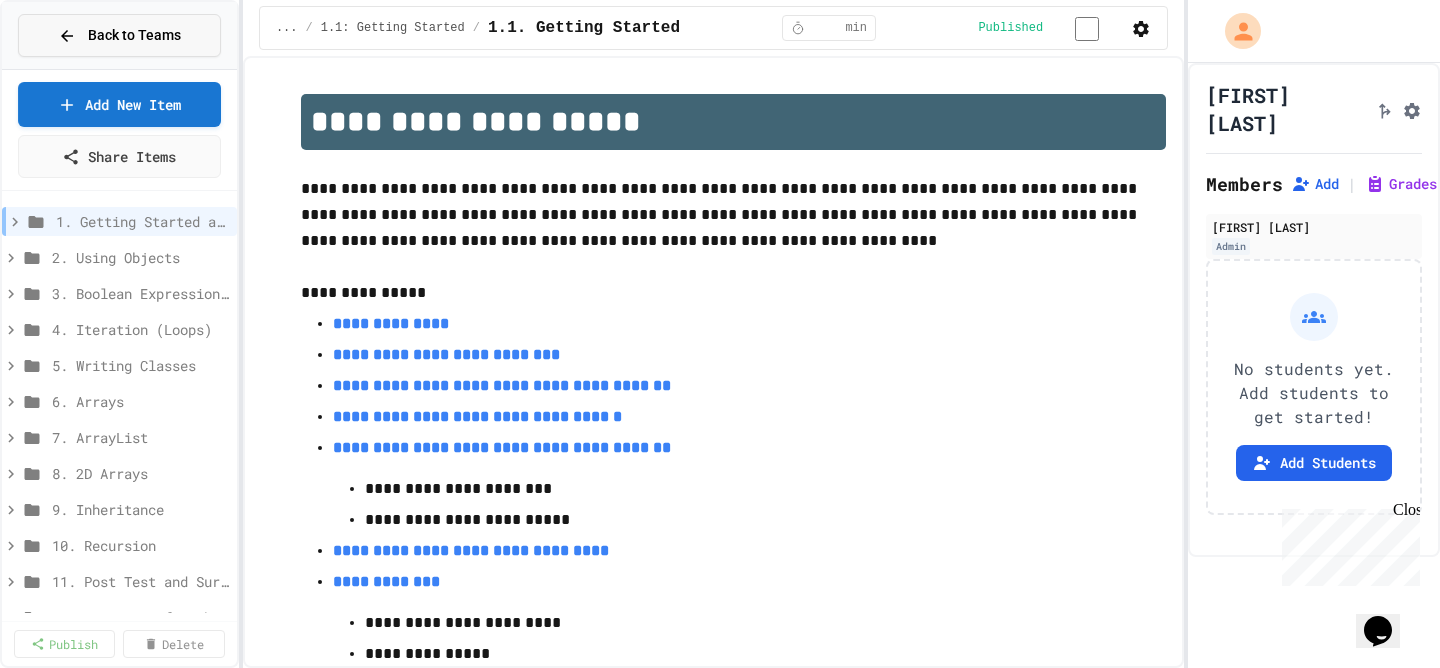 click on "Back to Teams" at bounding box center [134, 35] 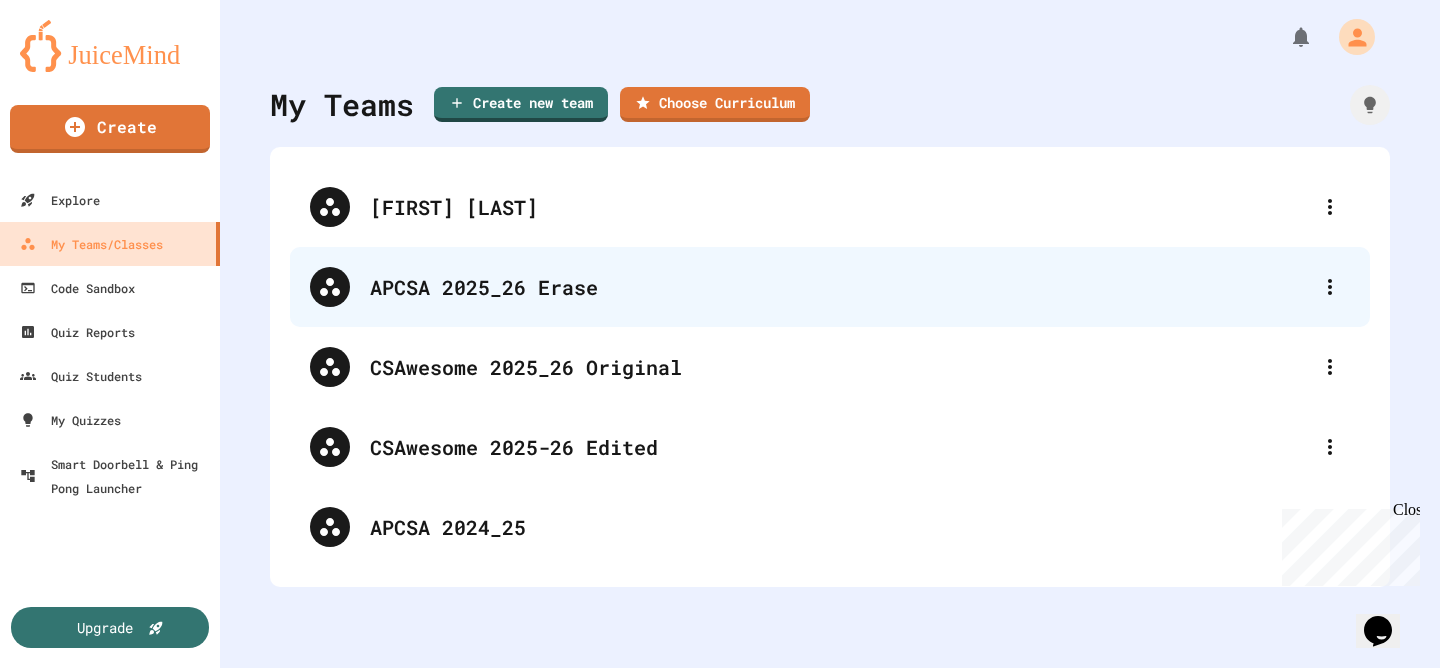 click on "APCSA 2025_26 Erase" at bounding box center [840, 287] 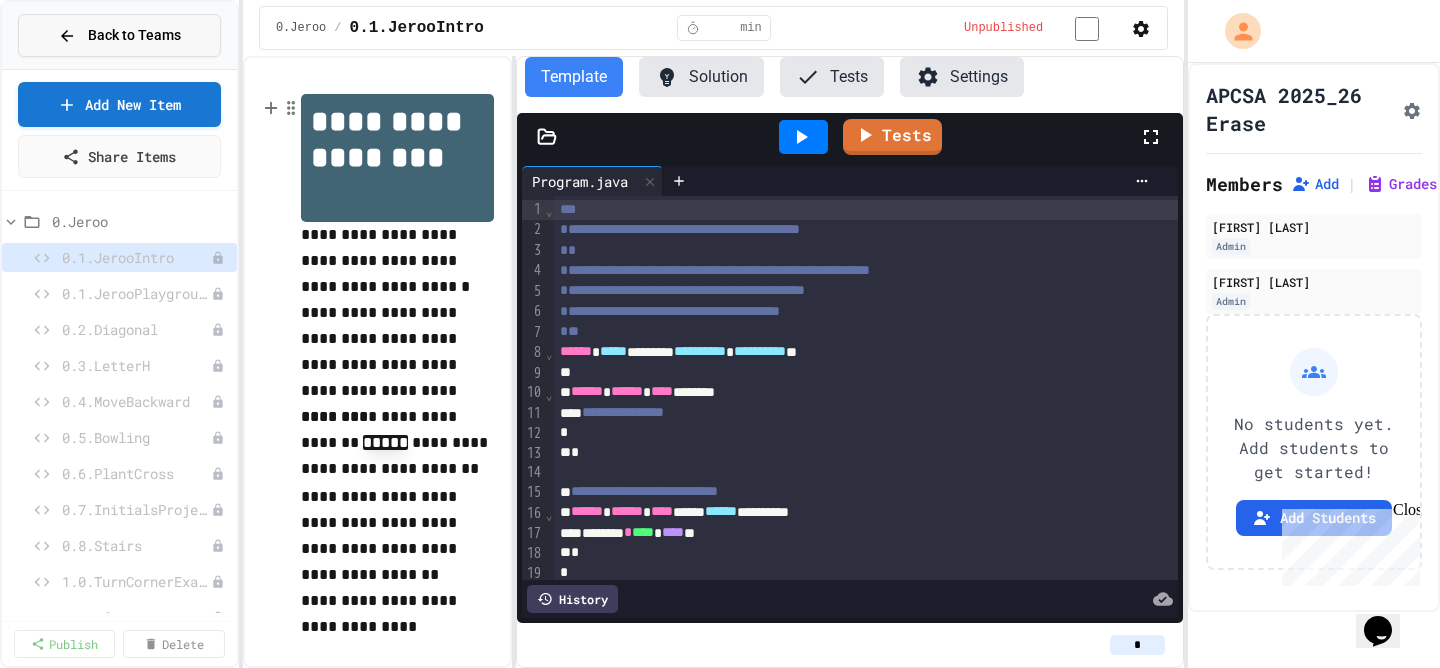 click on "Back to Teams" at bounding box center (134, 35) 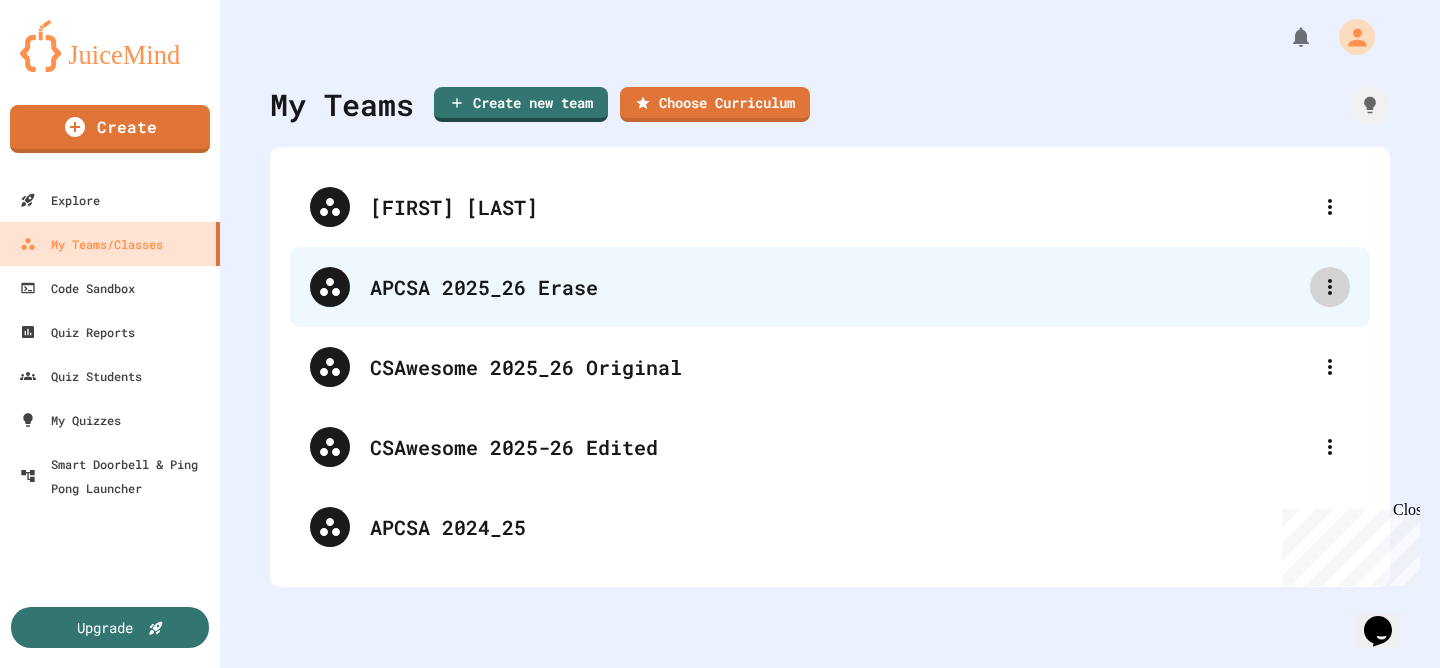 click 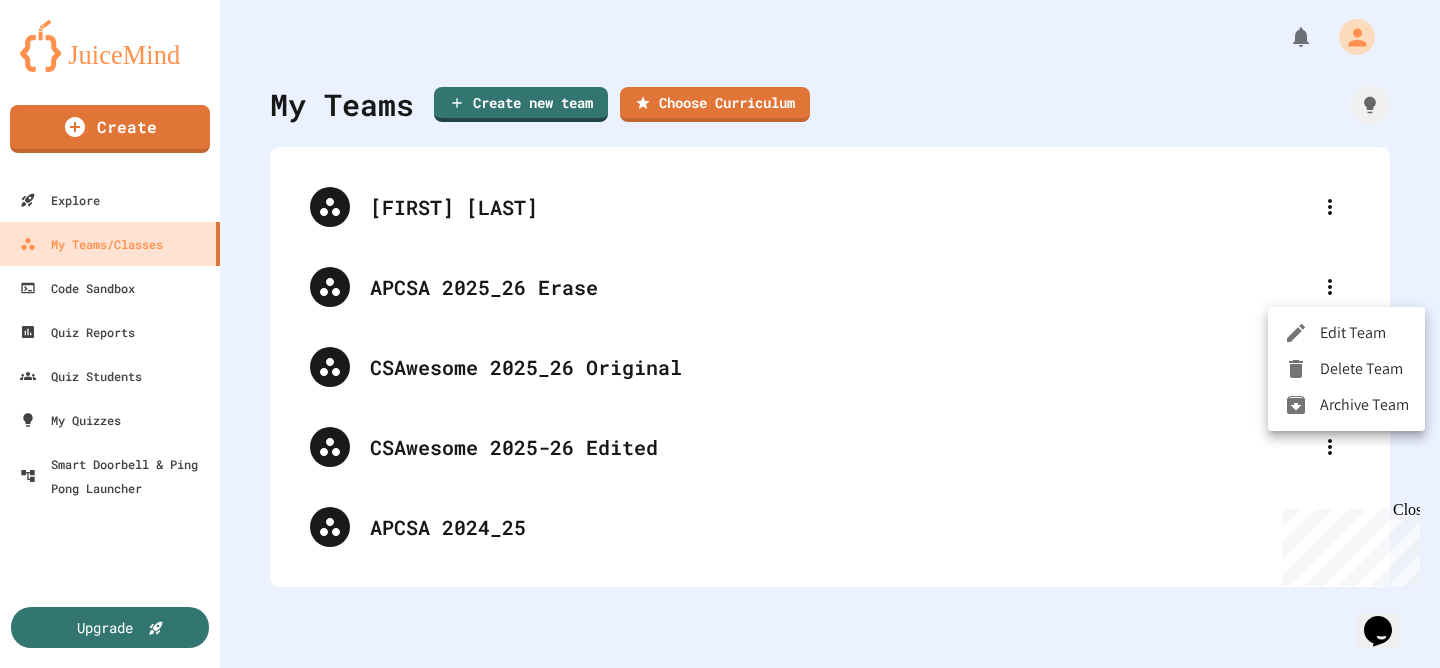 click at bounding box center (720, 334) 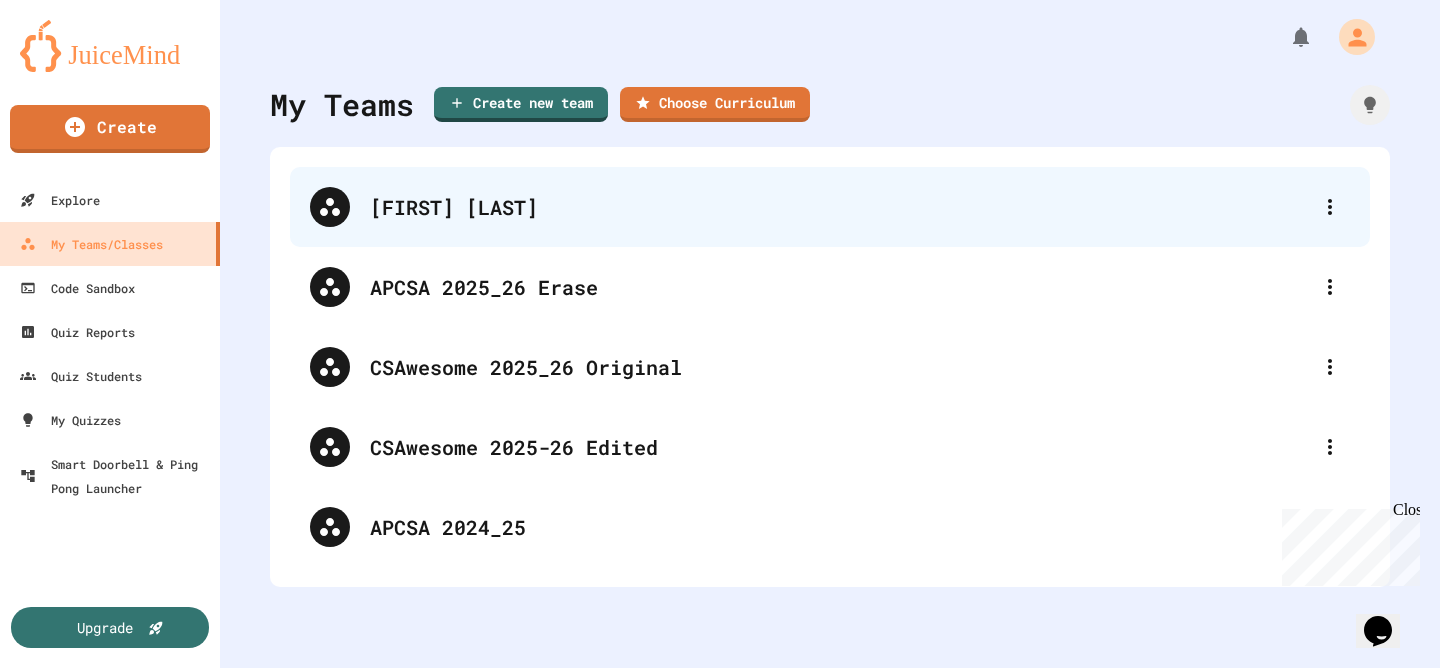 click on "Test Dorneker" at bounding box center [840, 207] 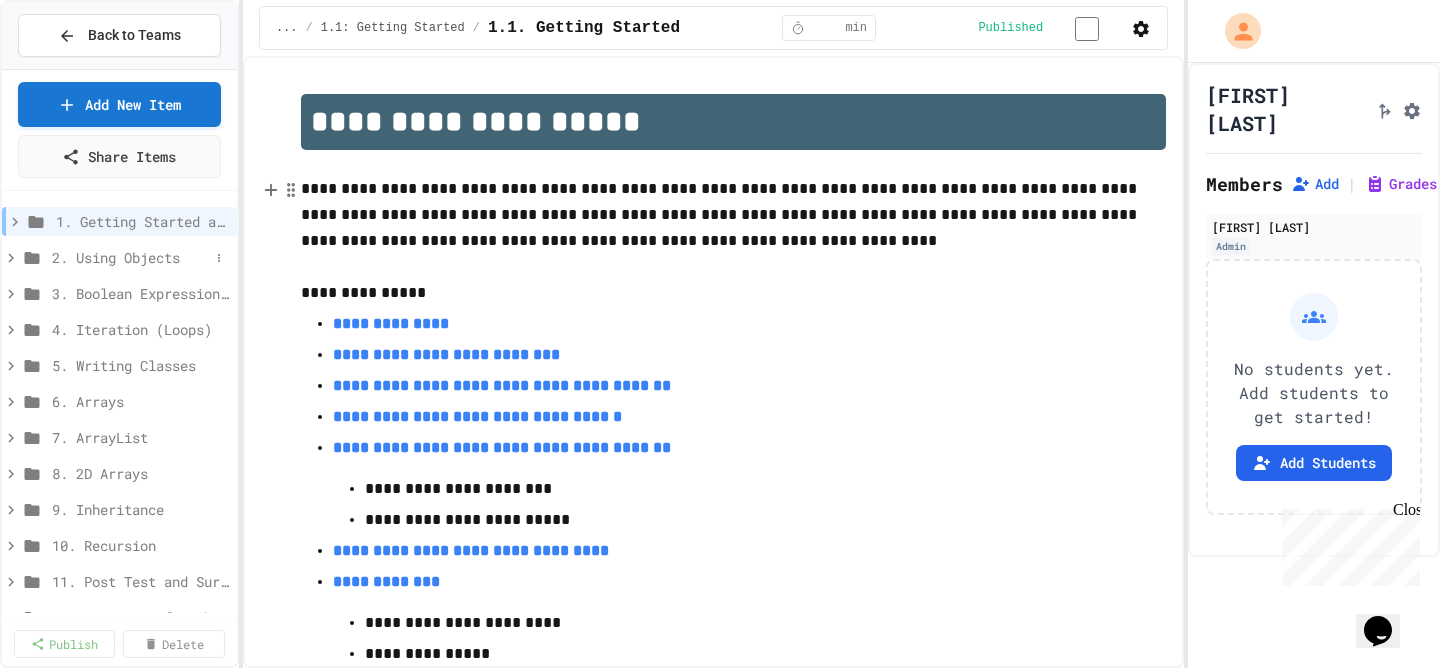 click on "2. Using Objects" at bounding box center (130, 257) 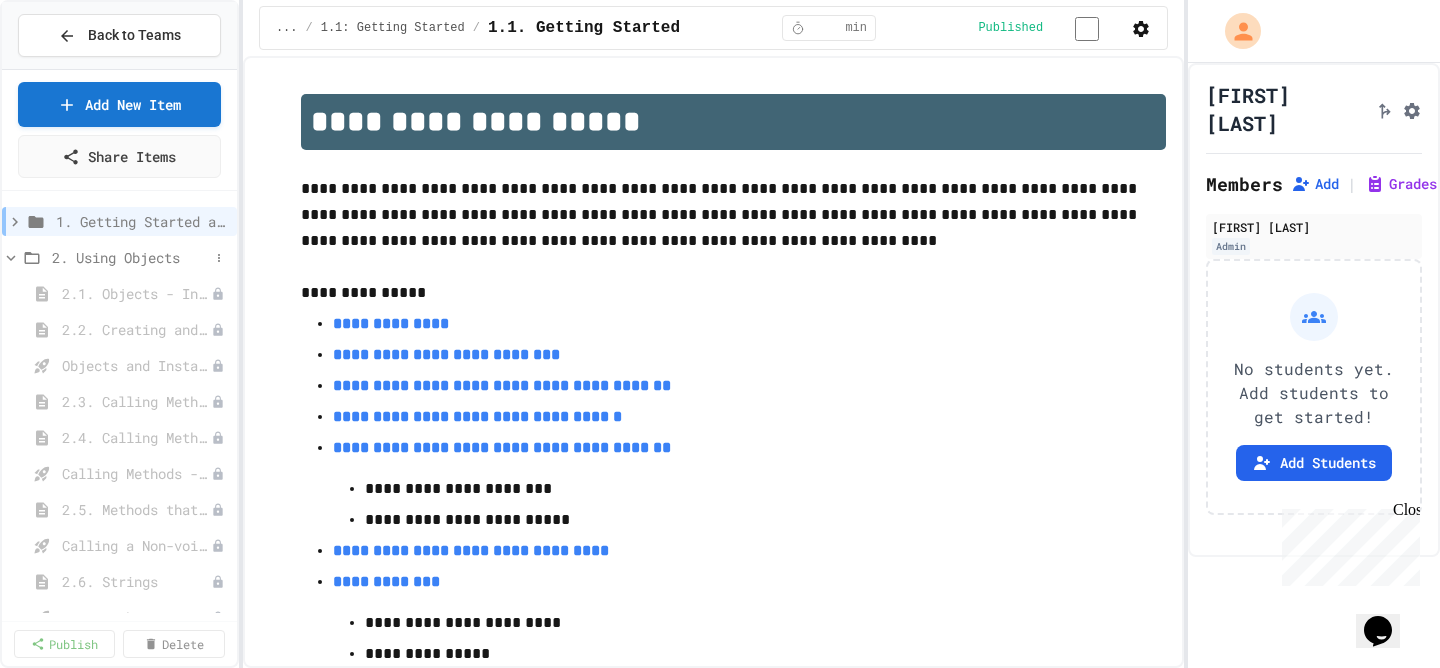 click on "2. Using Objects" at bounding box center [130, 257] 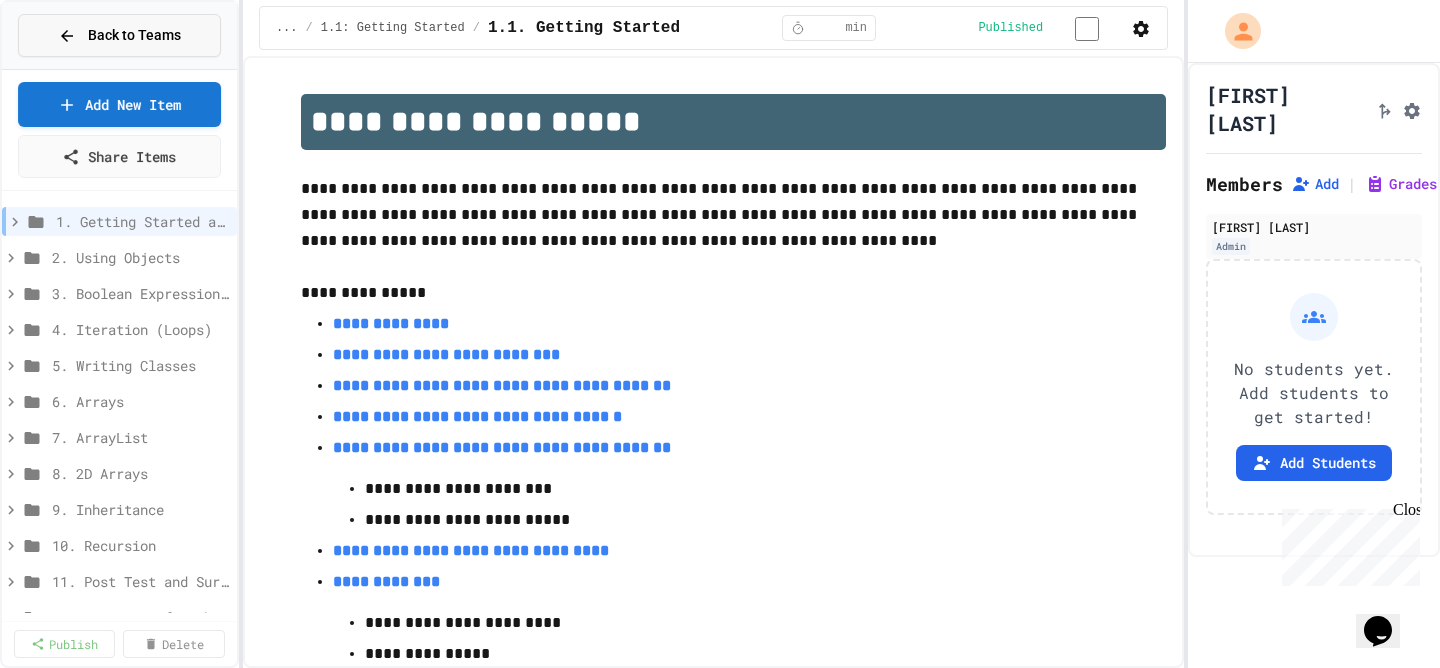 click on "Back to Teams" at bounding box center [134, 35] 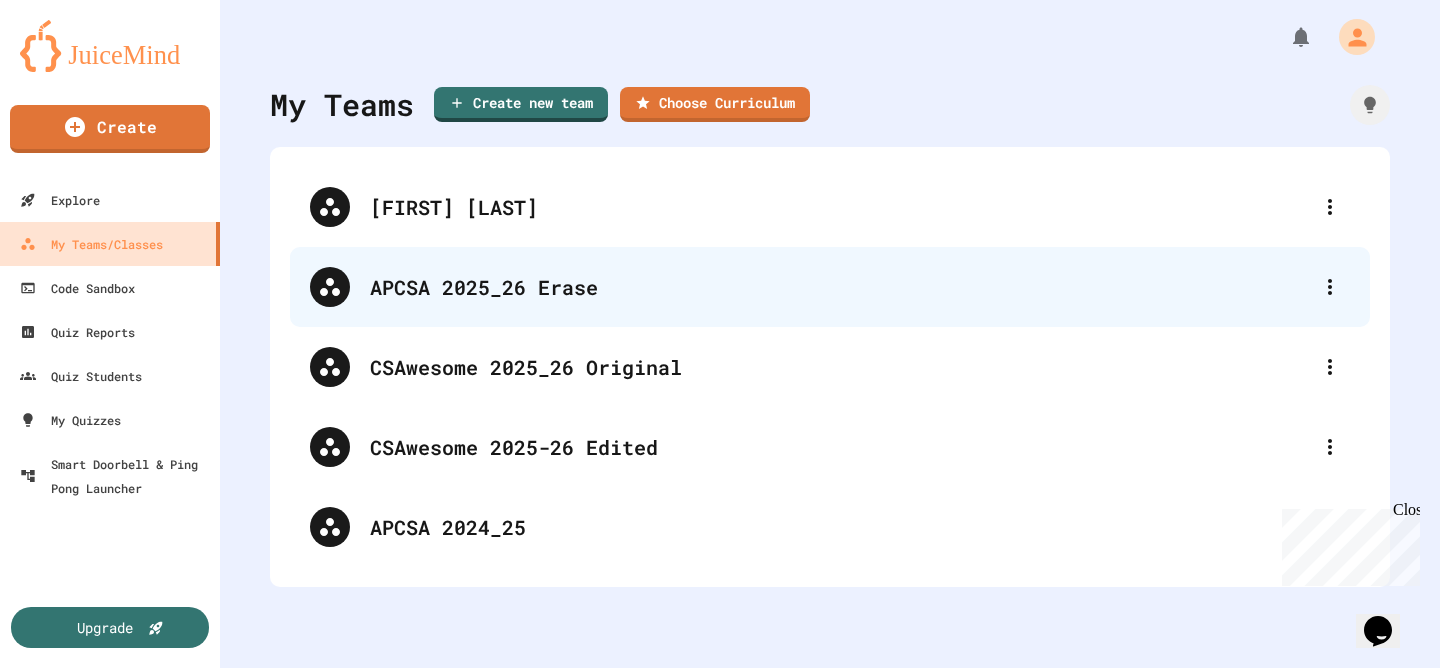 click on "APCSA 2025_26 Erase" at bounding box center (840, 287) 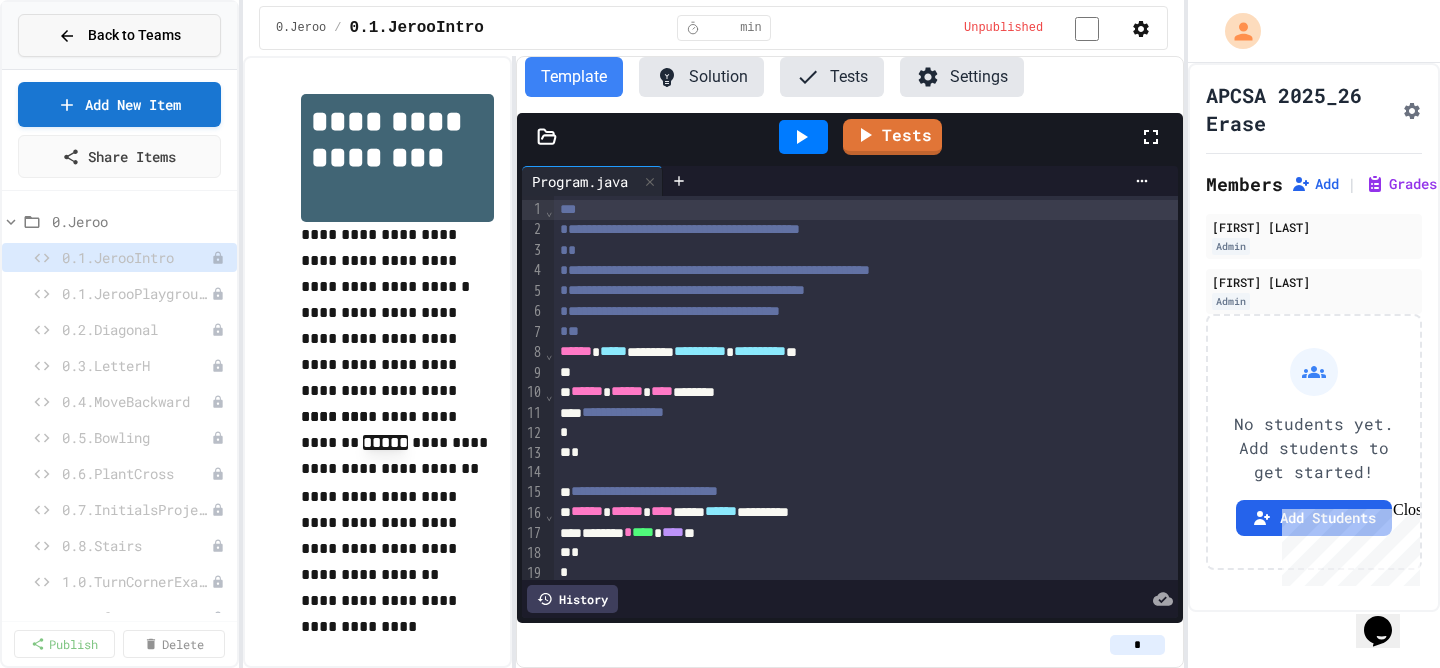 click on "Back to Teams" at bounding box center [119, 35] 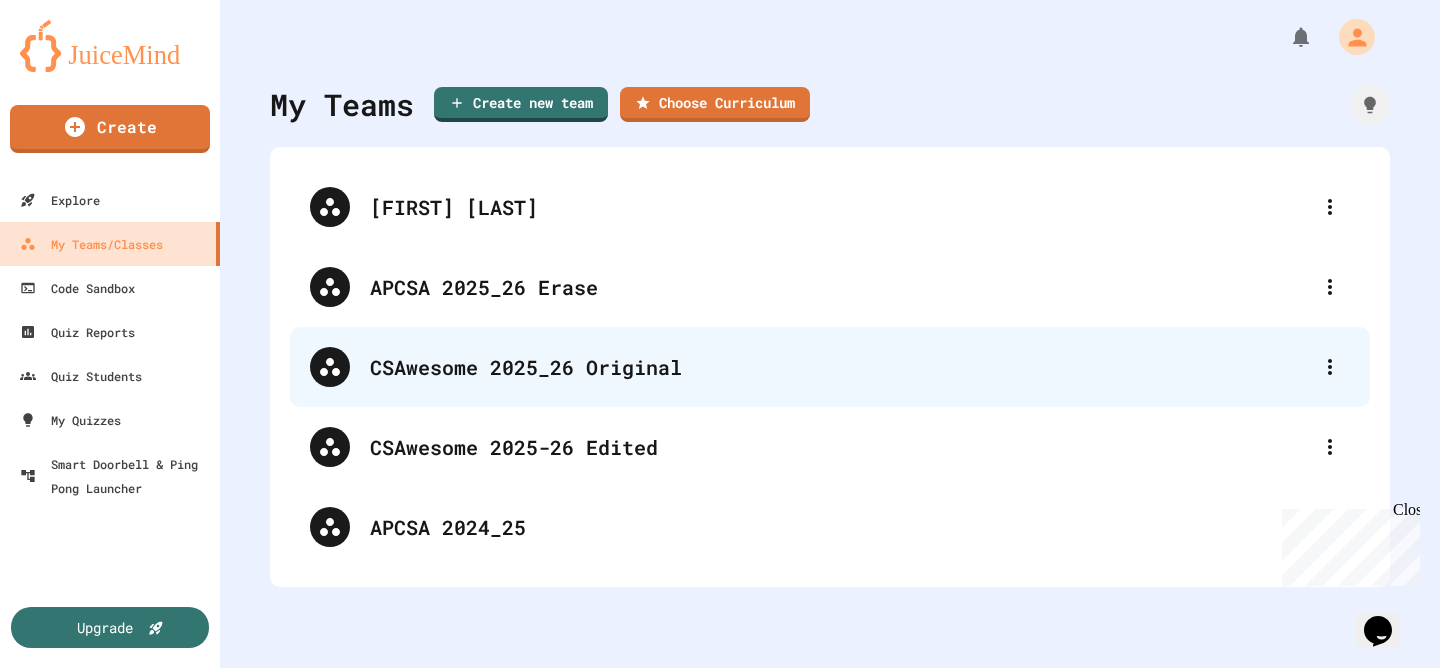 click on "CSAwesome 2025_26 Original" at bounding box center (840, 367) 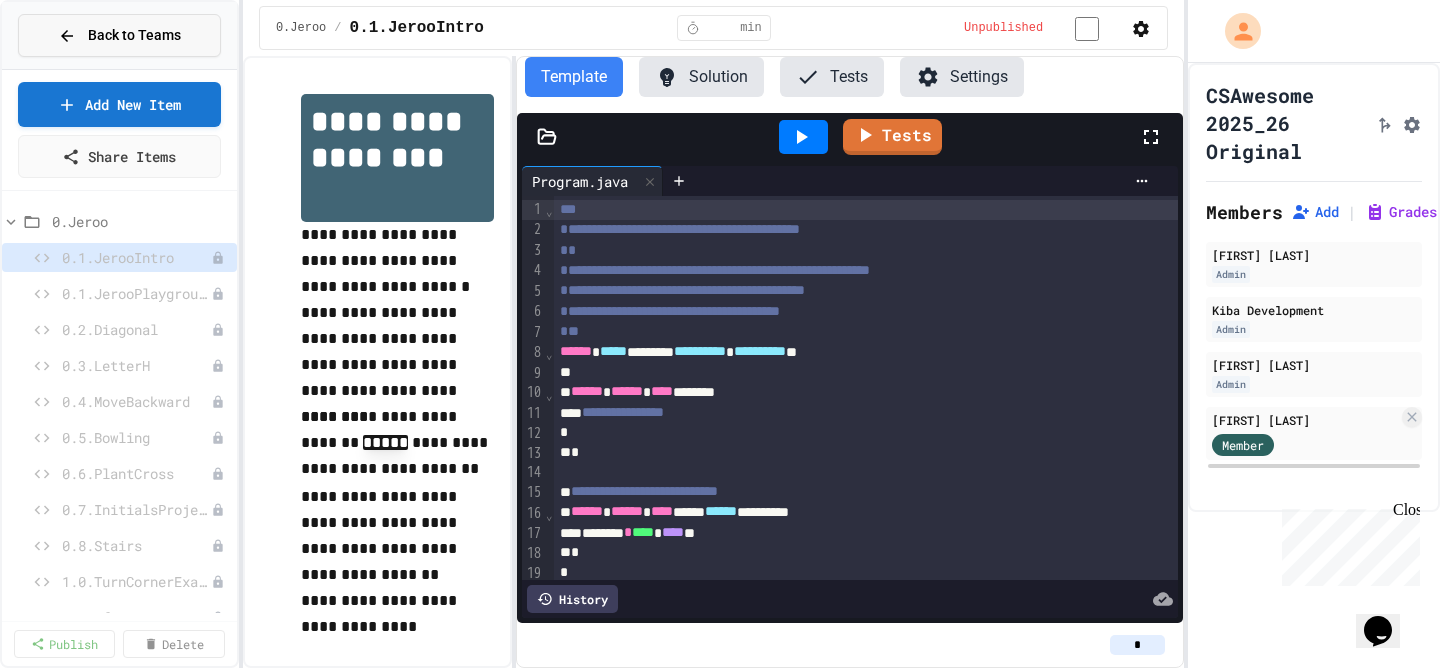 click on "Back to Teams" at bounding box center [134, 35] 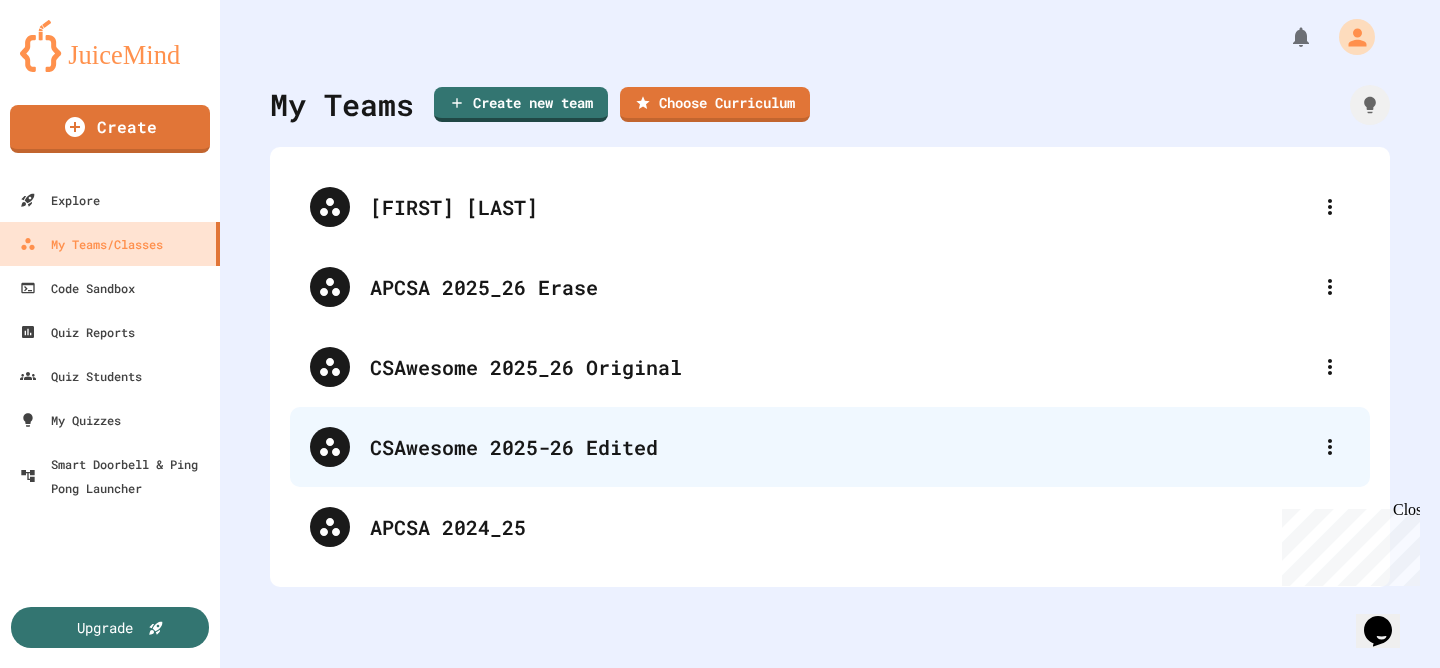 click on "CSAwesome 2025-26 Edited" at bounding box center [840, 447] 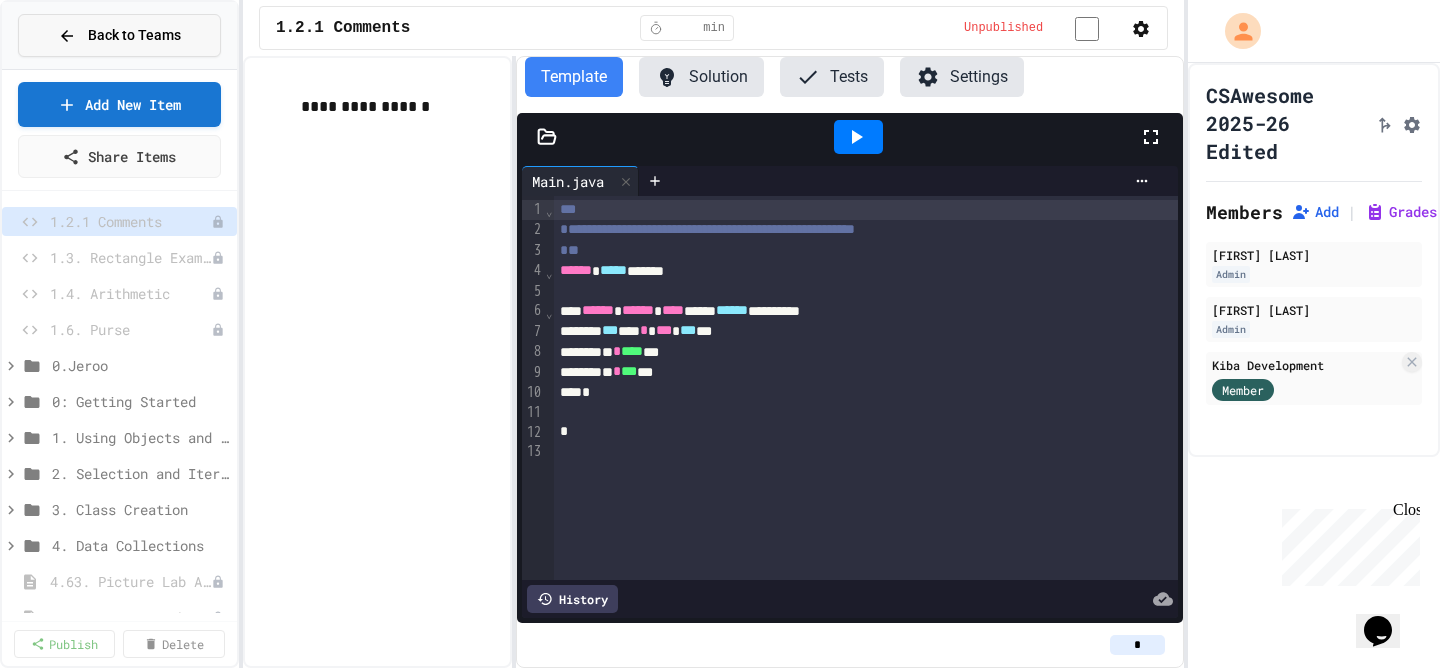 click on "Back to Teams" at bounding box center [134, 35] 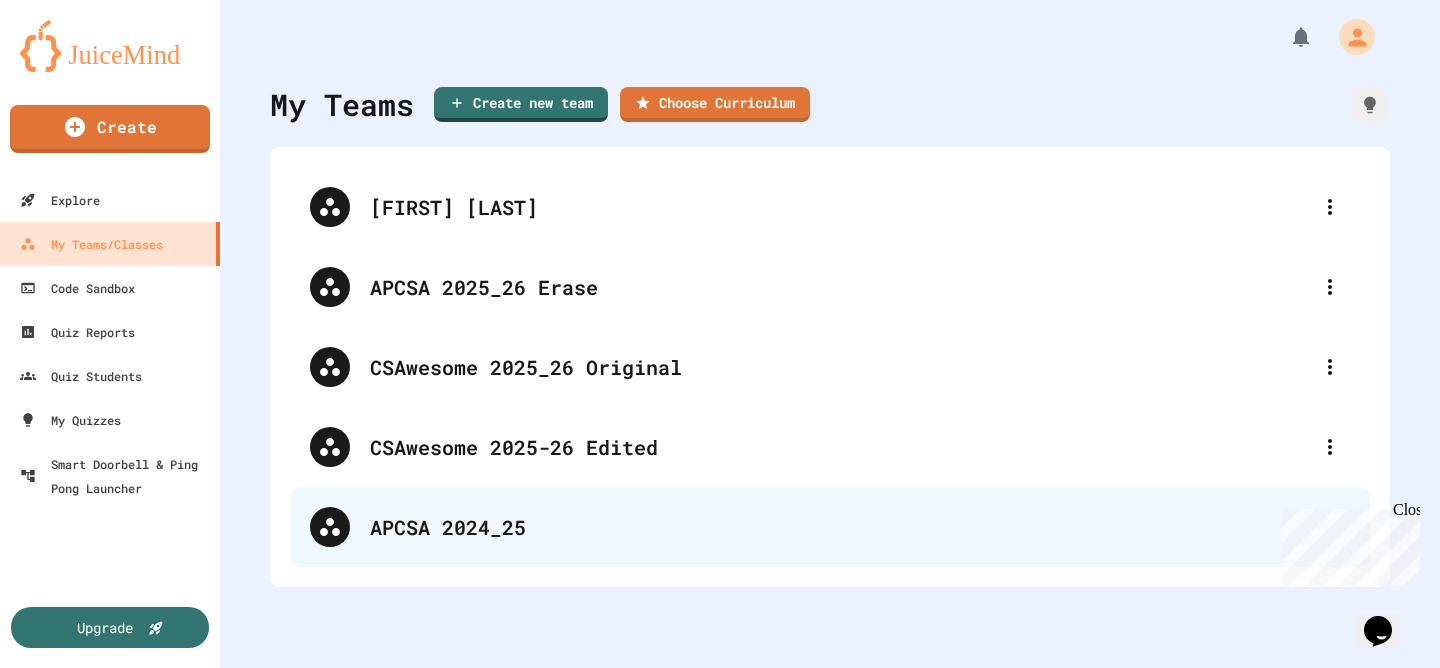 click on "APCSA 2024_25" at bounding box center (860, 527) 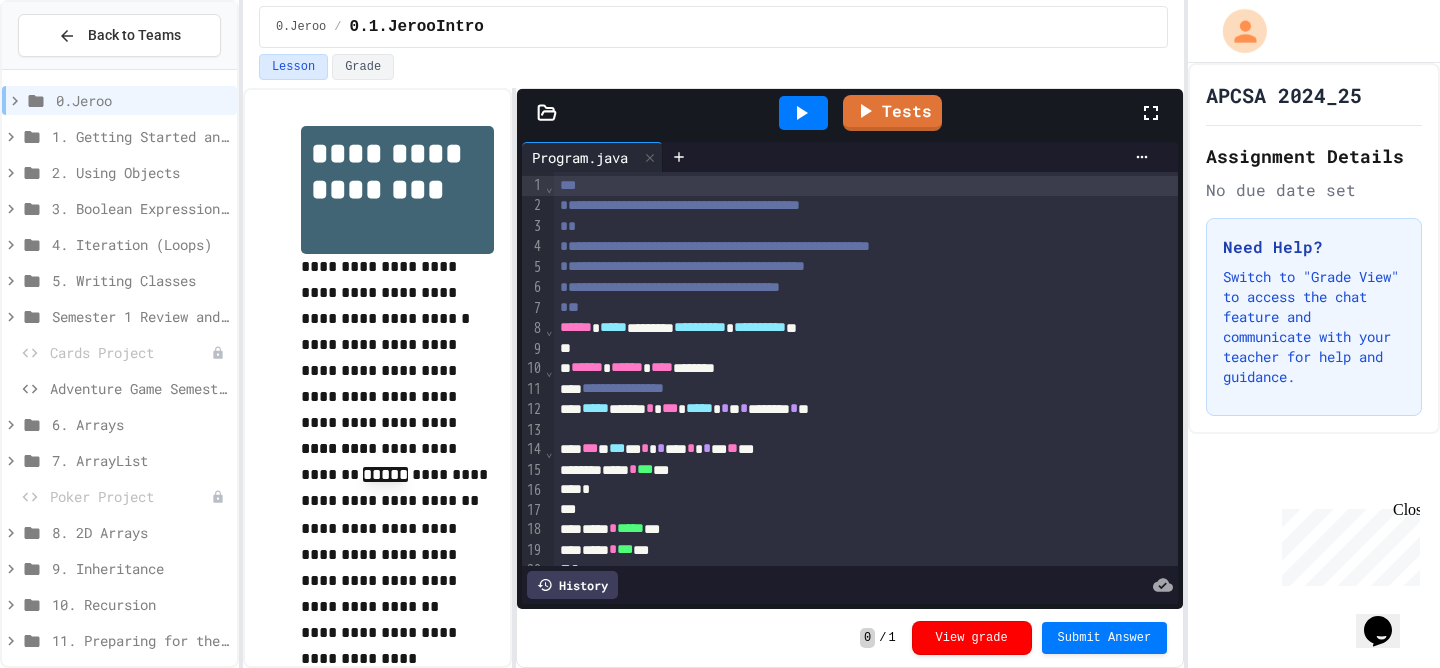 click 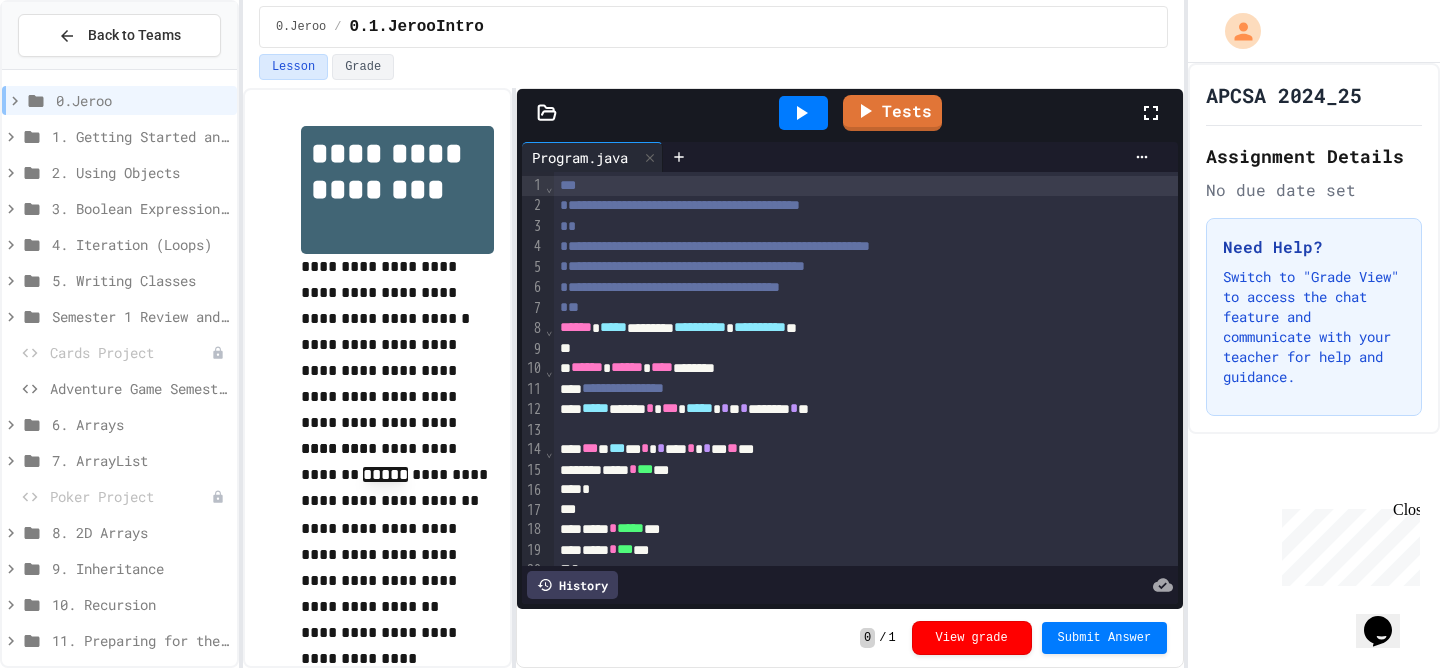 click at bounding box center (720, 334) 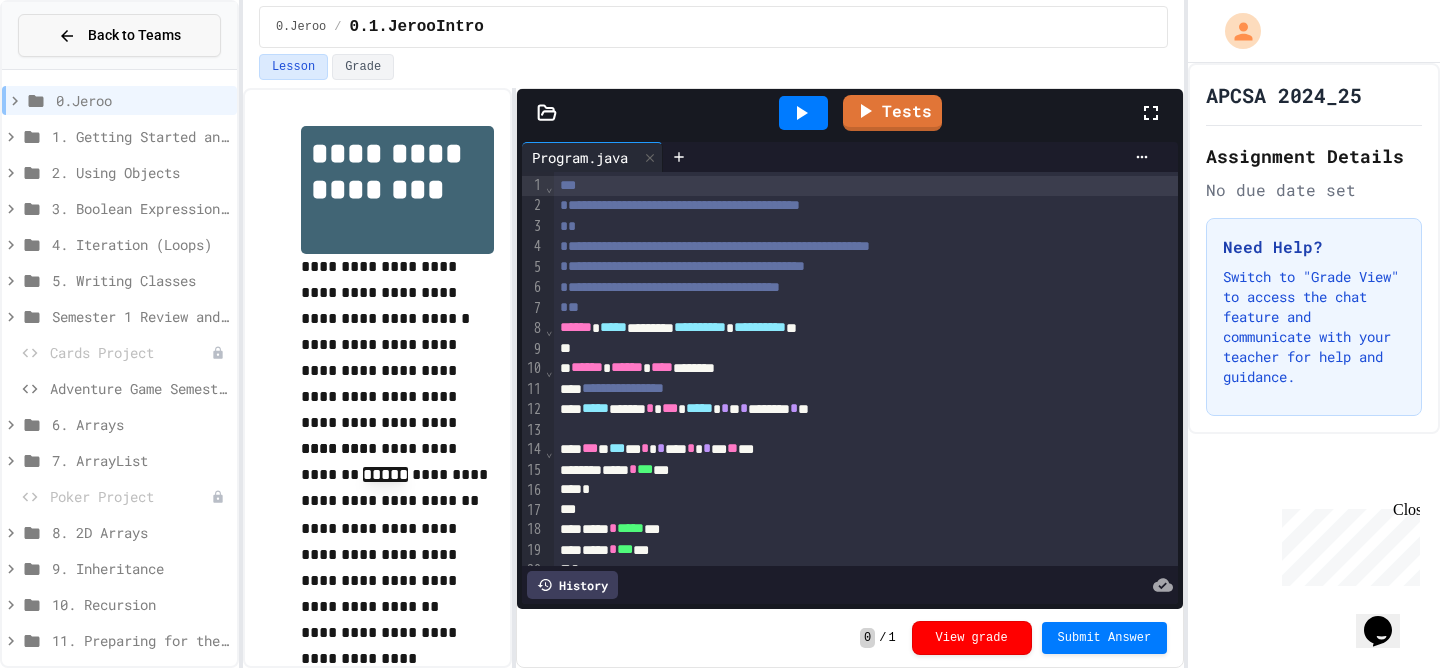click 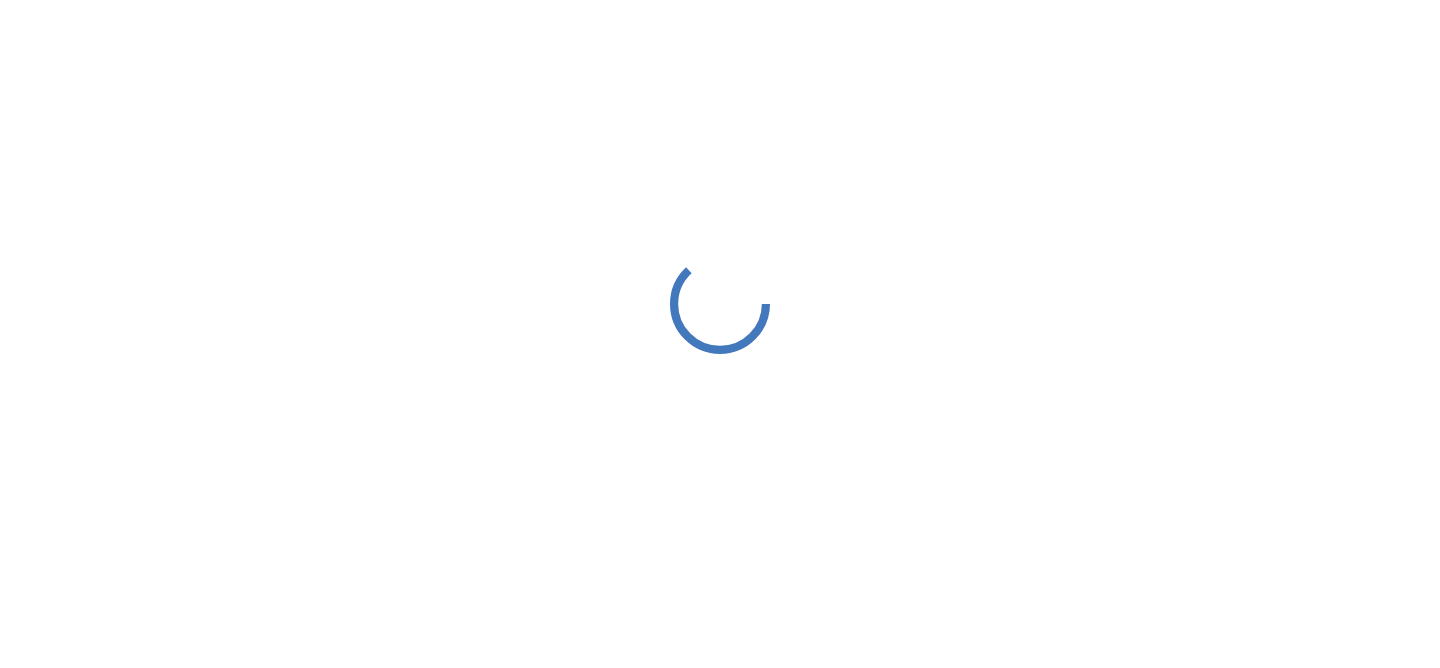 scroll, scrollTop: 0, scrollLeft: 0, axis: both 